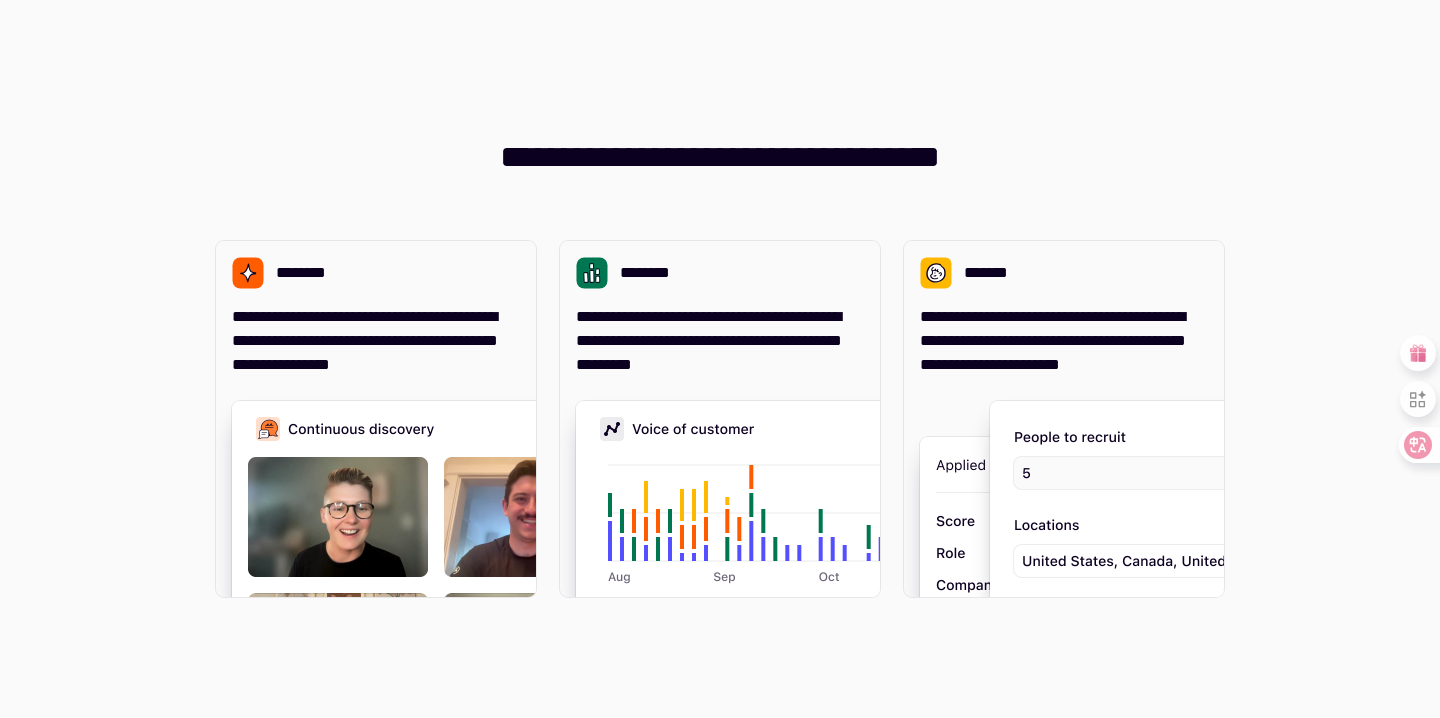 scroll, scrollTop: 0, scrollLeft: 0, axis: both 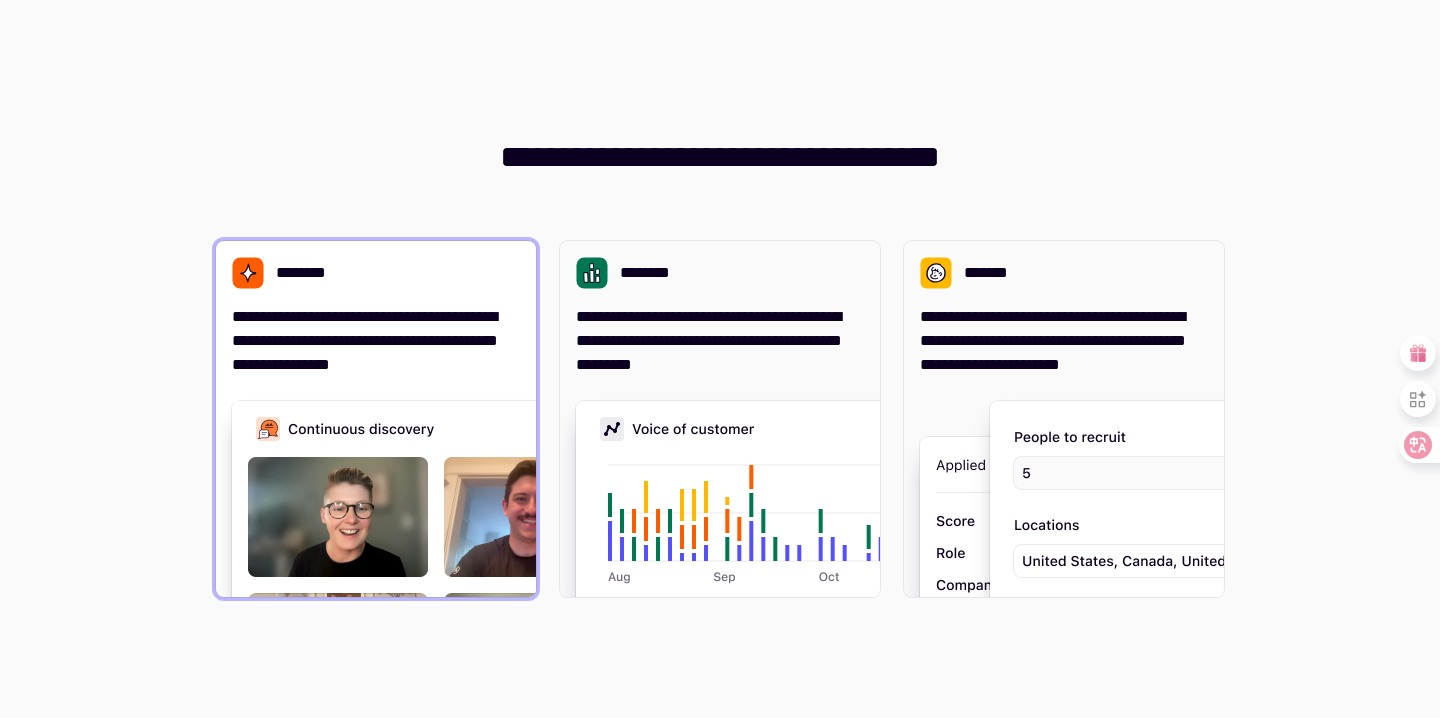click on "**********" at bounding box center (376, 419) 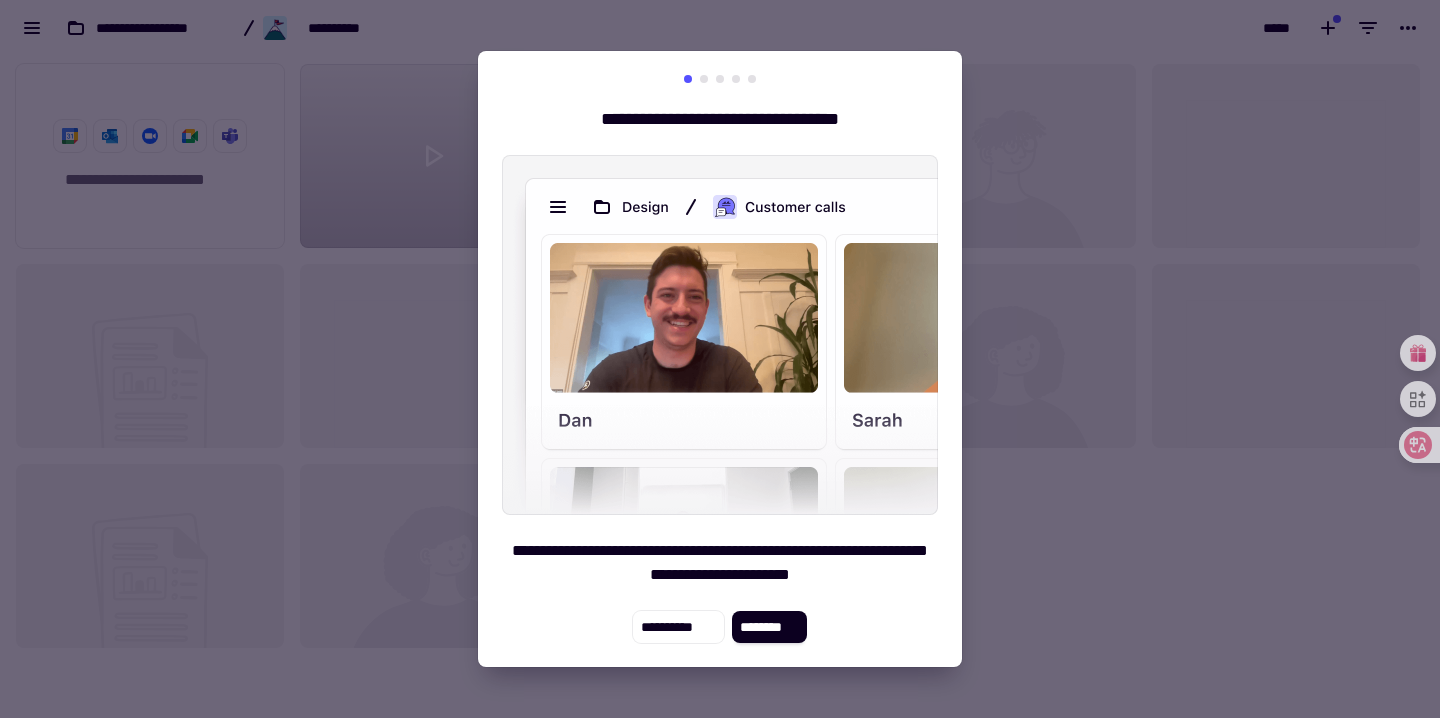 scroll, scrollTop: 1, scrollLeft: 1, axis: both 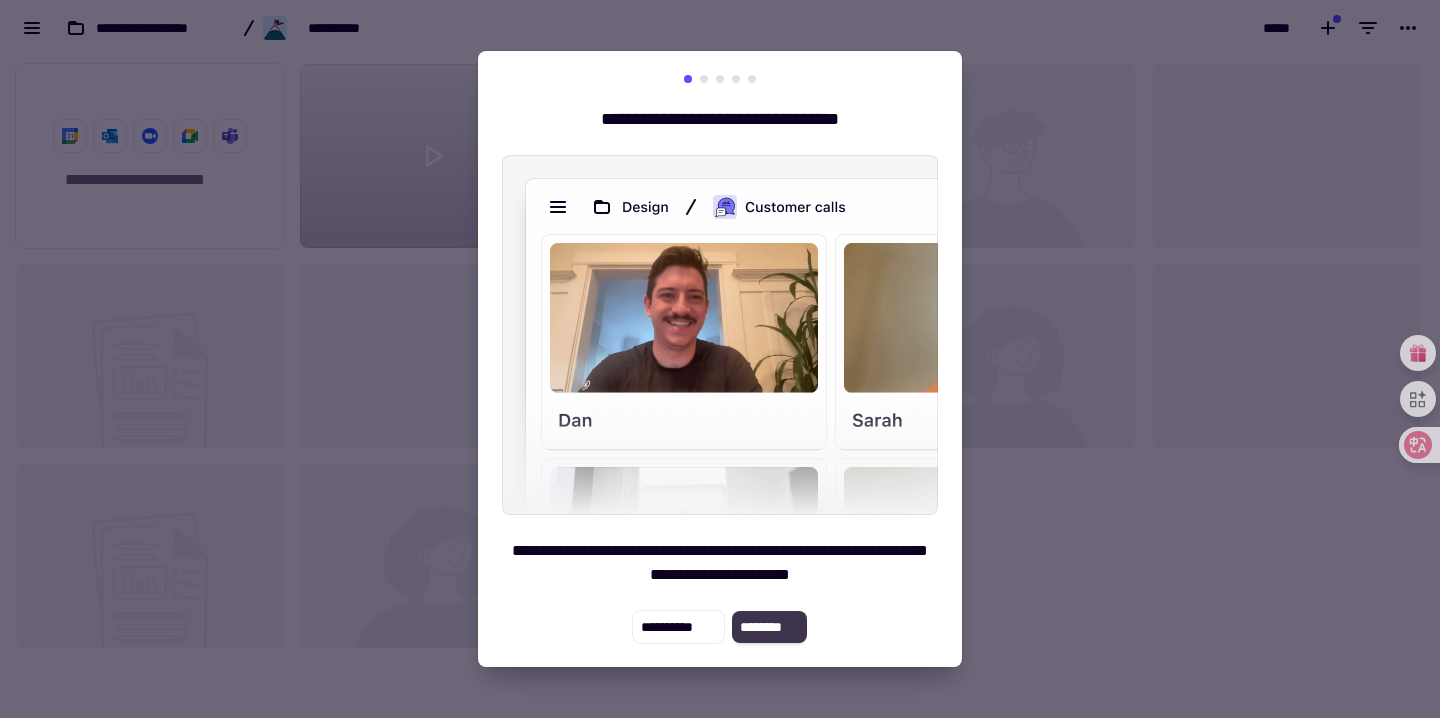 click on "********" 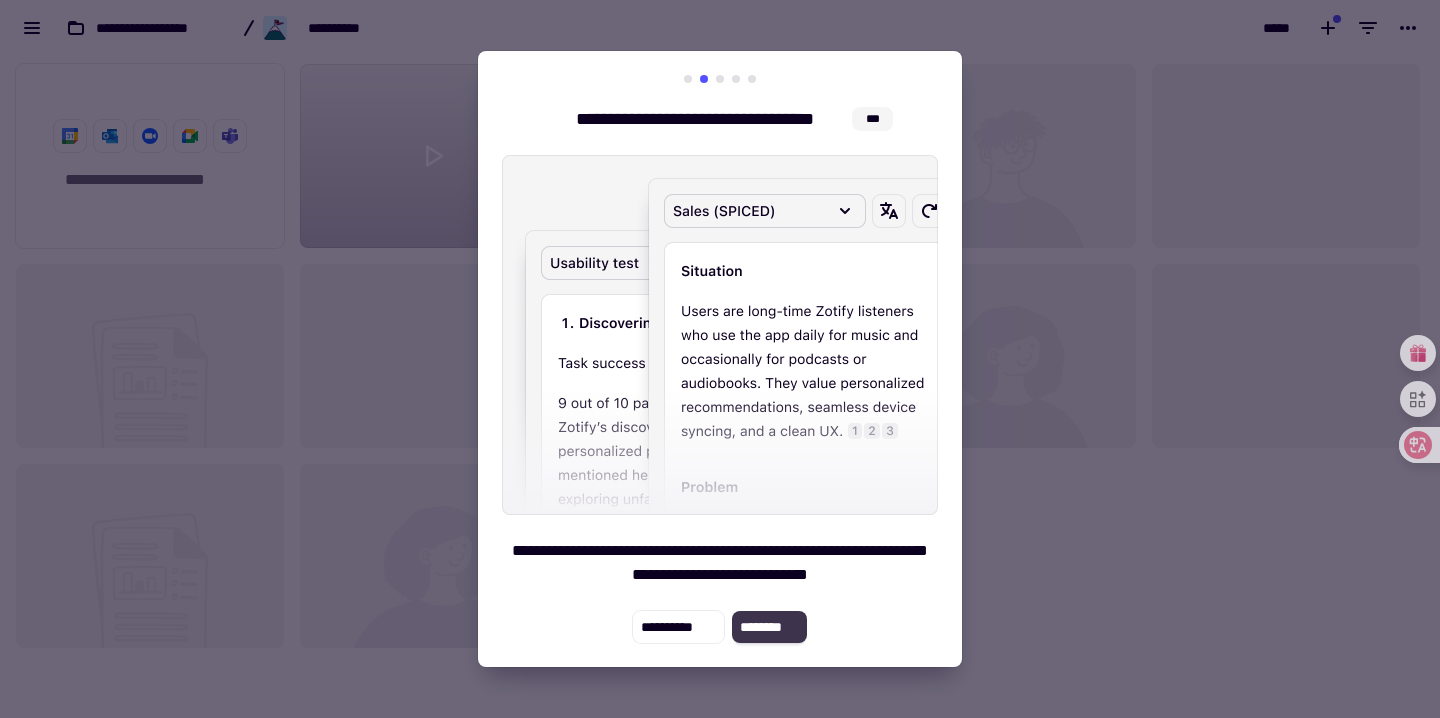 click on "********" 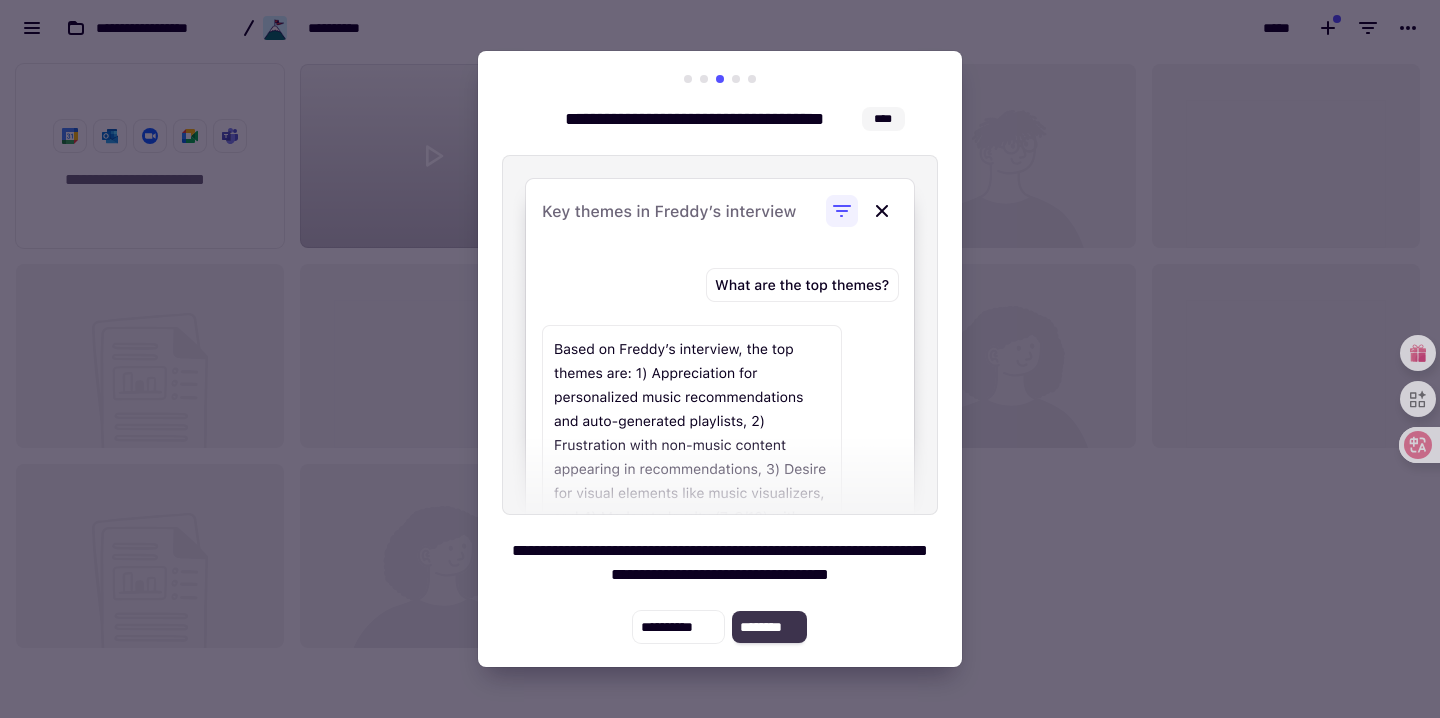 click on "********" 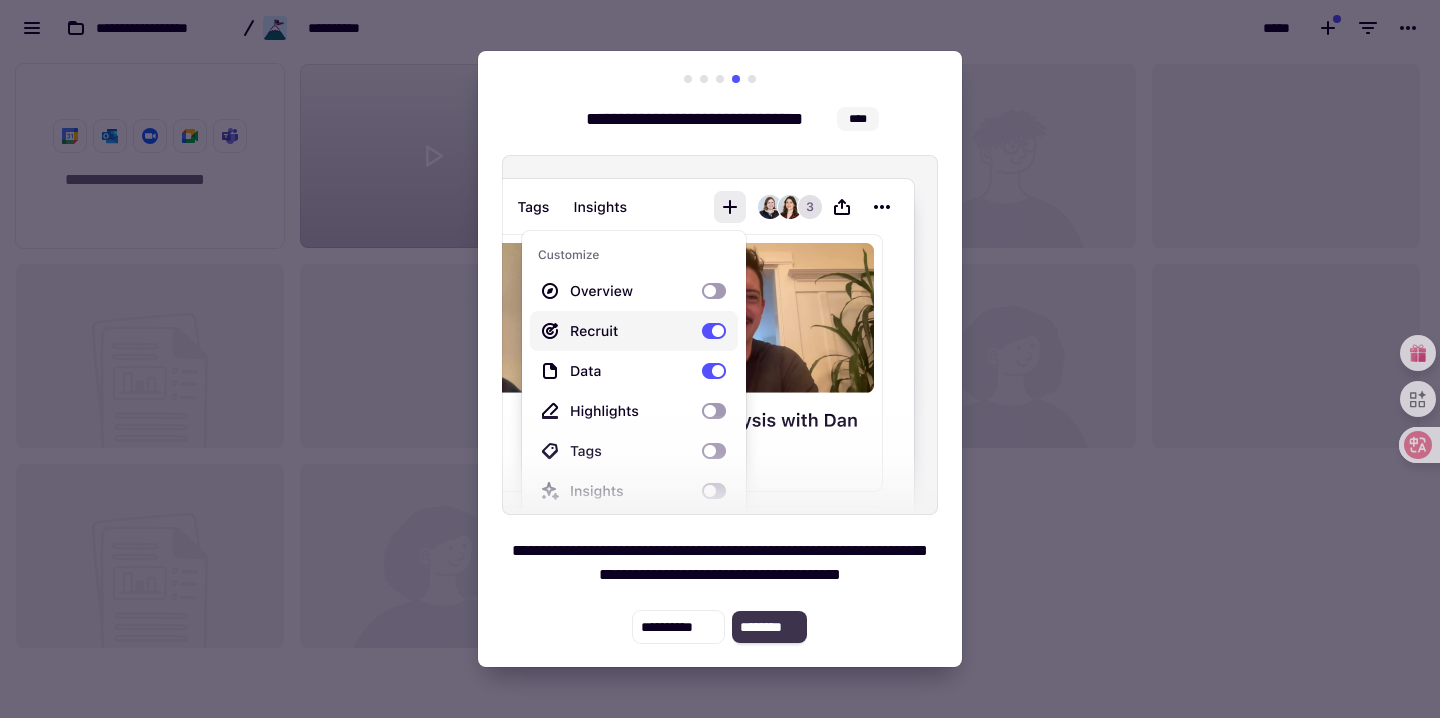 click on "********" 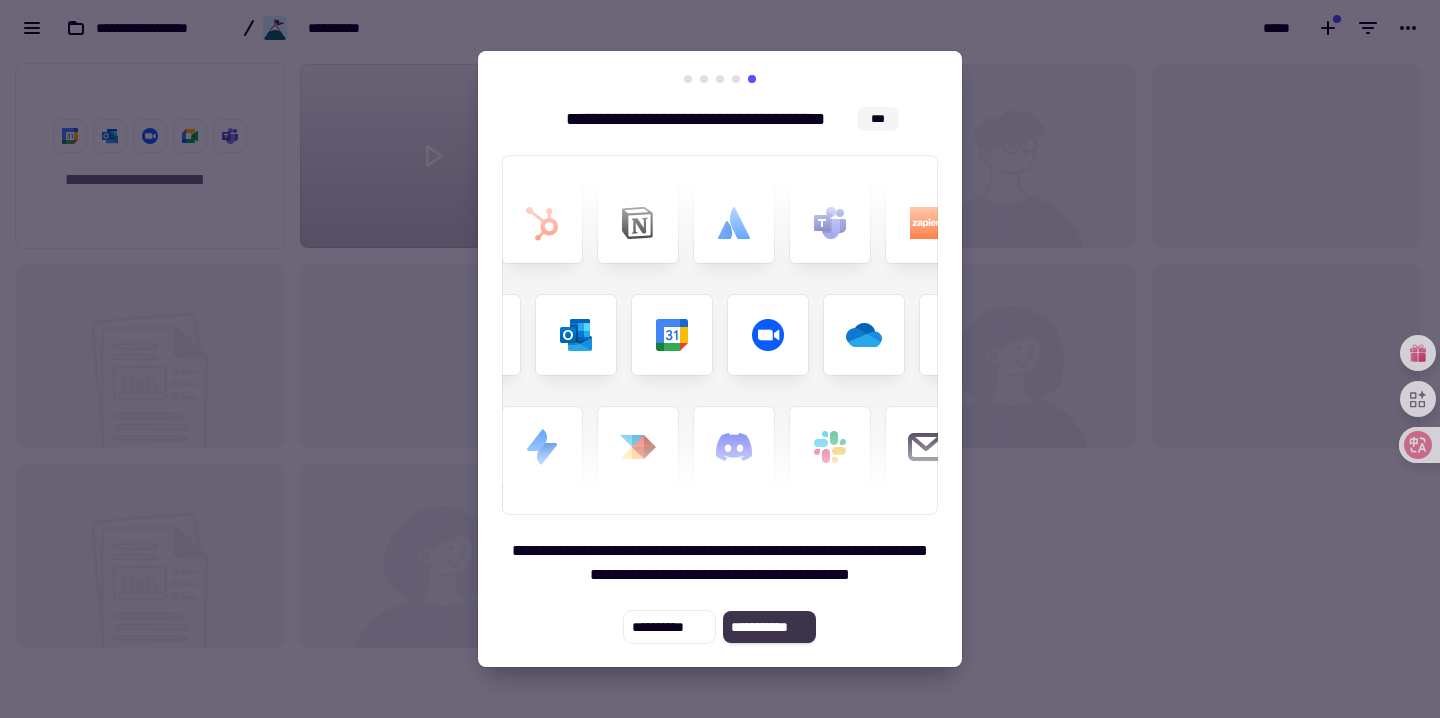 click on "**********" 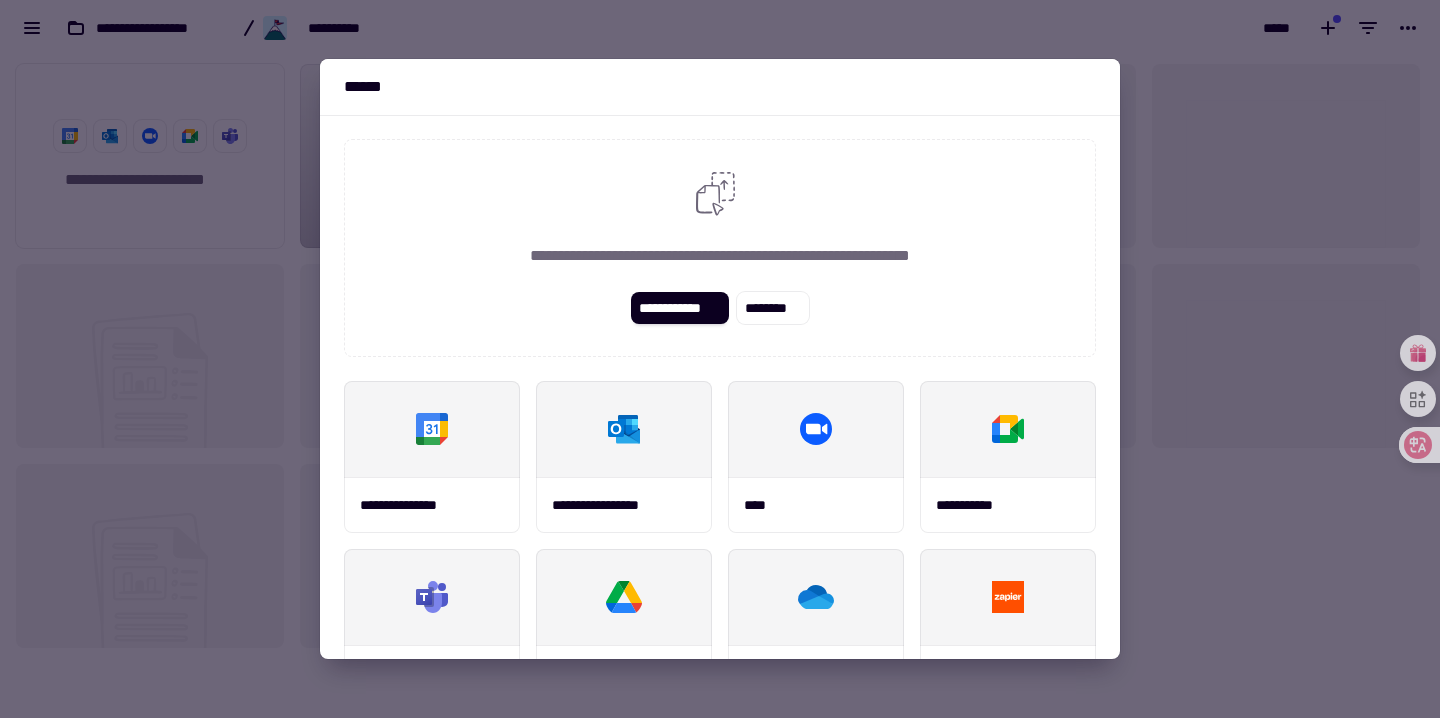 click at bounding box center (720, 359) 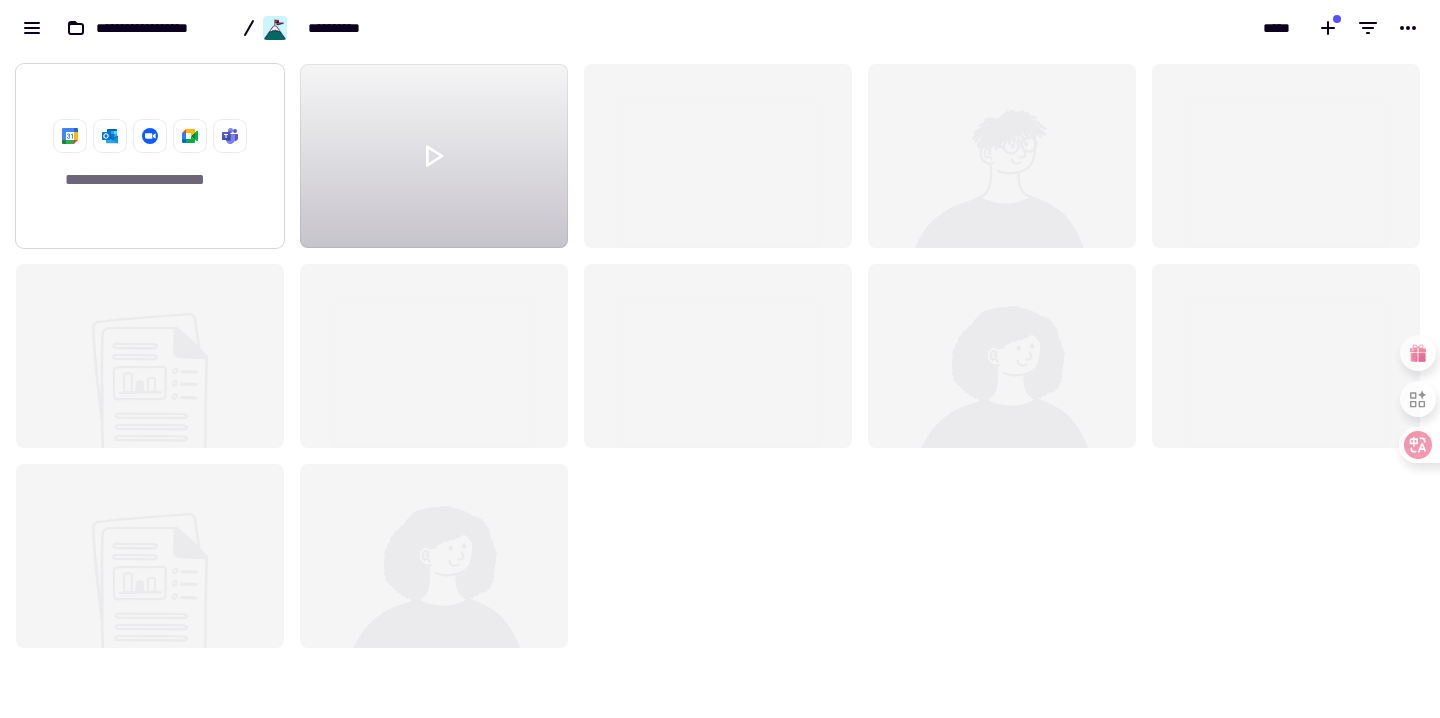 click on "**********" 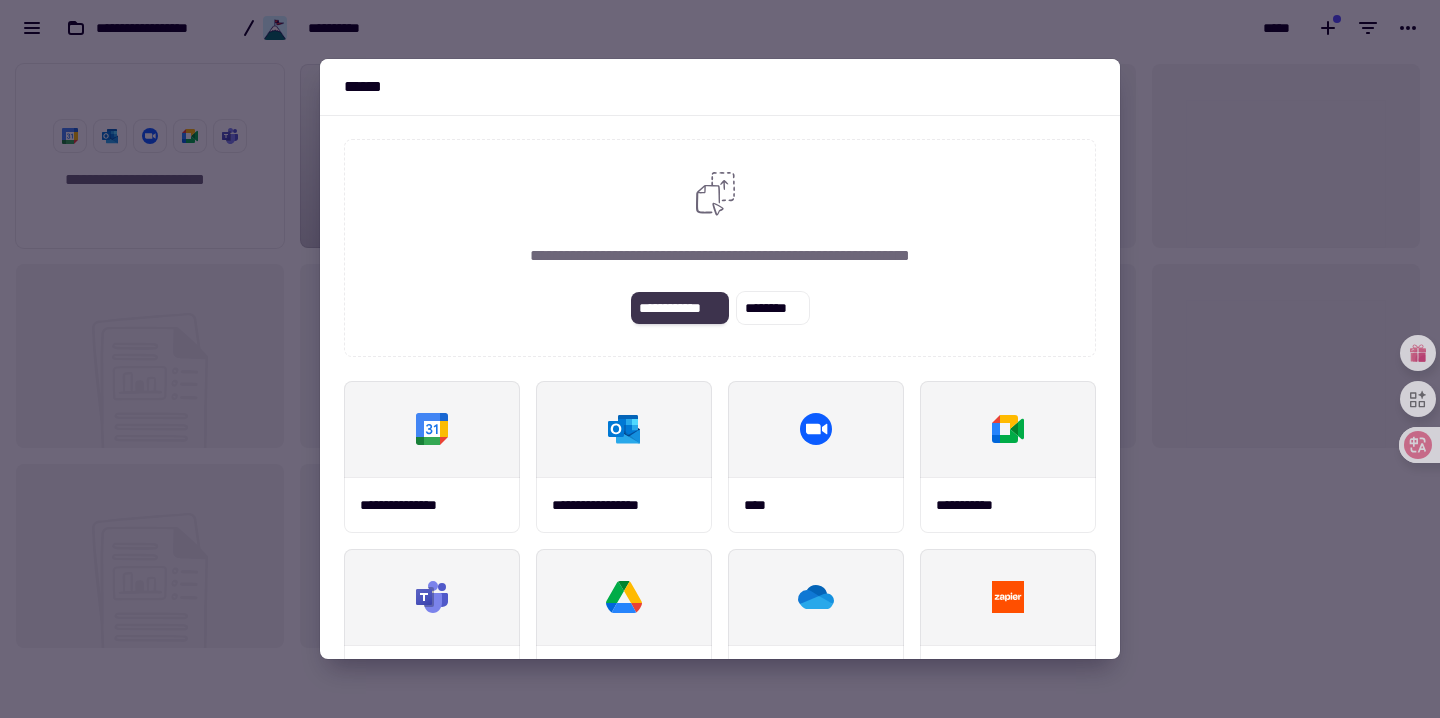 click on "**********" 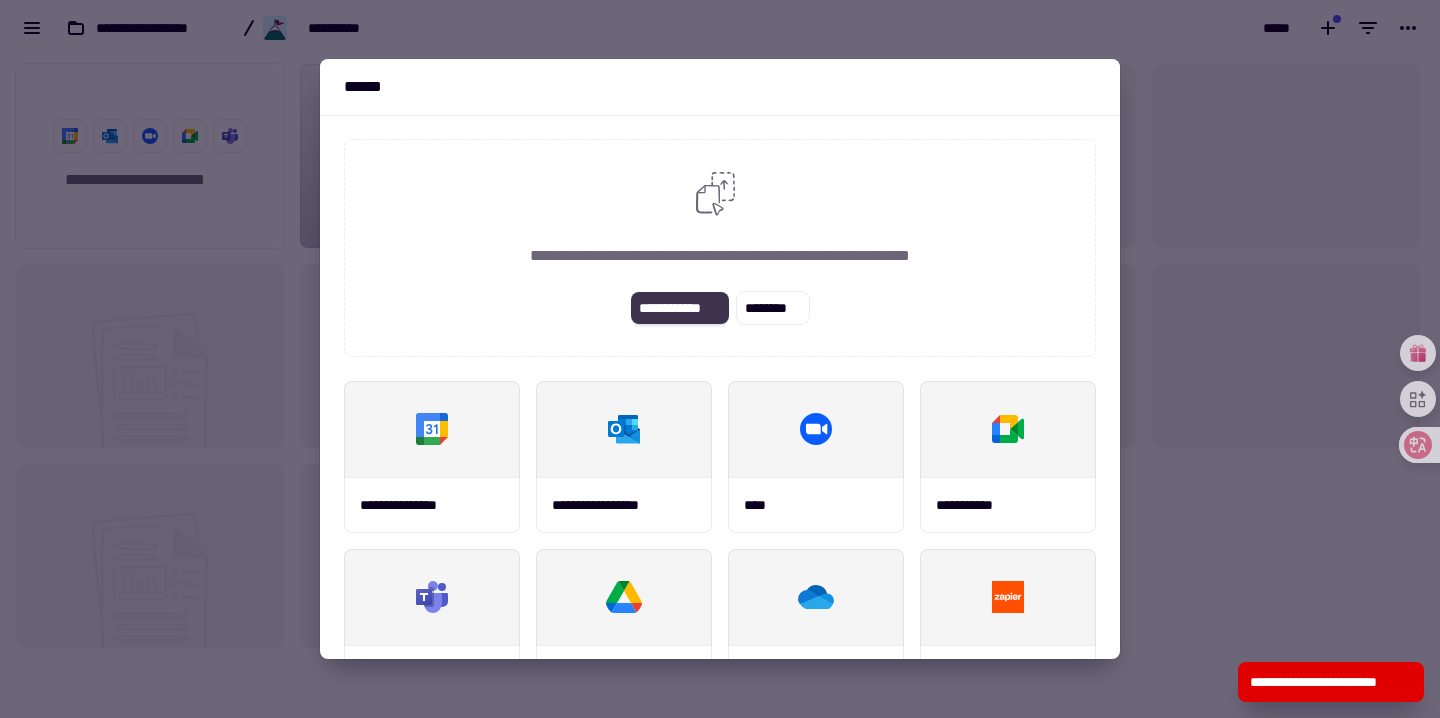 click on "**********" 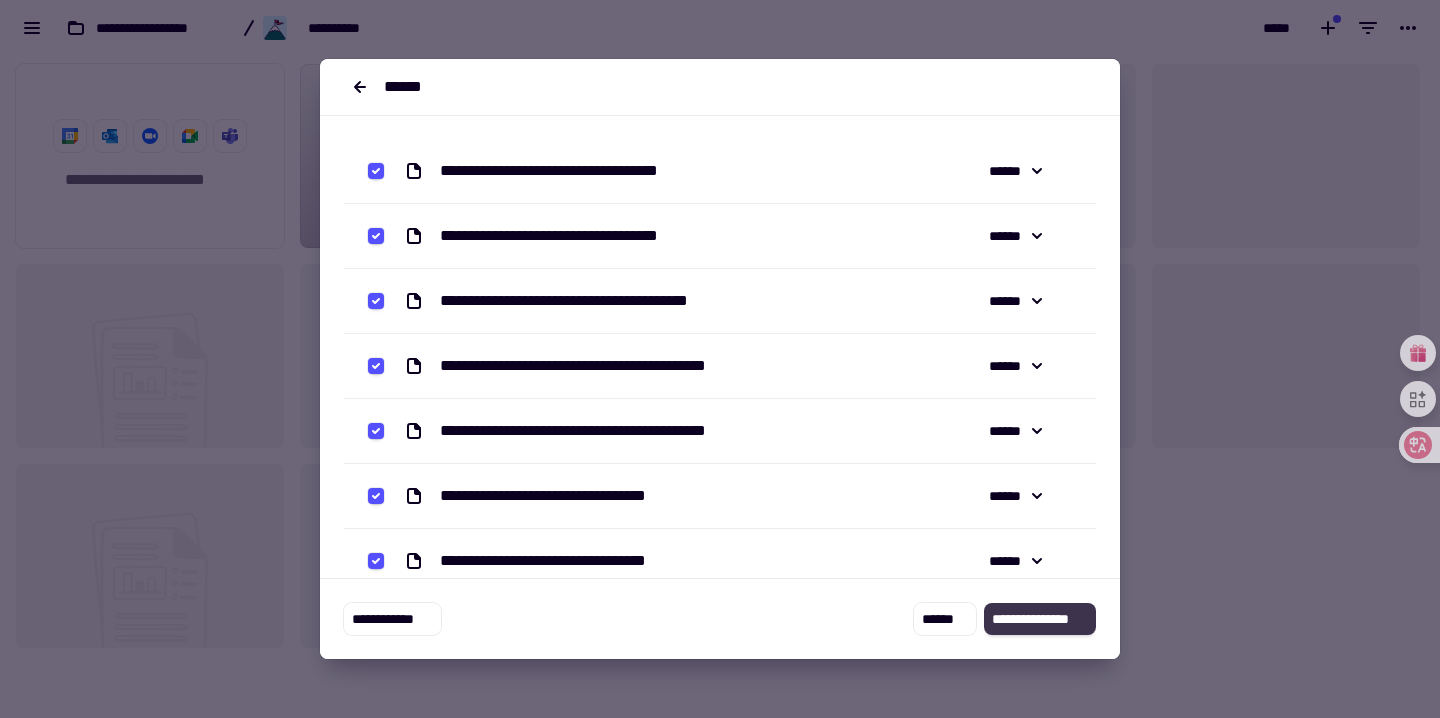 click on "**********" 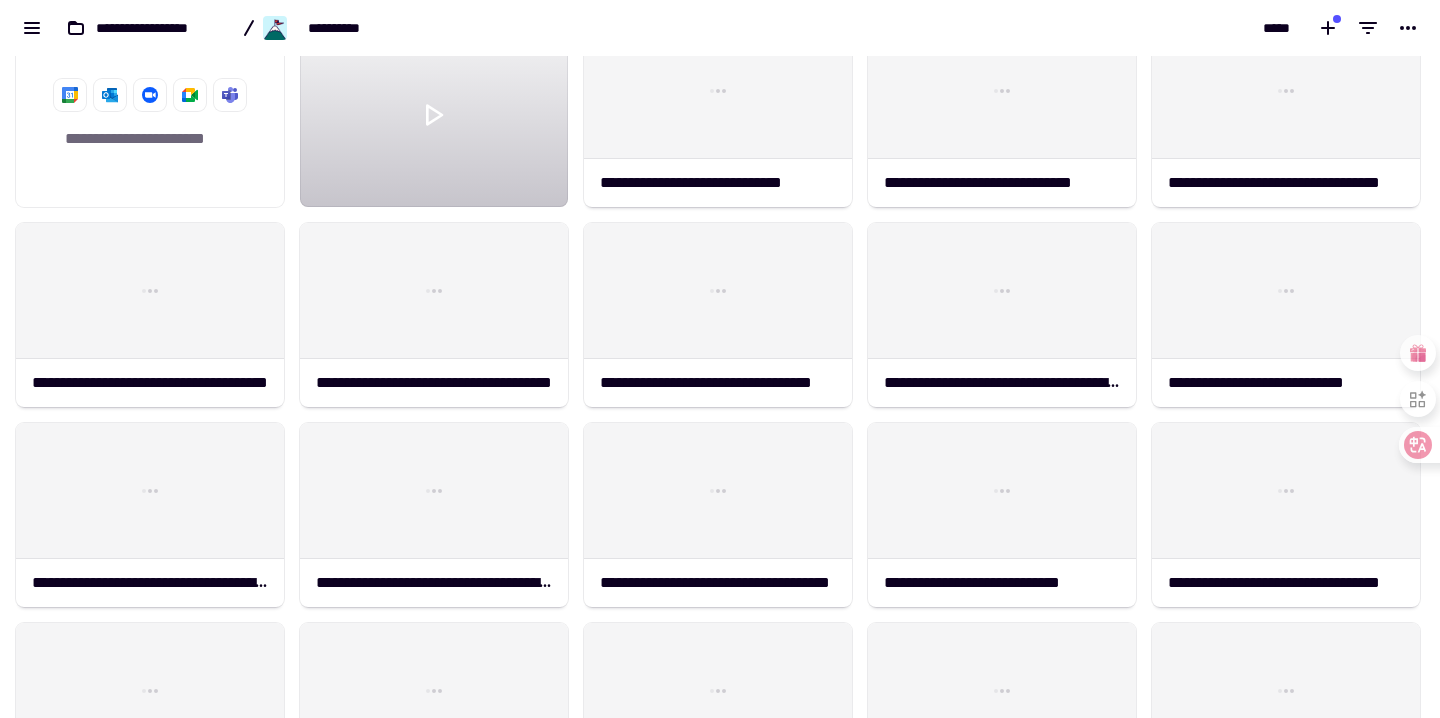 scroll, scrollTop: 0, scrollLeft: 0, axis: both 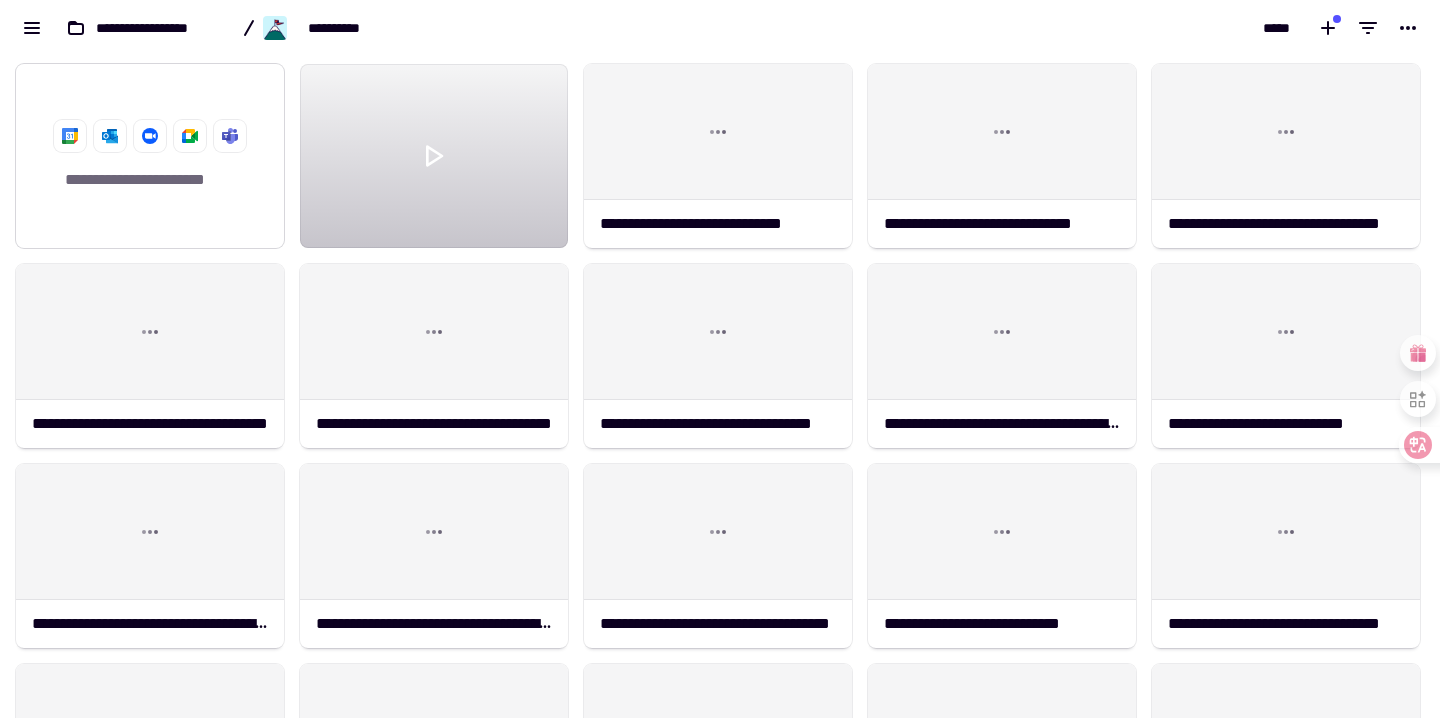 click on "**********" 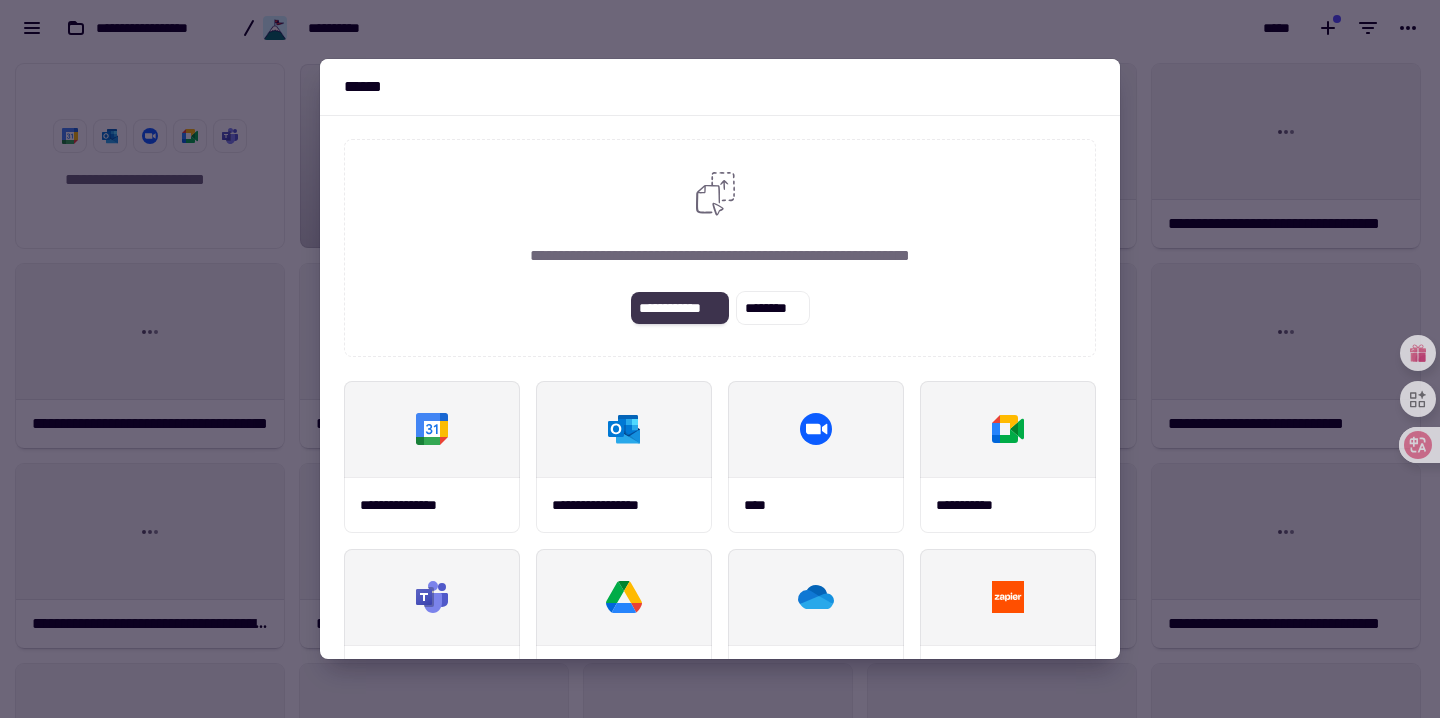click on "**********" 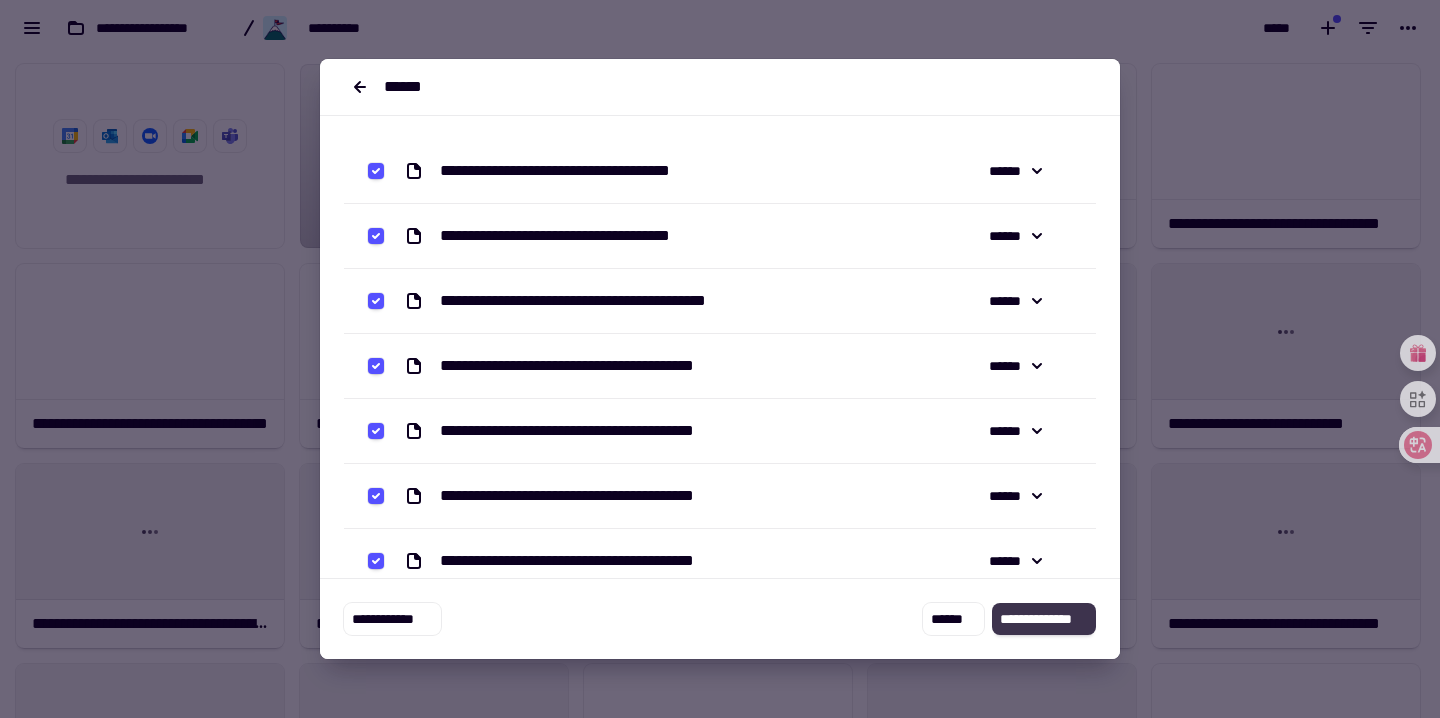 click on "**********" 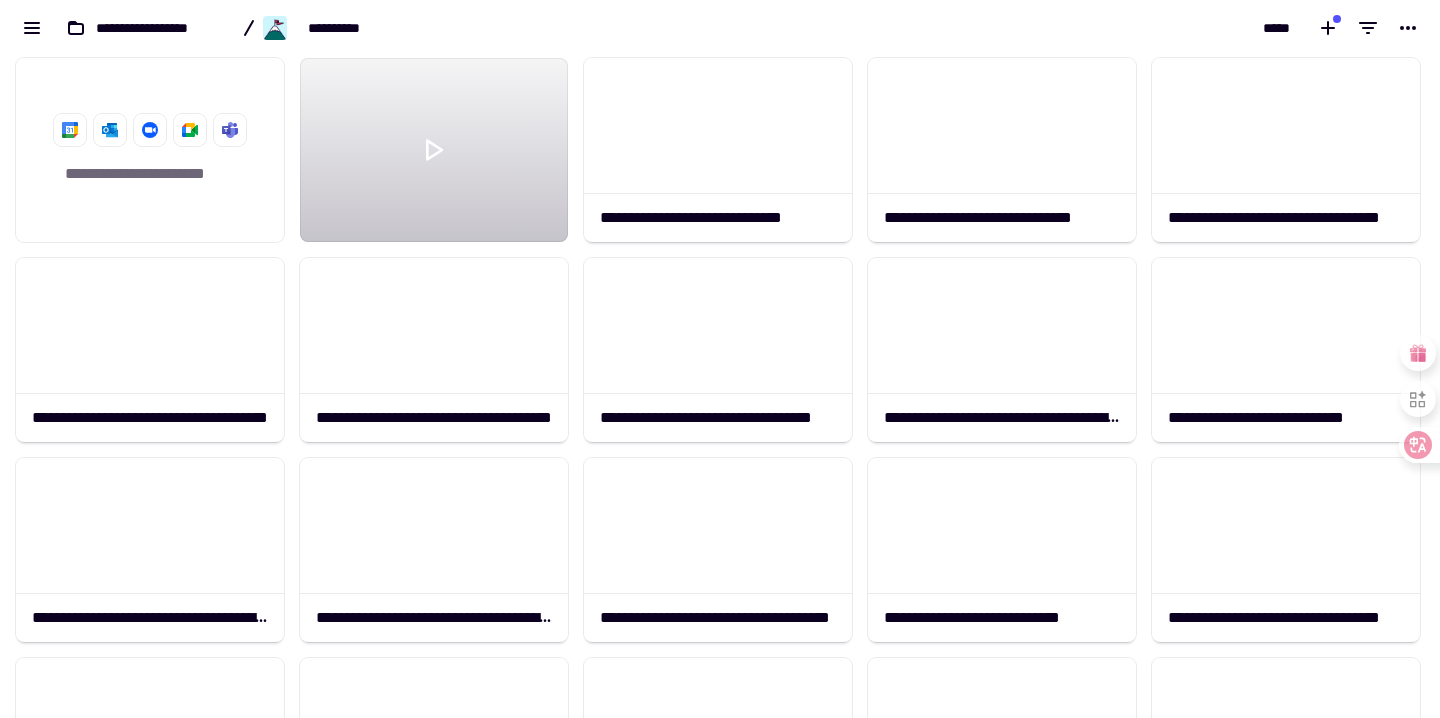 scroll, scrollTop: 0, scrollLeft: 0, axis: both 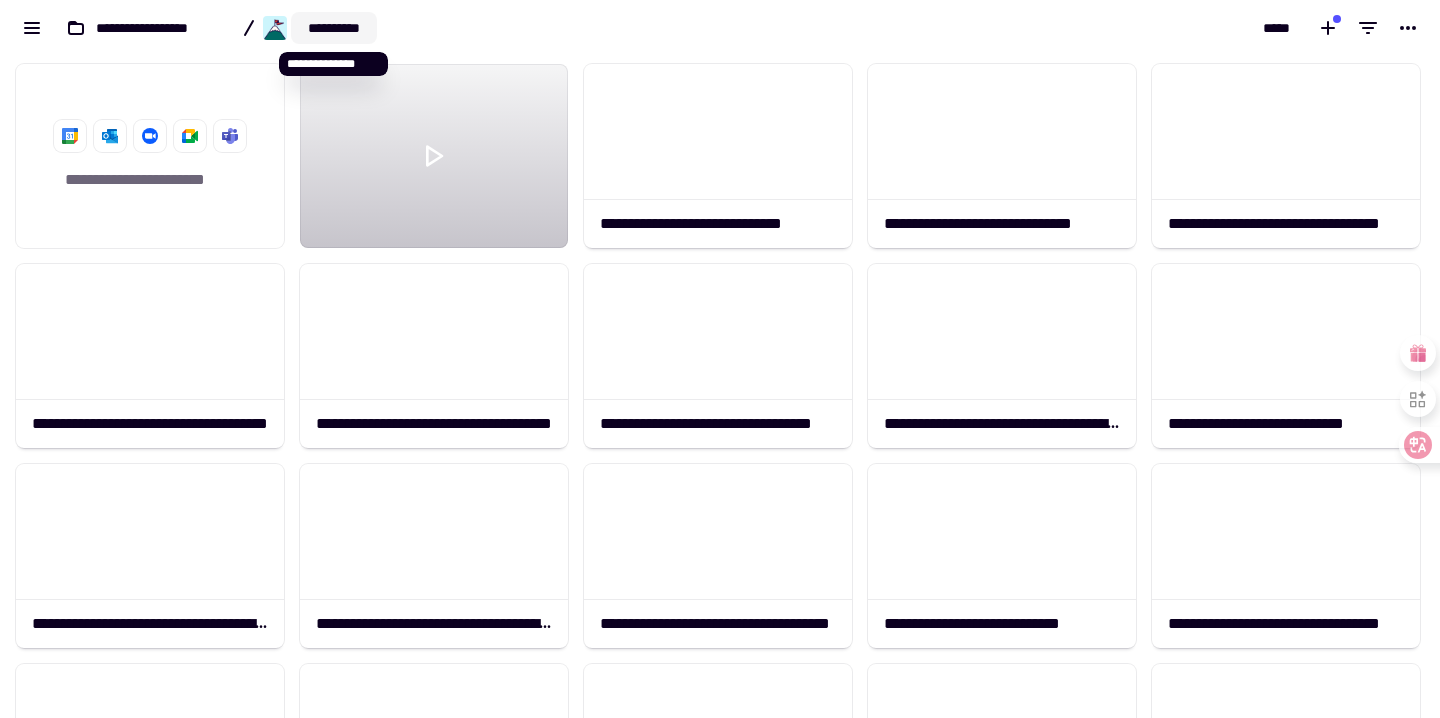 click on "**********" 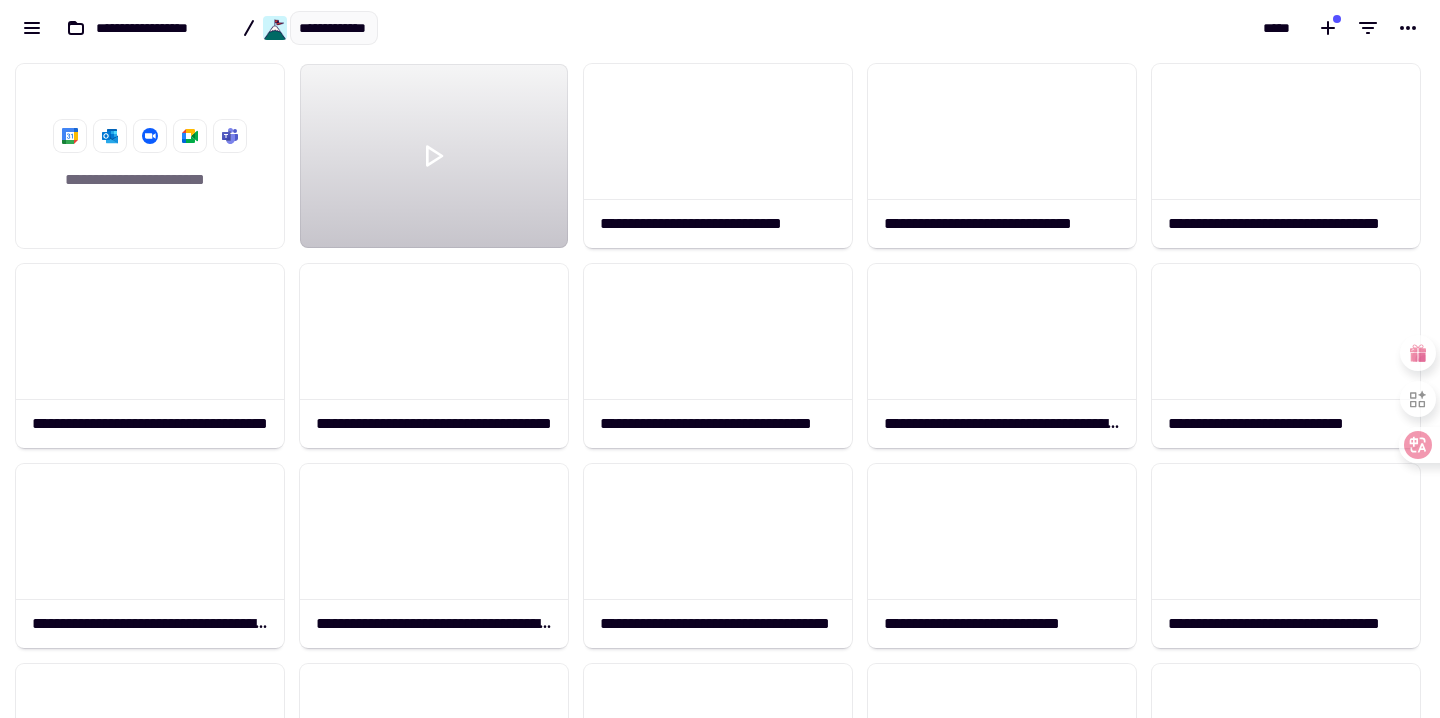 scroll, scrollTop: 0, scrollLeft: 24, axis: horizontal 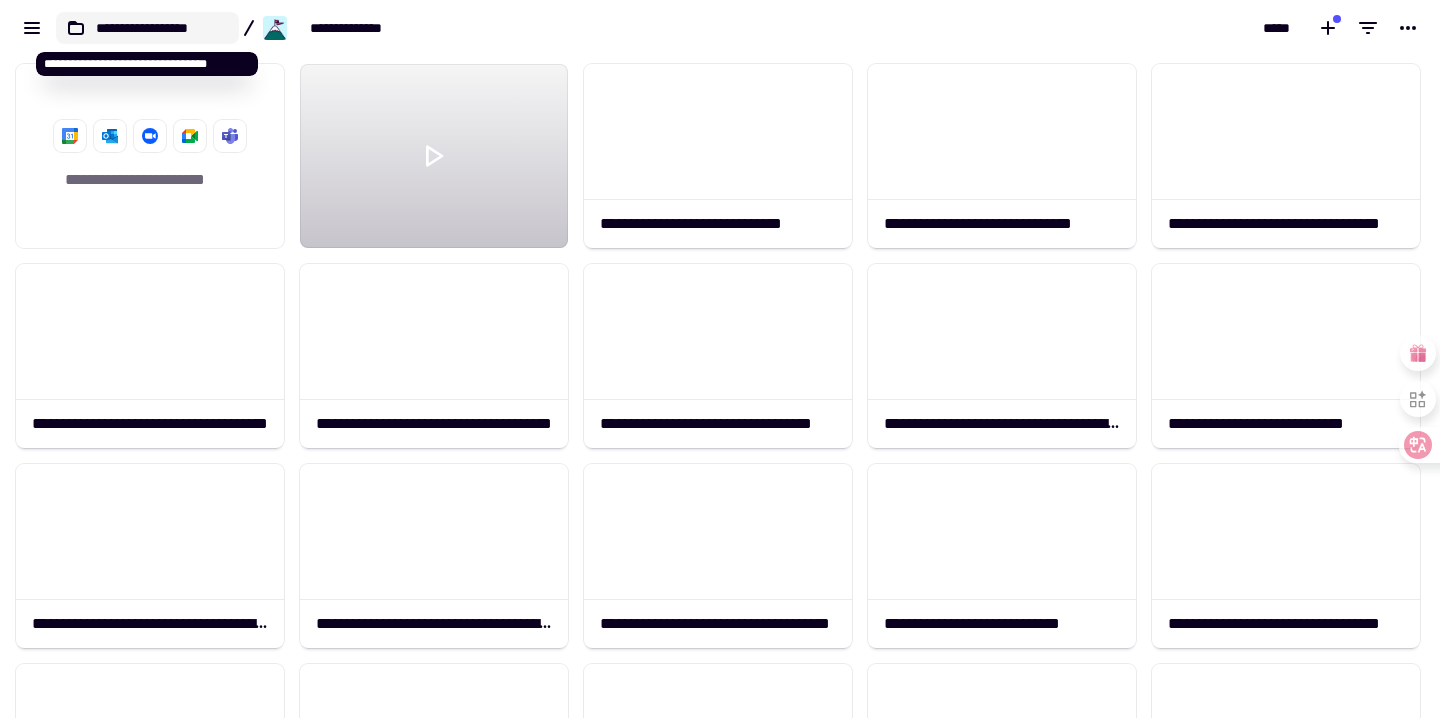 click on "**********" 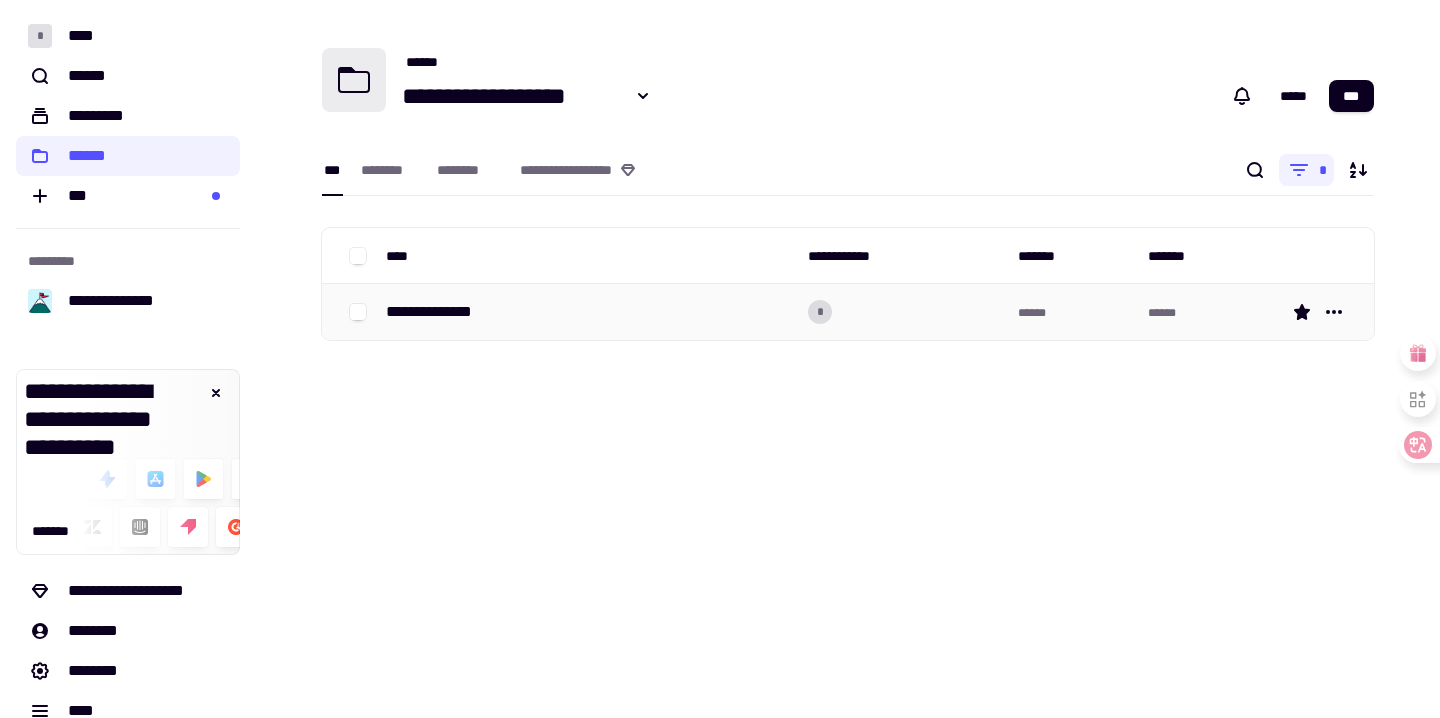 click on "**********" at bounding box center (439, 312) 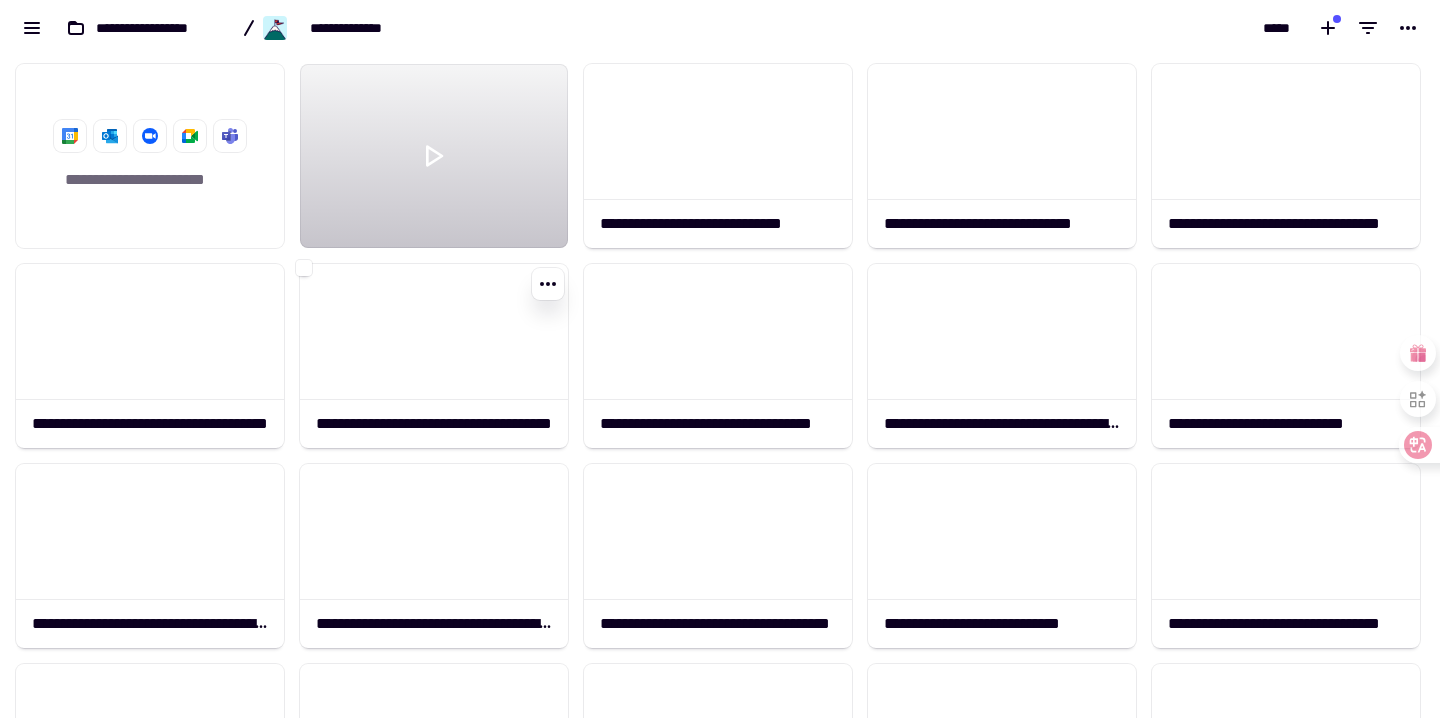 scroll, scrollTop: 1, scrollLeft: 1, axis: both 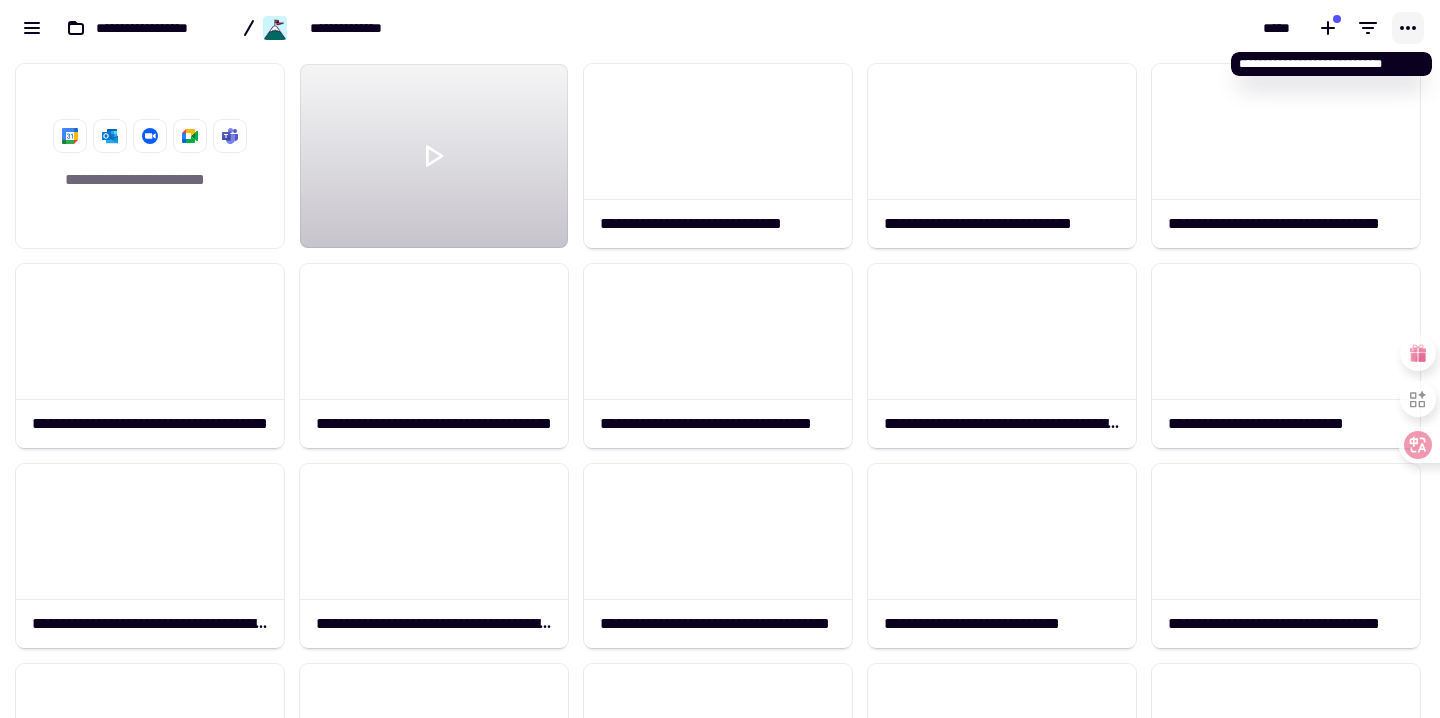 click 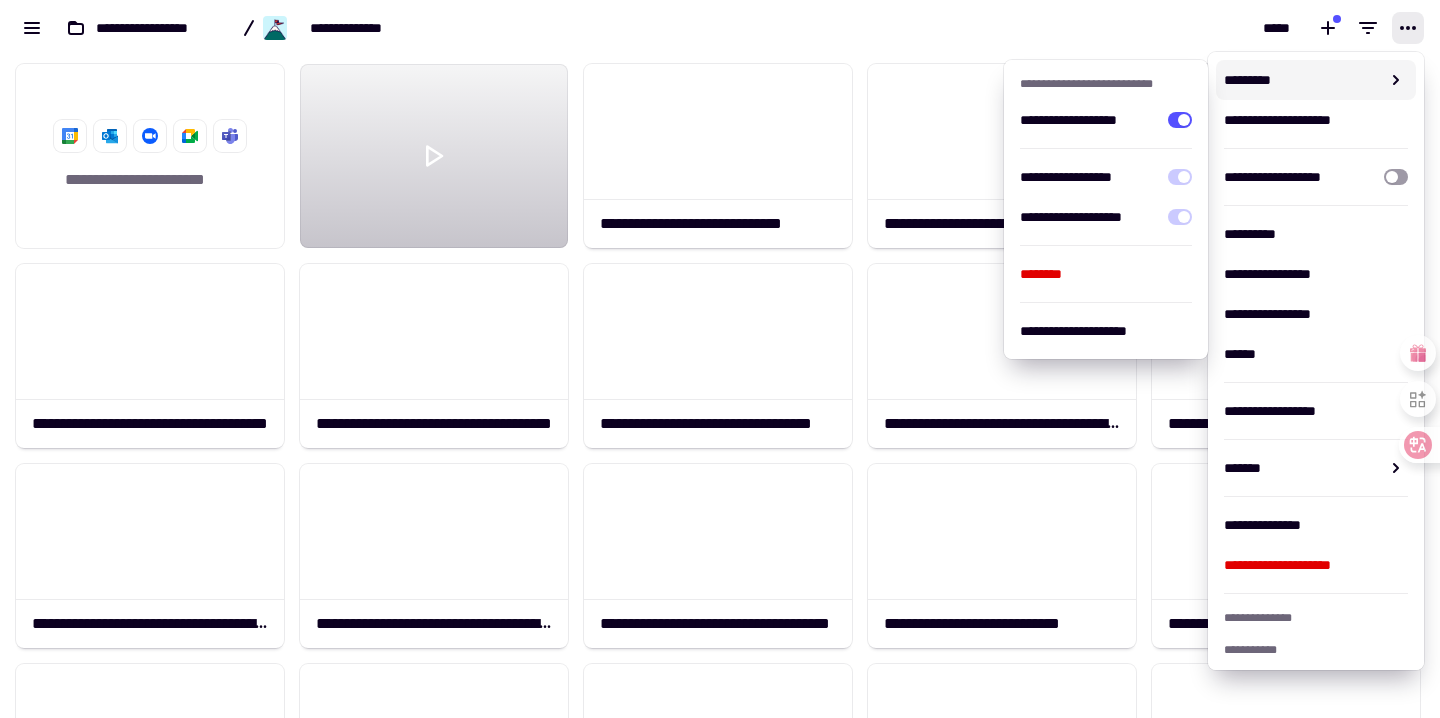 click on "*****" at bounding box center [1080, 28] 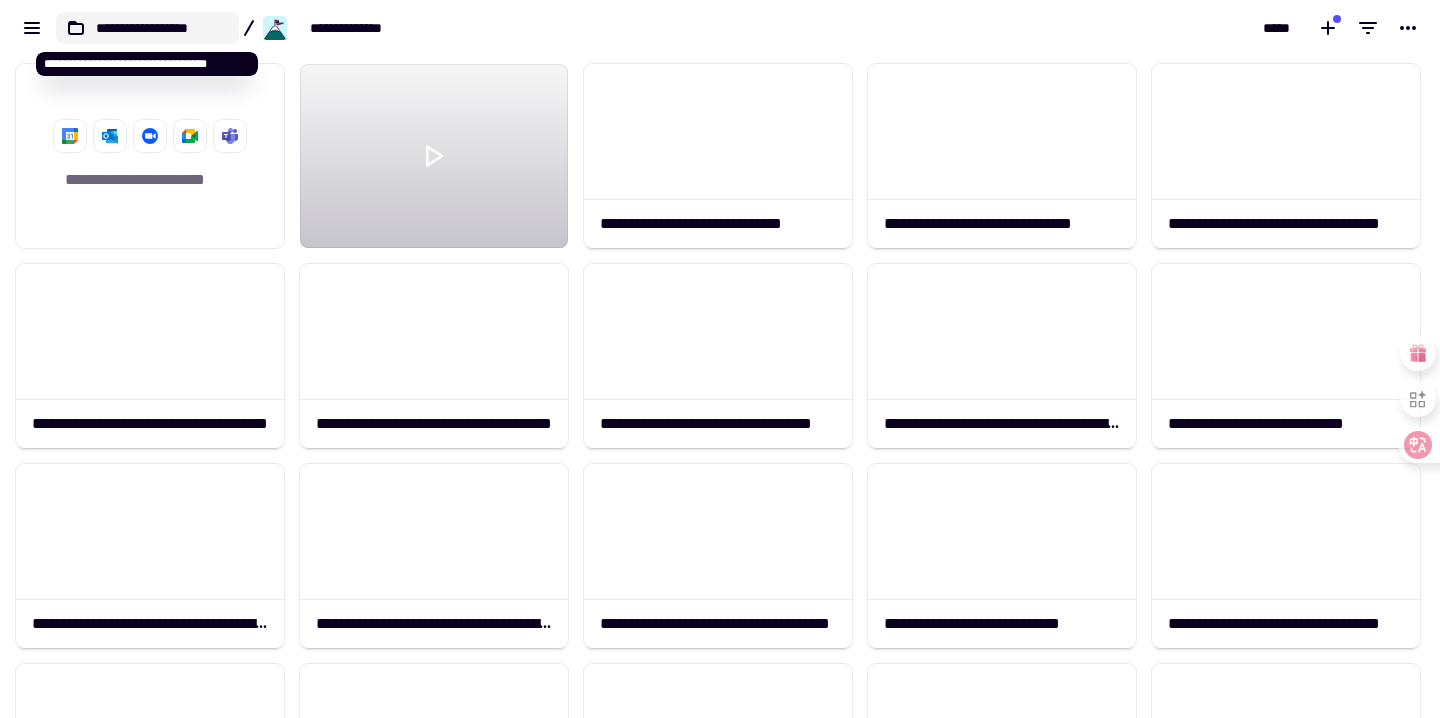 click on "**********" 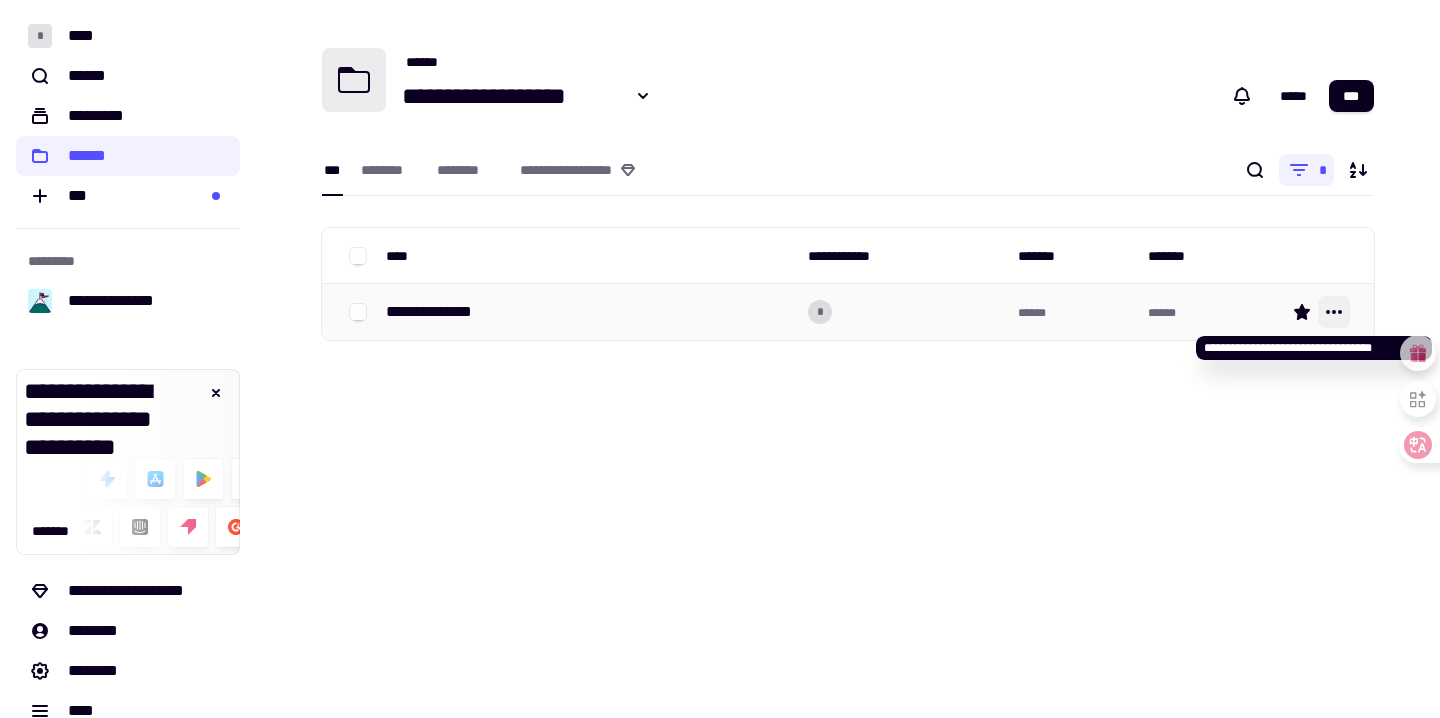click 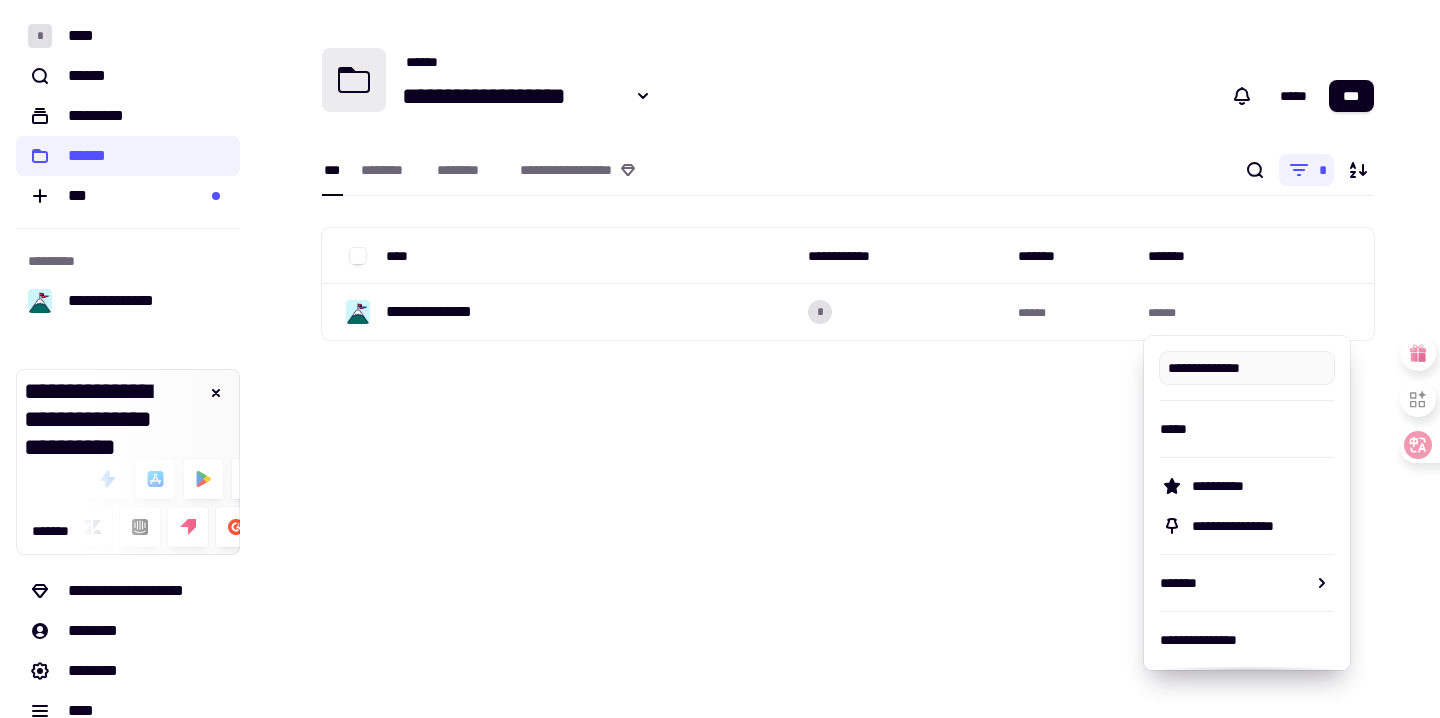 click on "**********" at bounding box center (848, 359) 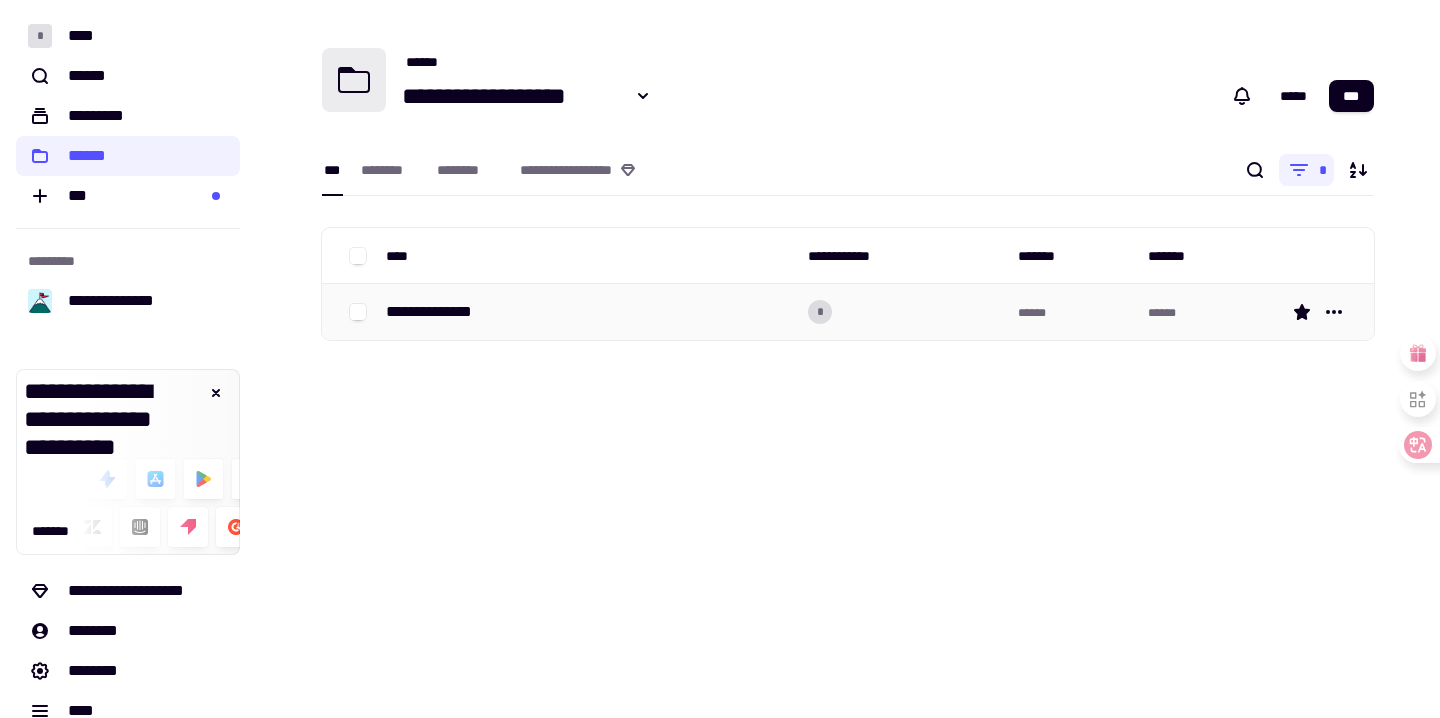 click on "**********" at bounding box center [589, 312] 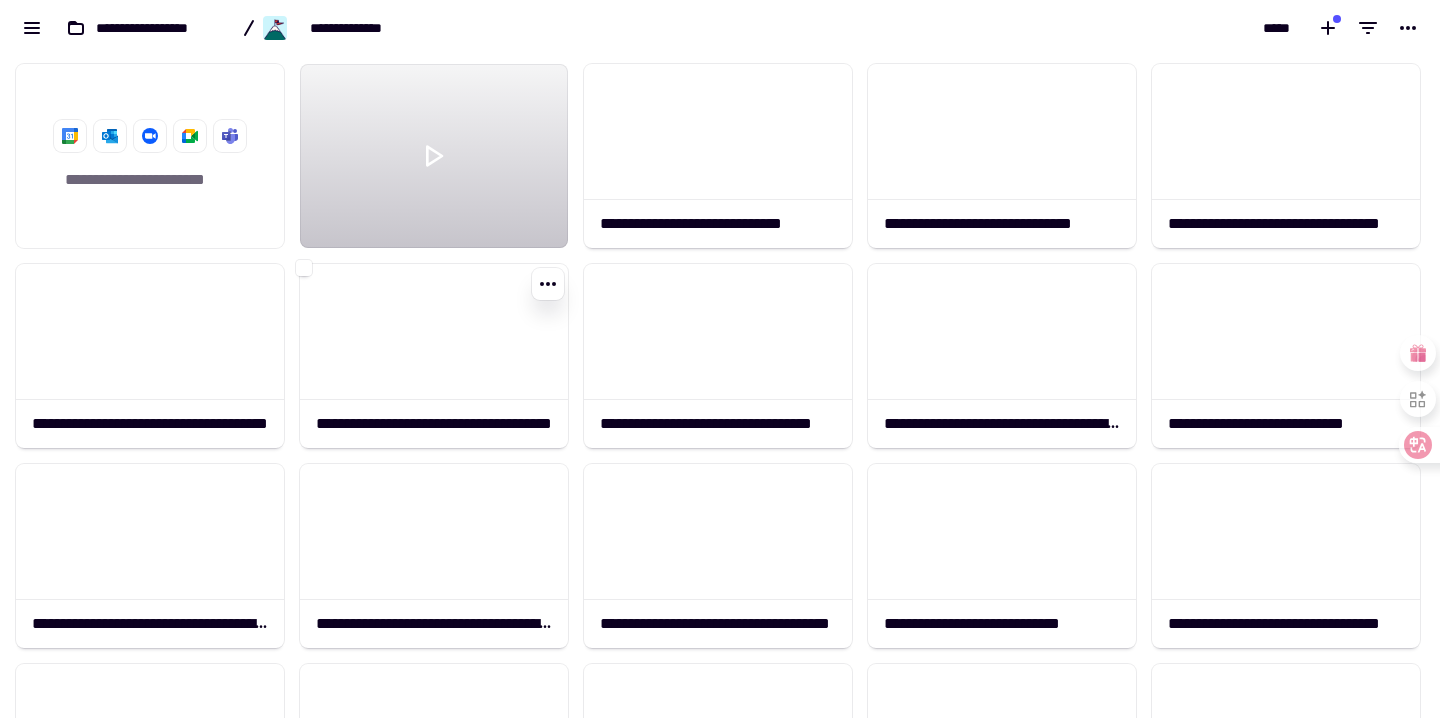 scroll, scrollTop: 1, scrollLeft: 1, axis: both 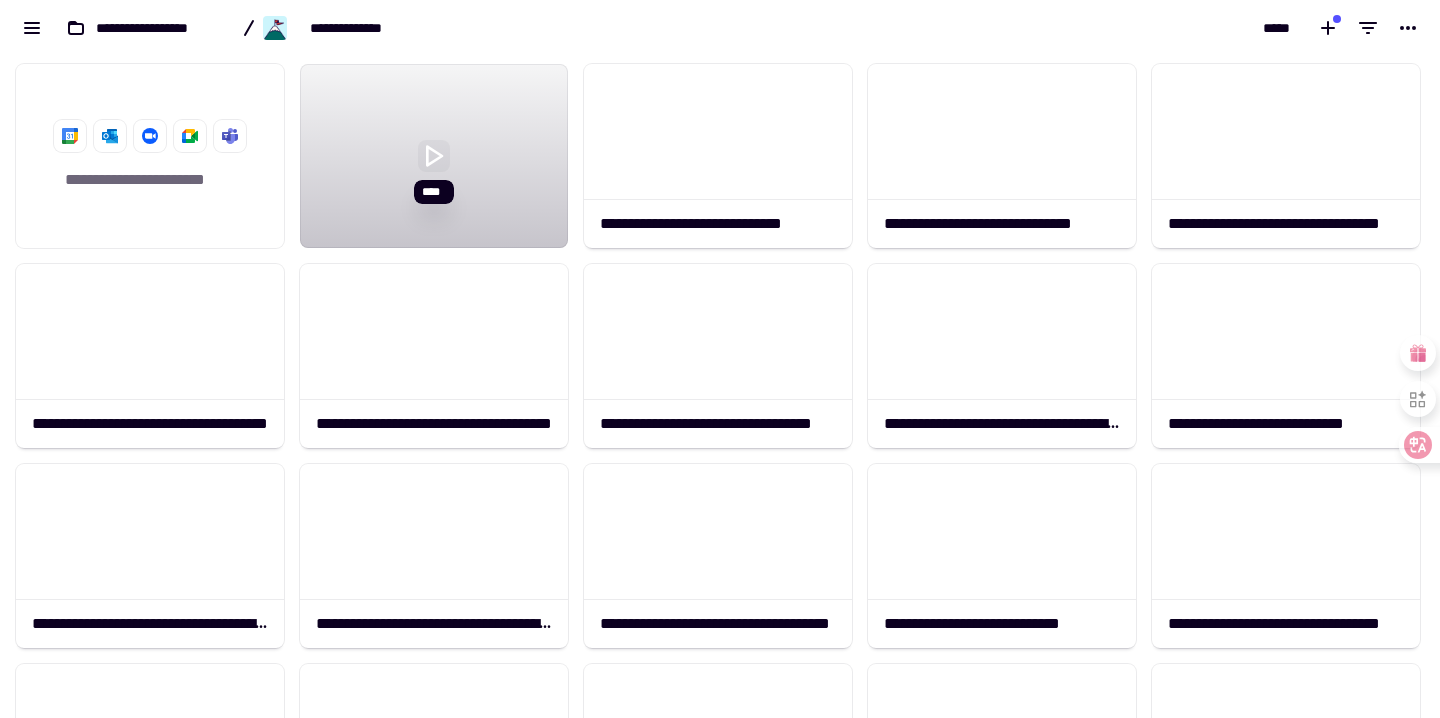 click 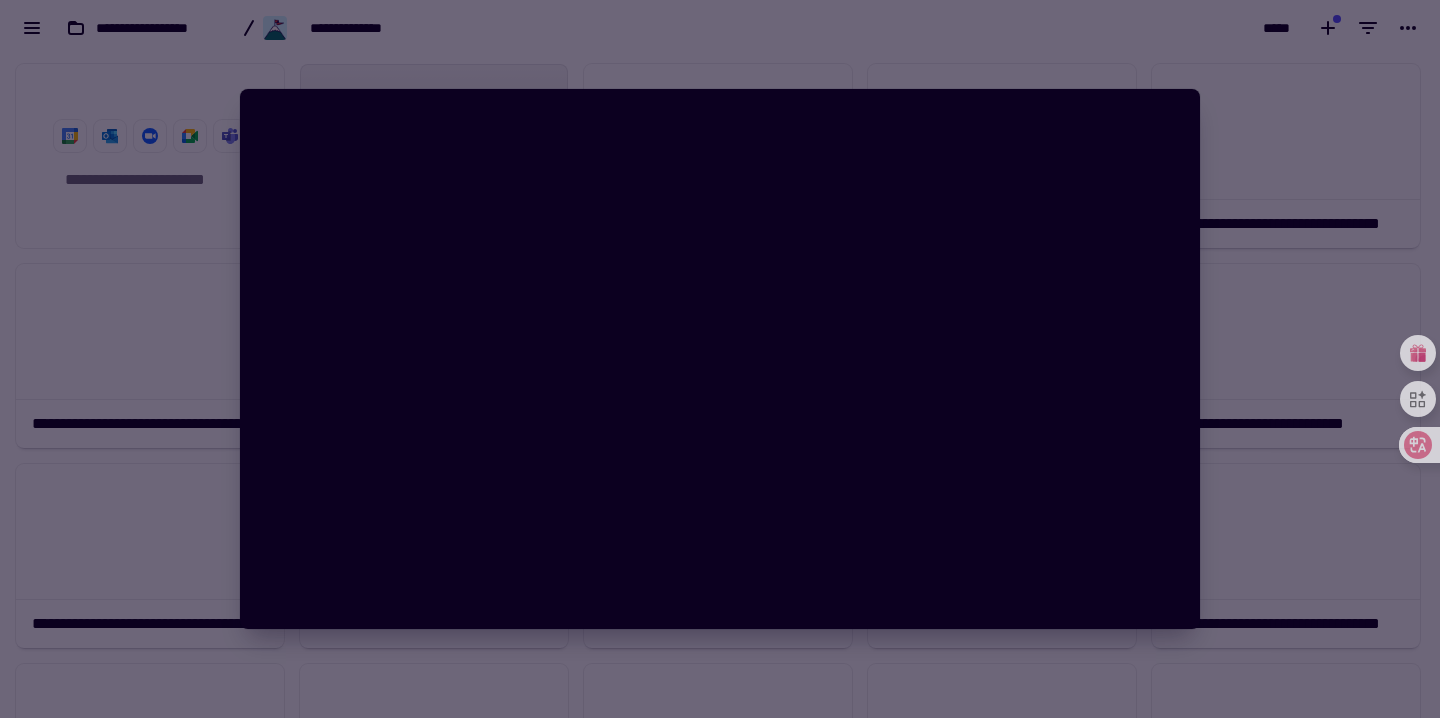 click at bounding box center (720, 359) 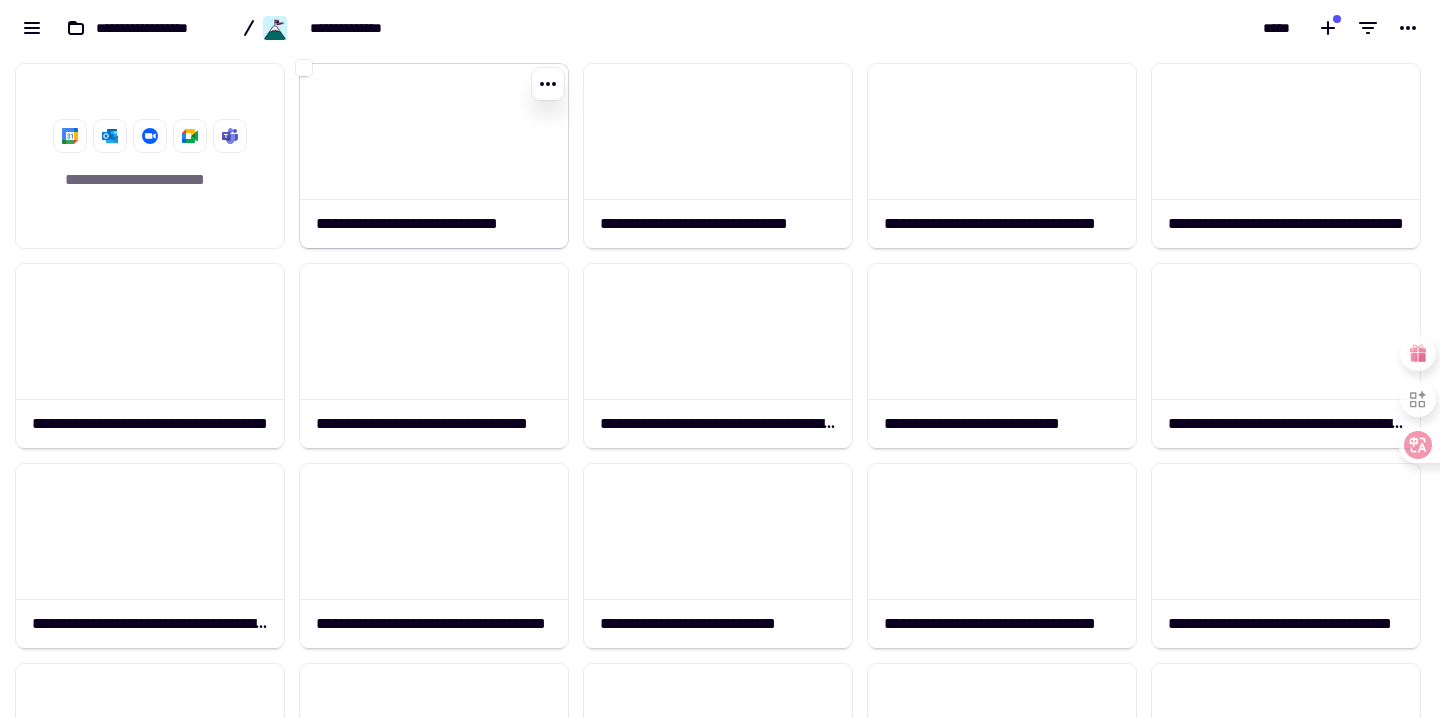 click 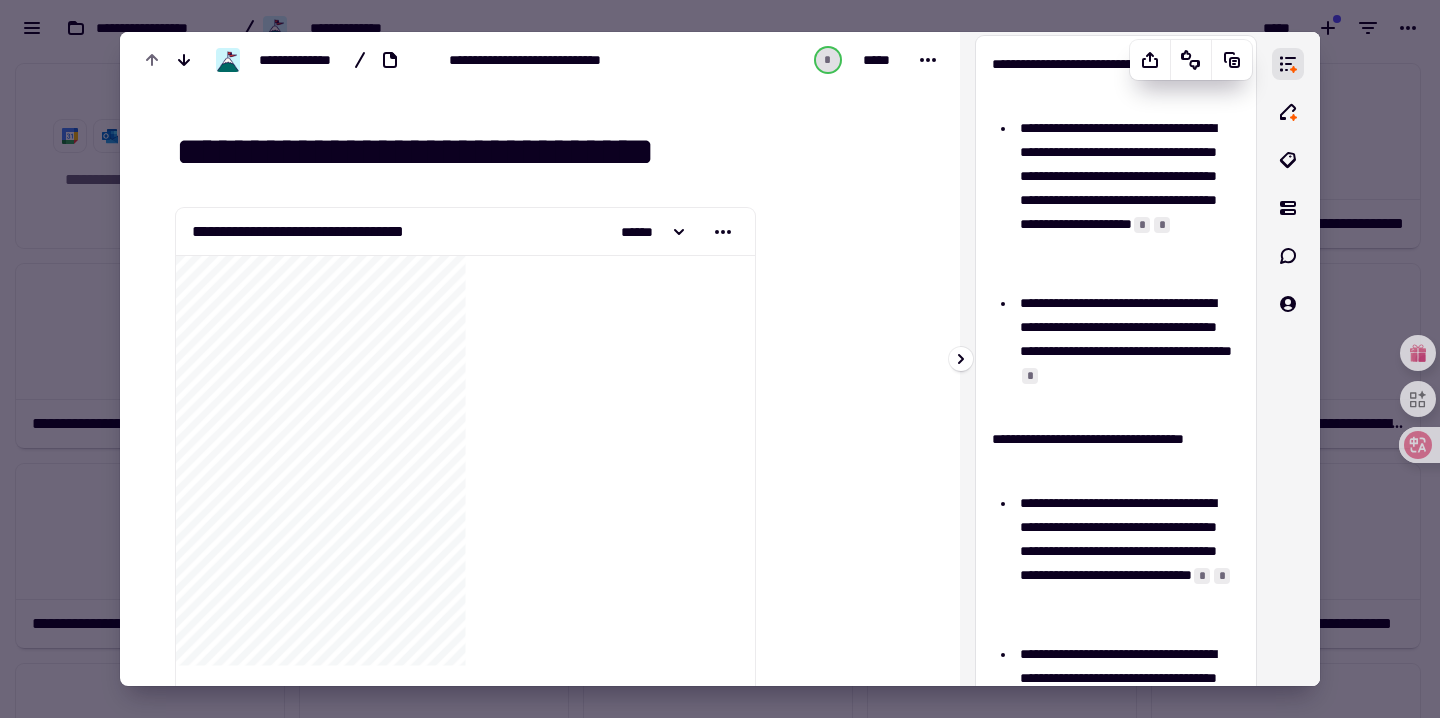 scroll, scrollTop: 0, scrollLeft: 0, axis: both 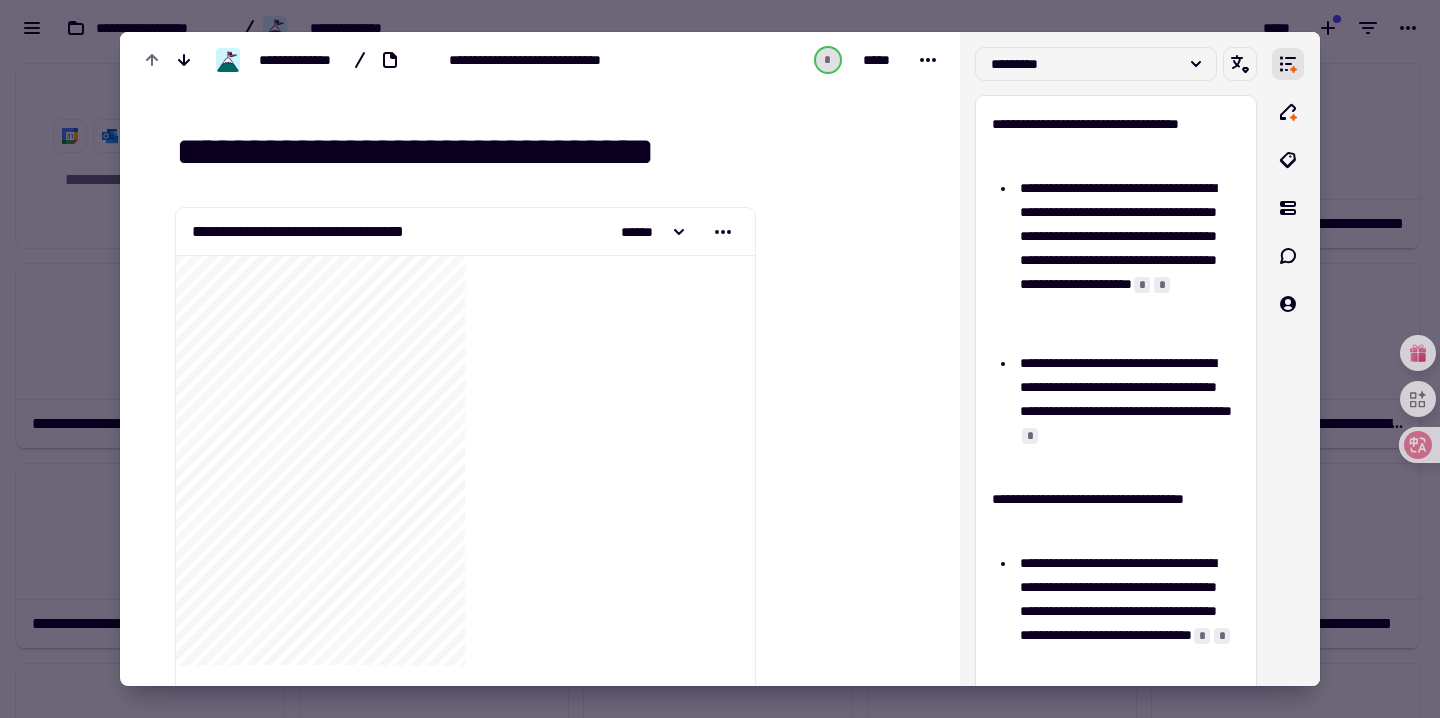 click at bounding box center [720, 359] 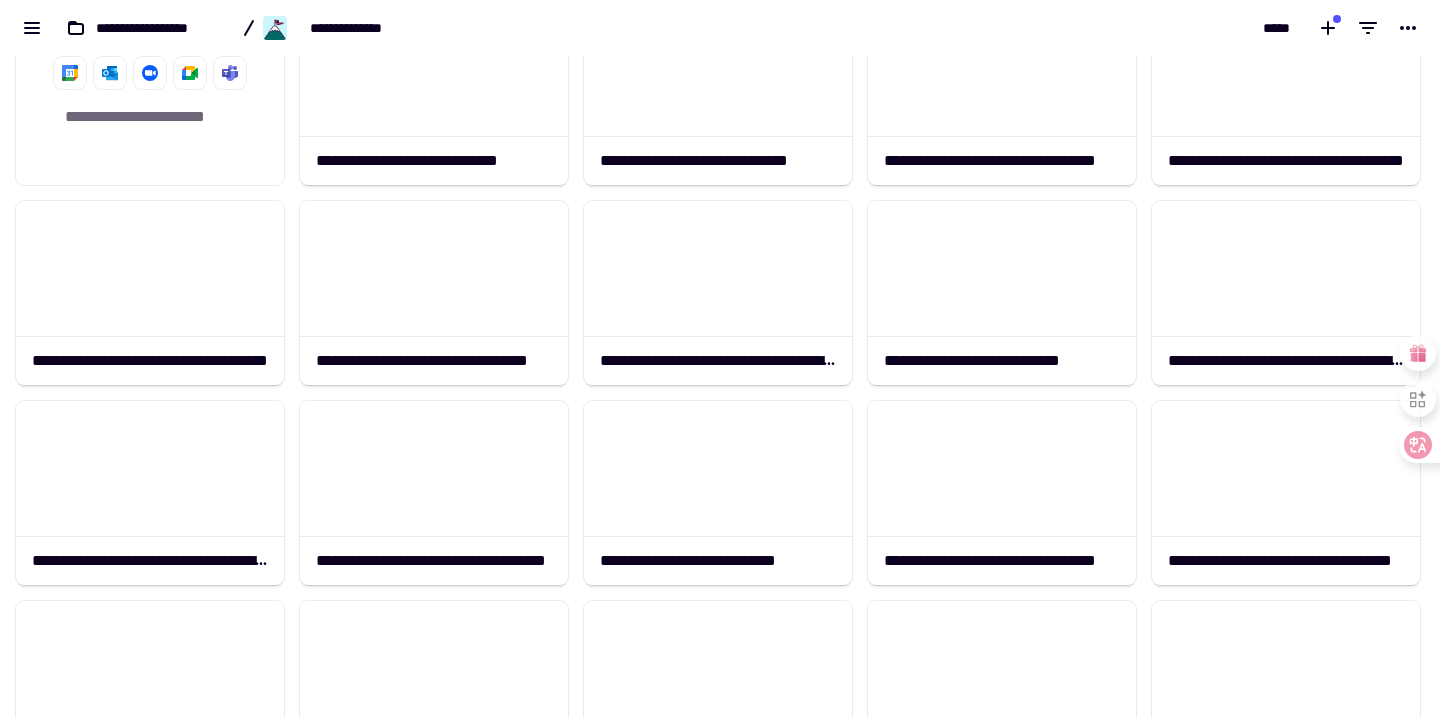scroll, scrollTop: 0, scrollLeft: 0, axis: both 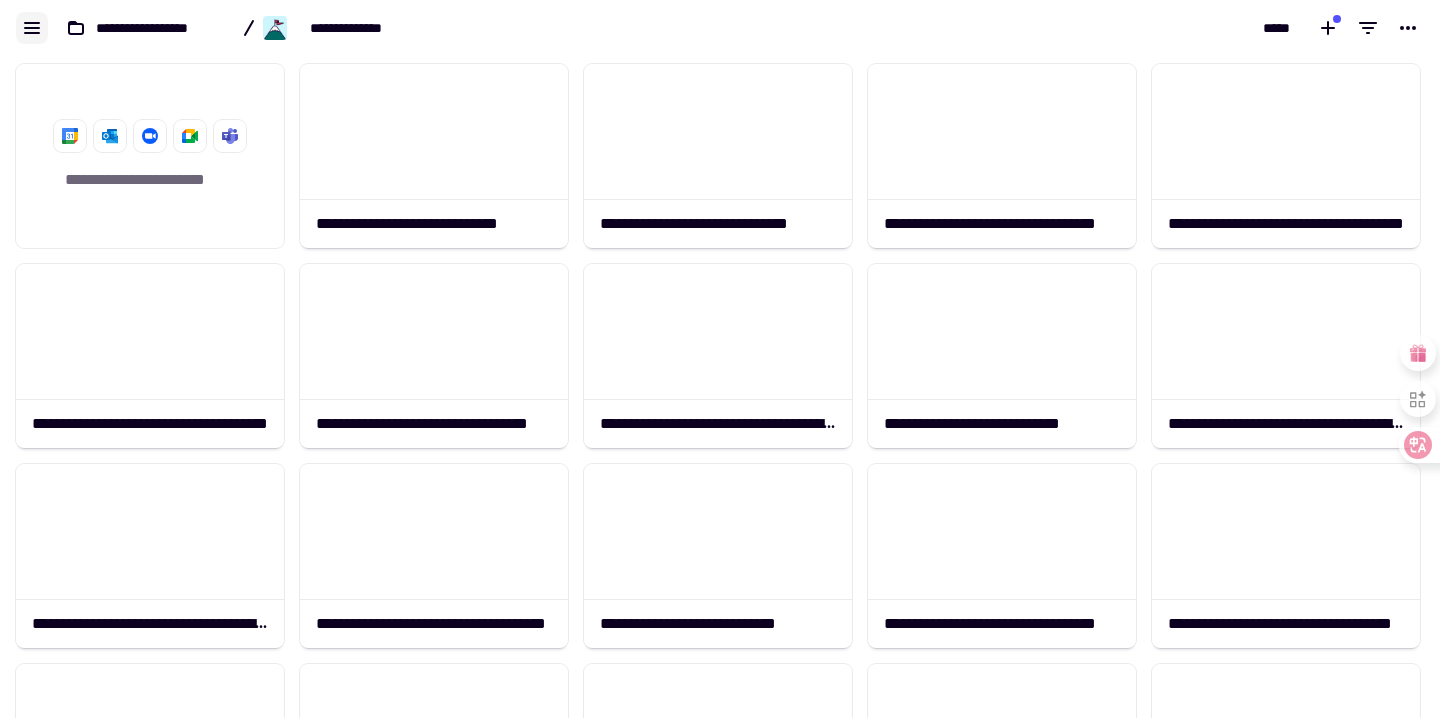 click 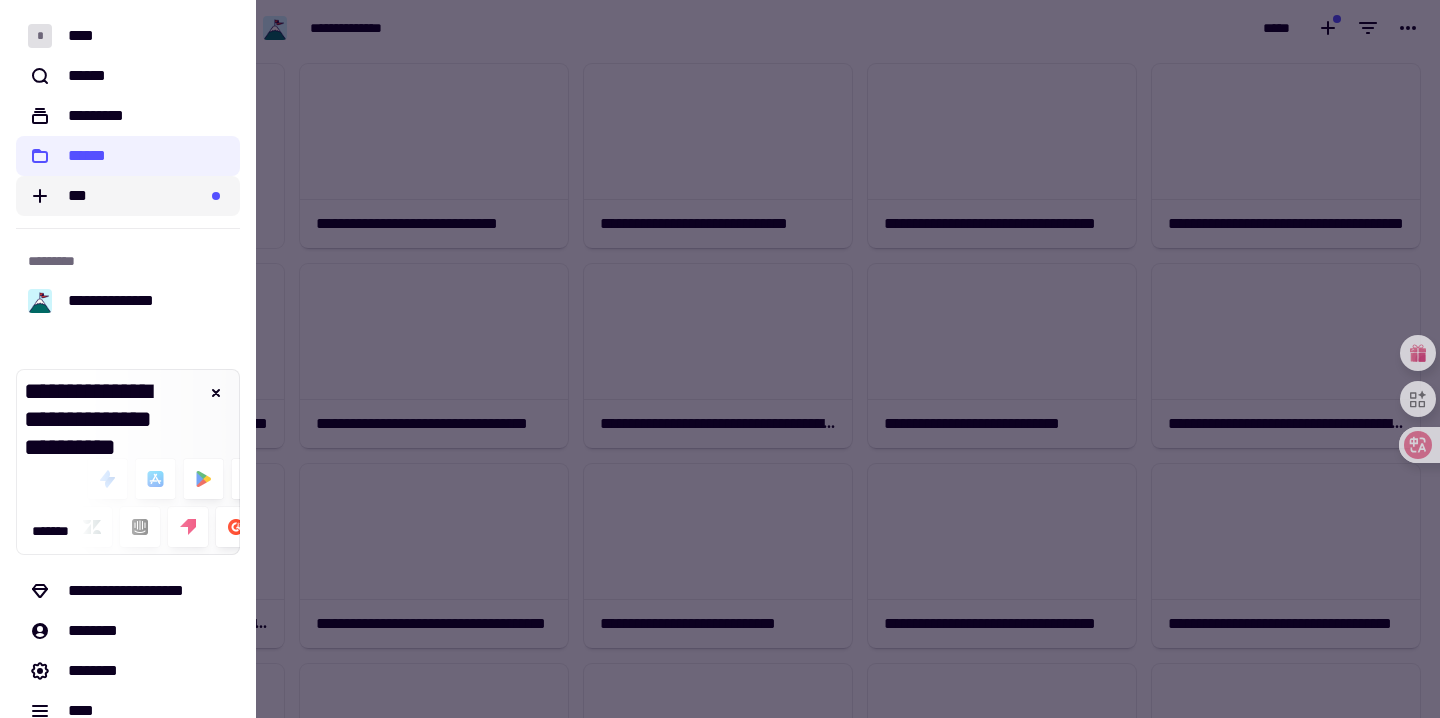 click on "***" 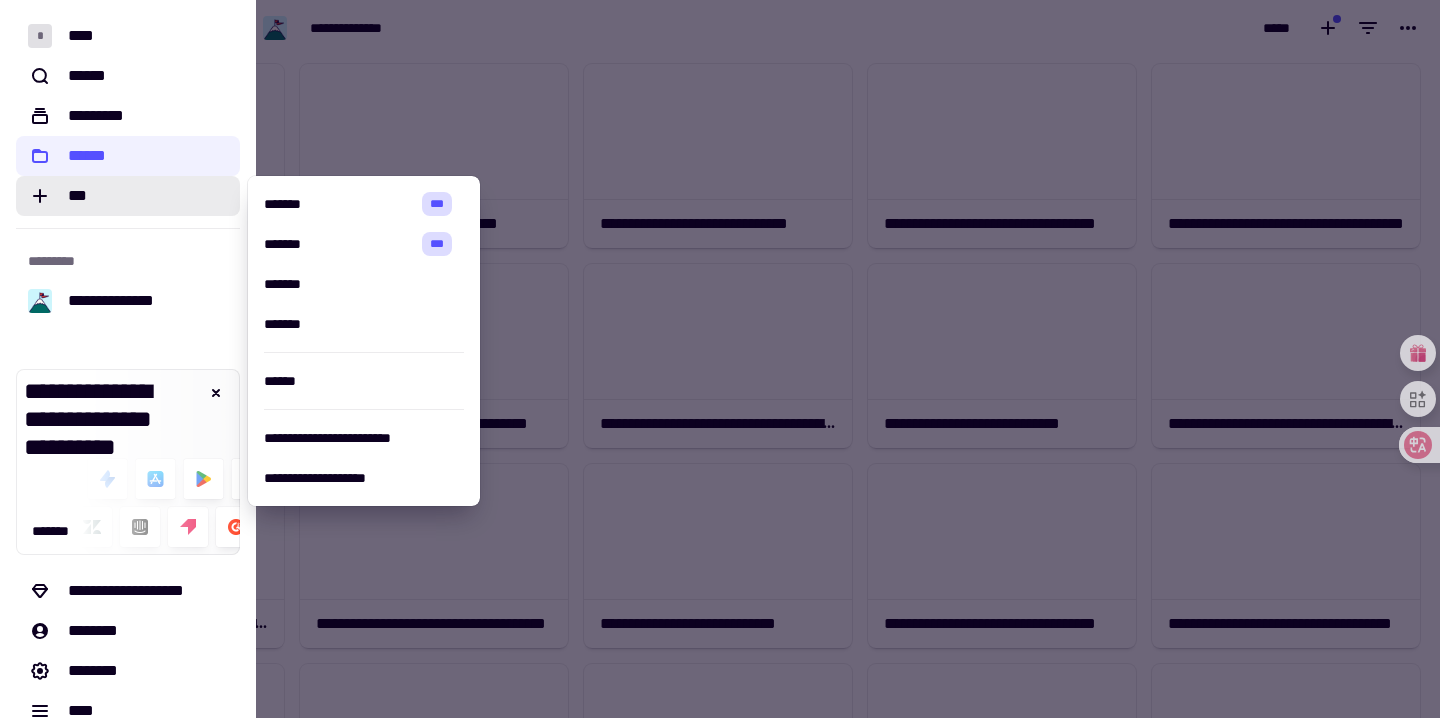 click at bounding box center (720, 359) 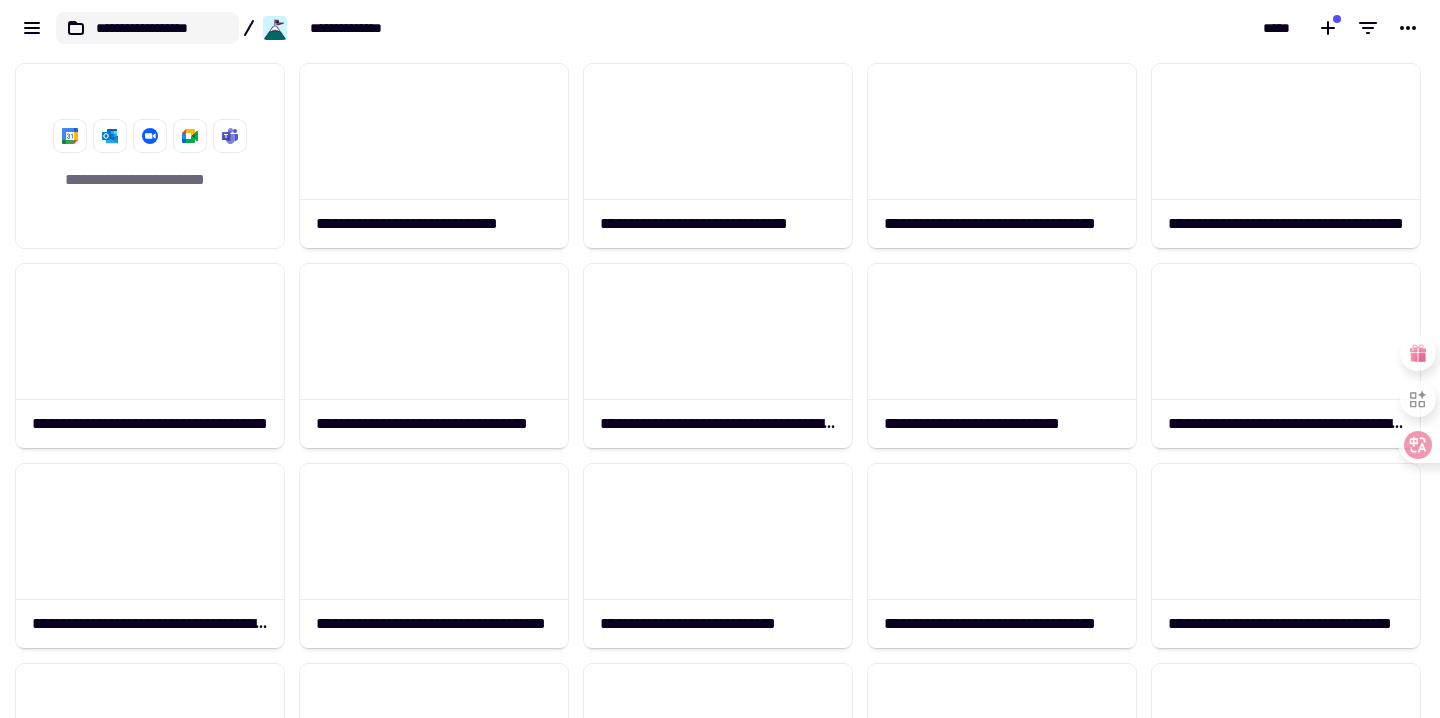 click on "**********" 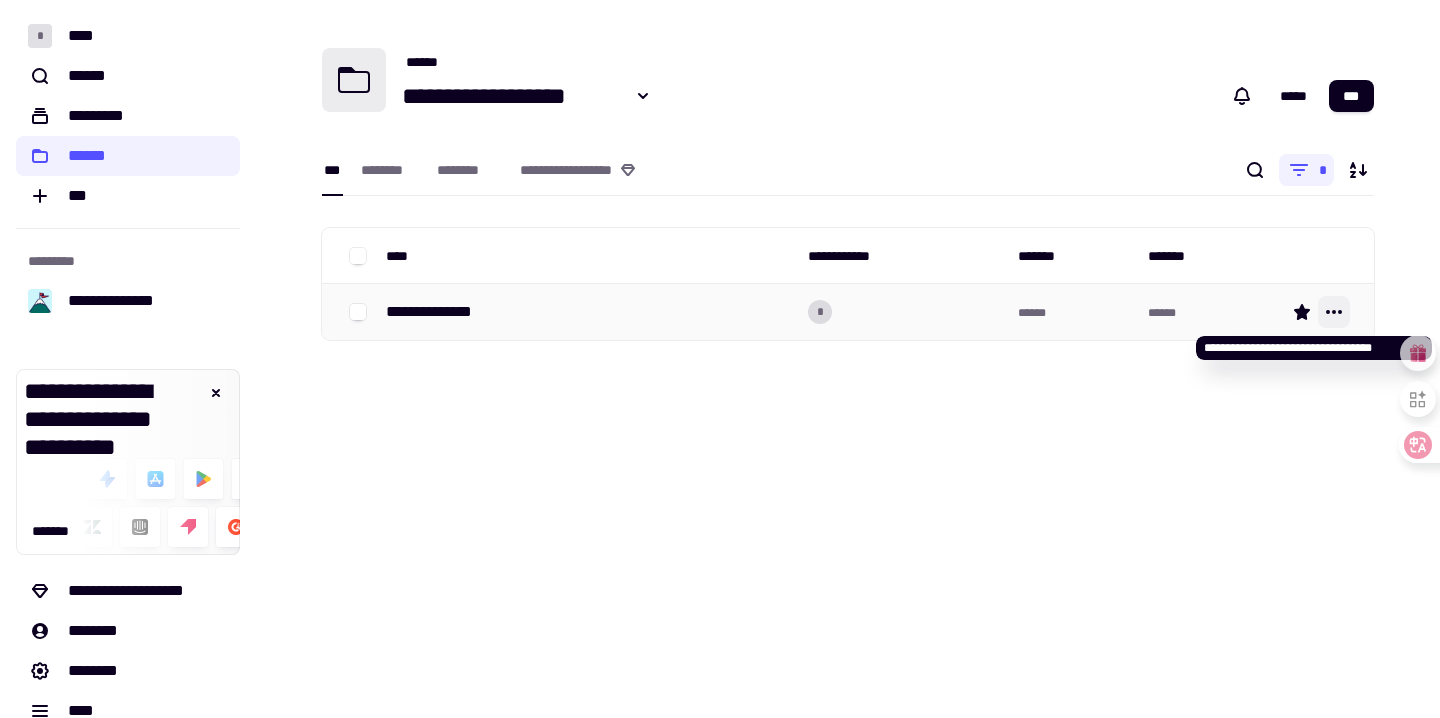 click 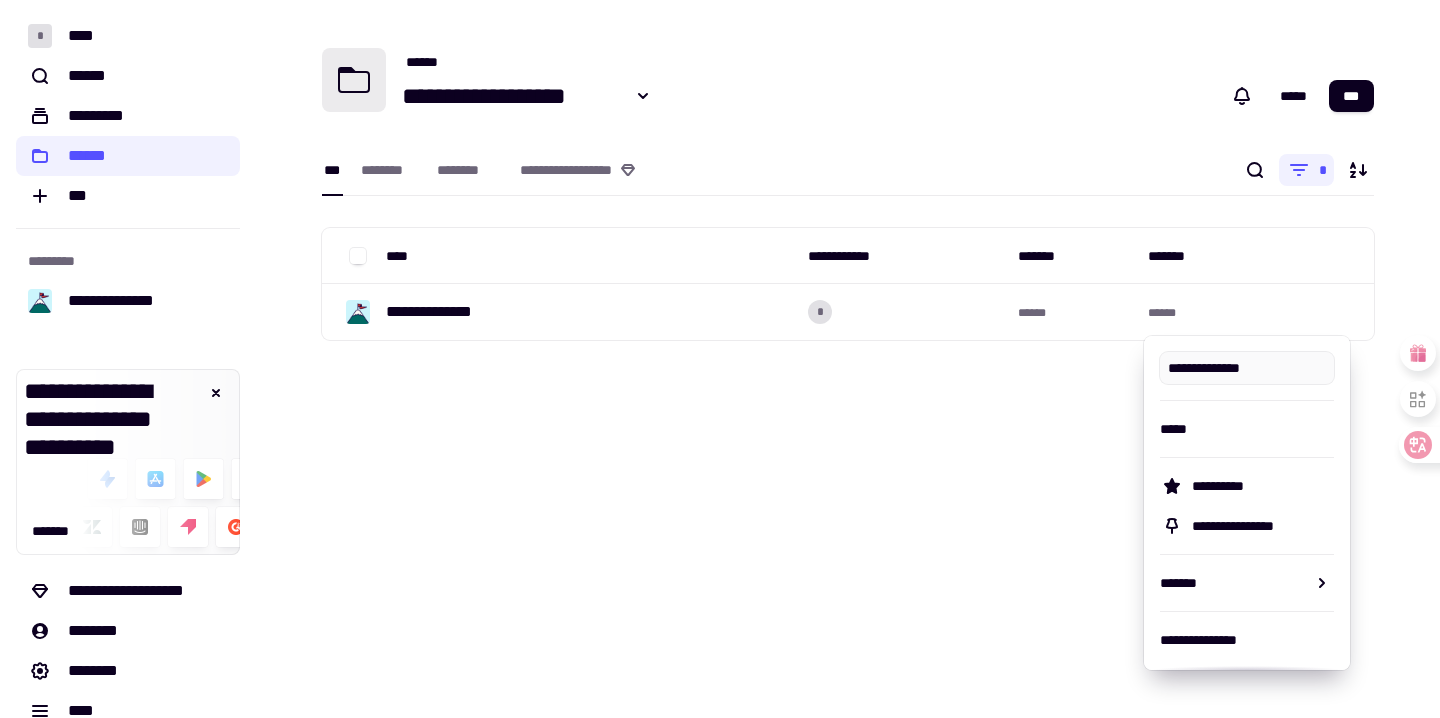 click on "**********" at bounding box center (848, 359) 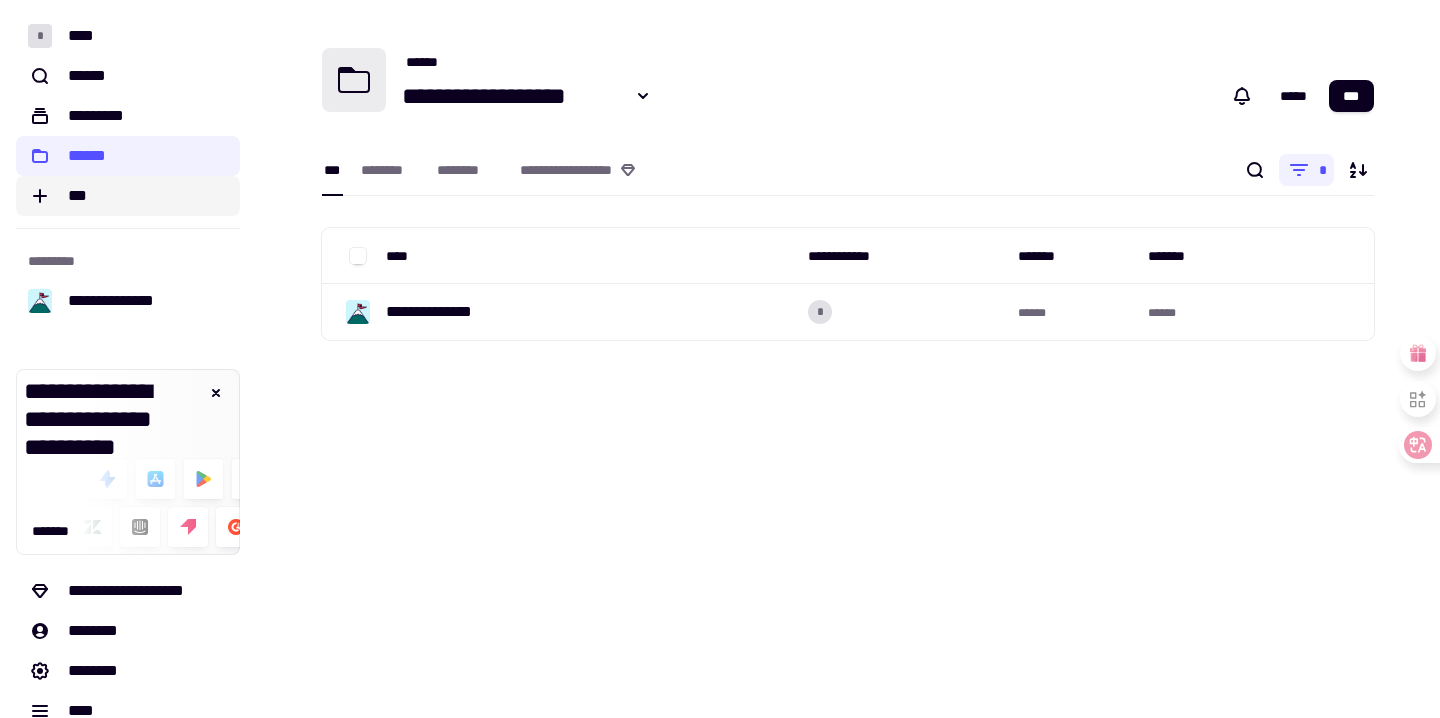 click on "***" 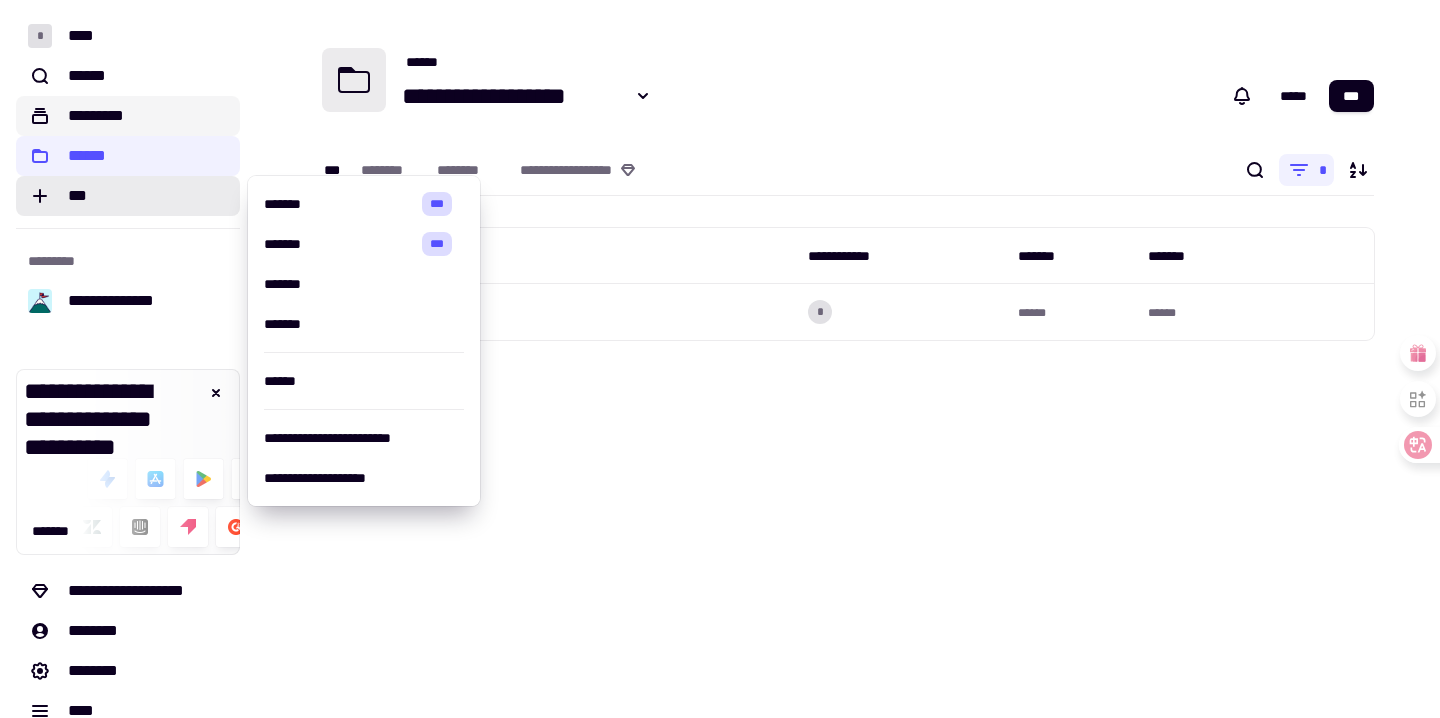 click on "*********" 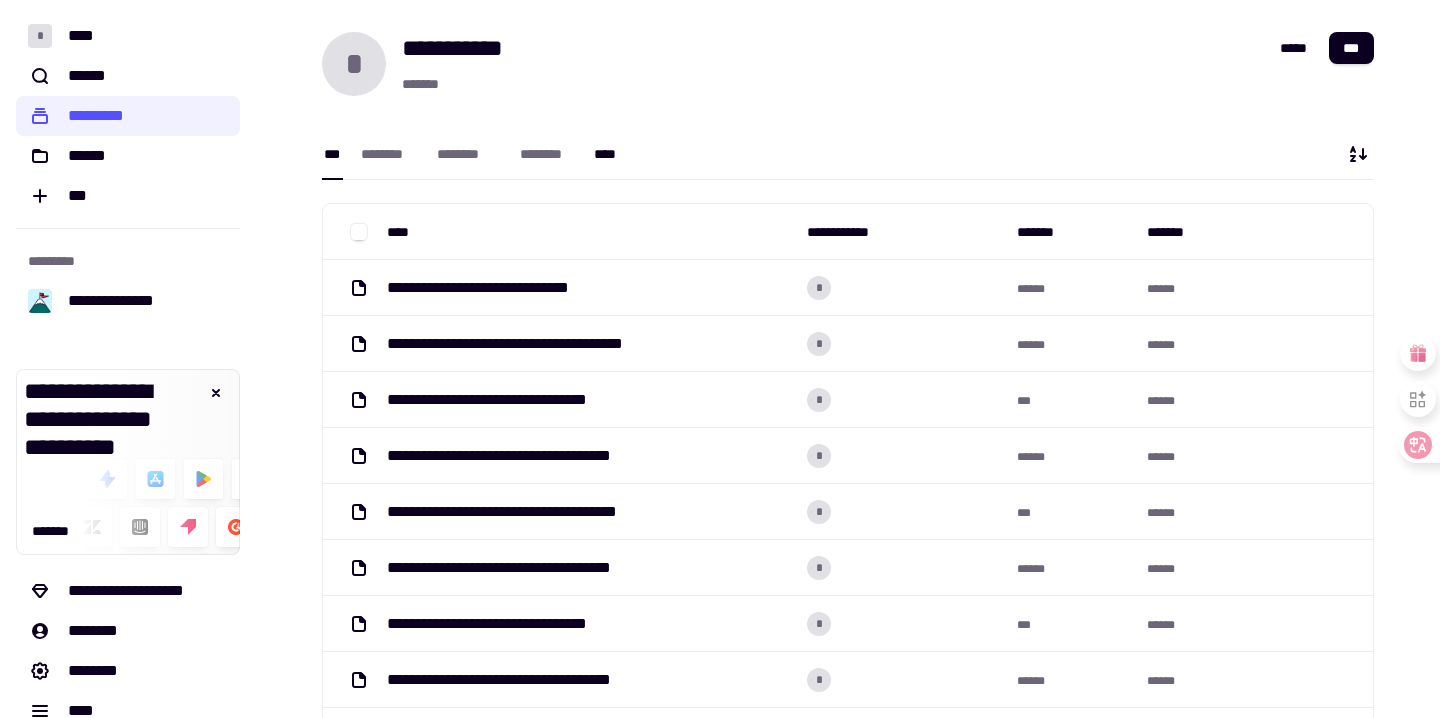 click on "****" at bounding box center [609, 154] 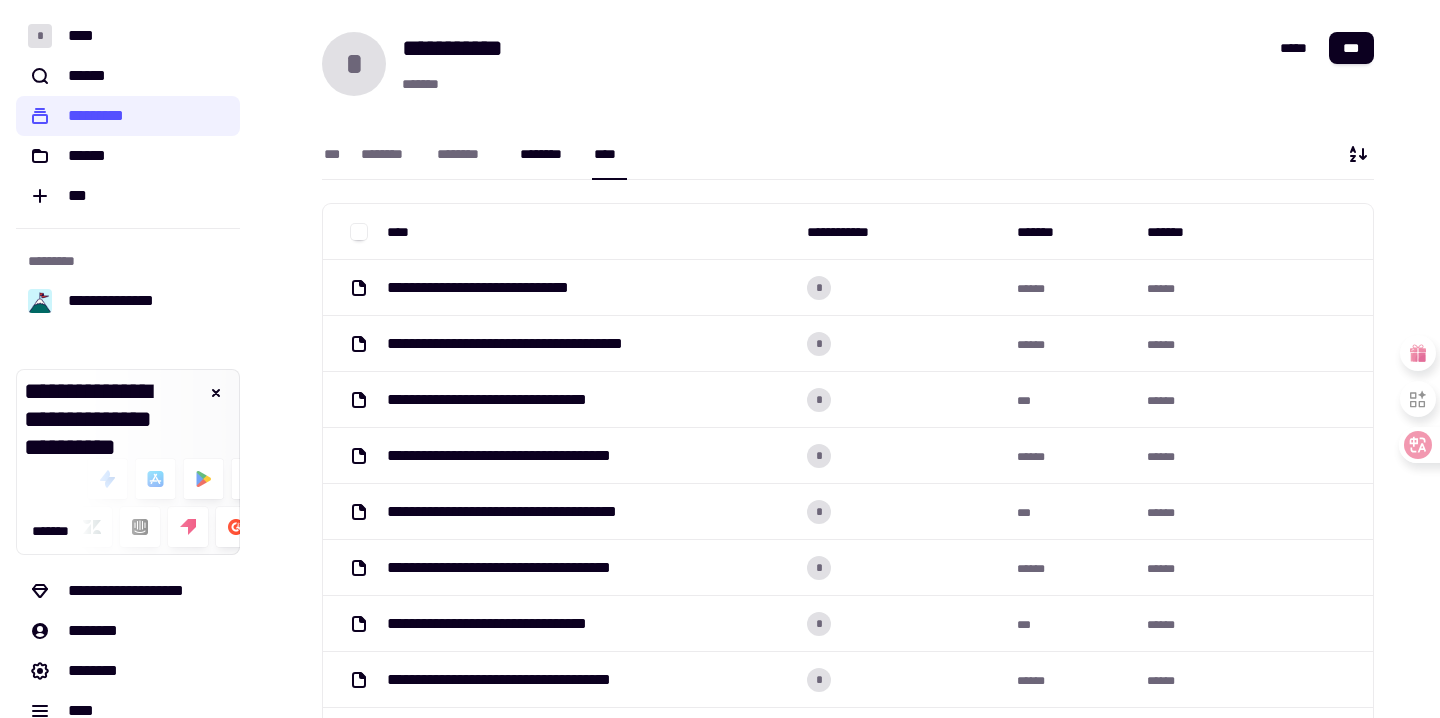 click on "********" at bounding box center [547, 154] 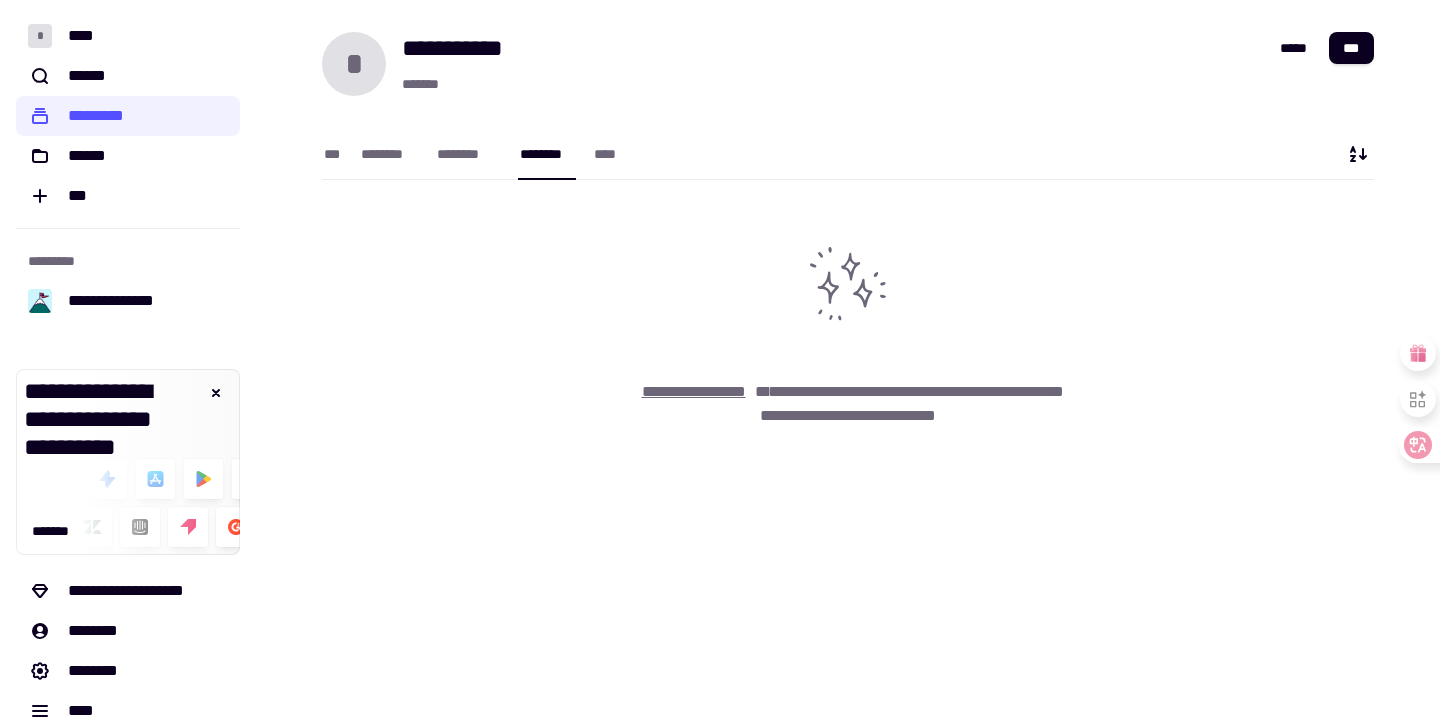 click on "**********" 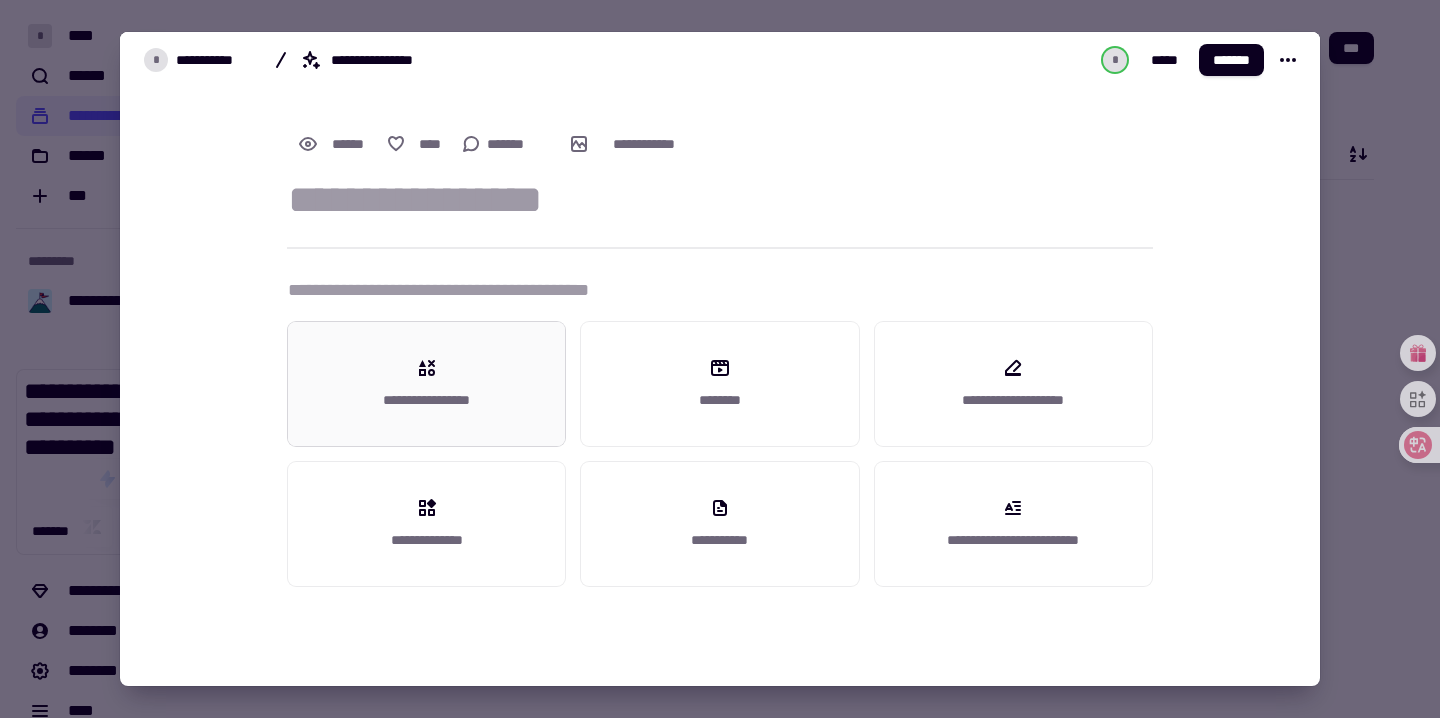 click 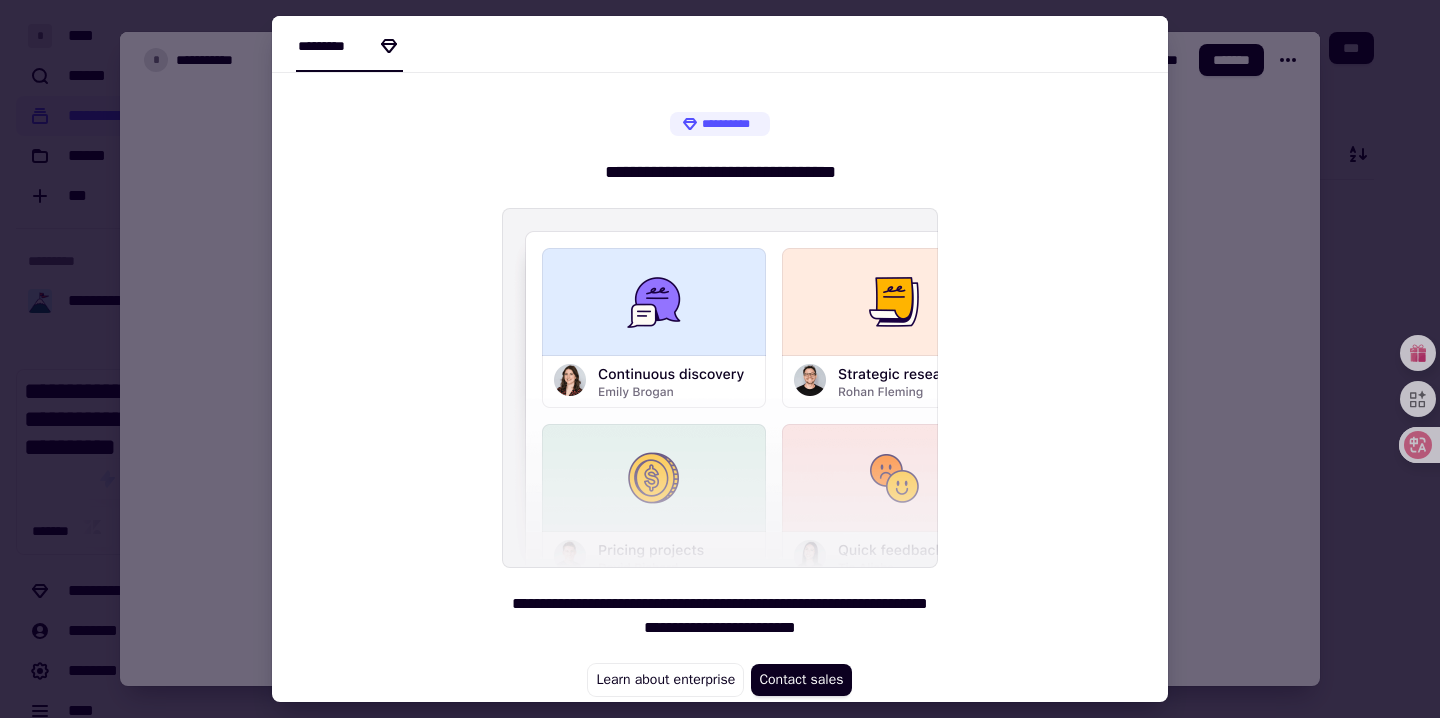 scroll, scrollTop: 34, scrollLeft: 0, axis: vertical 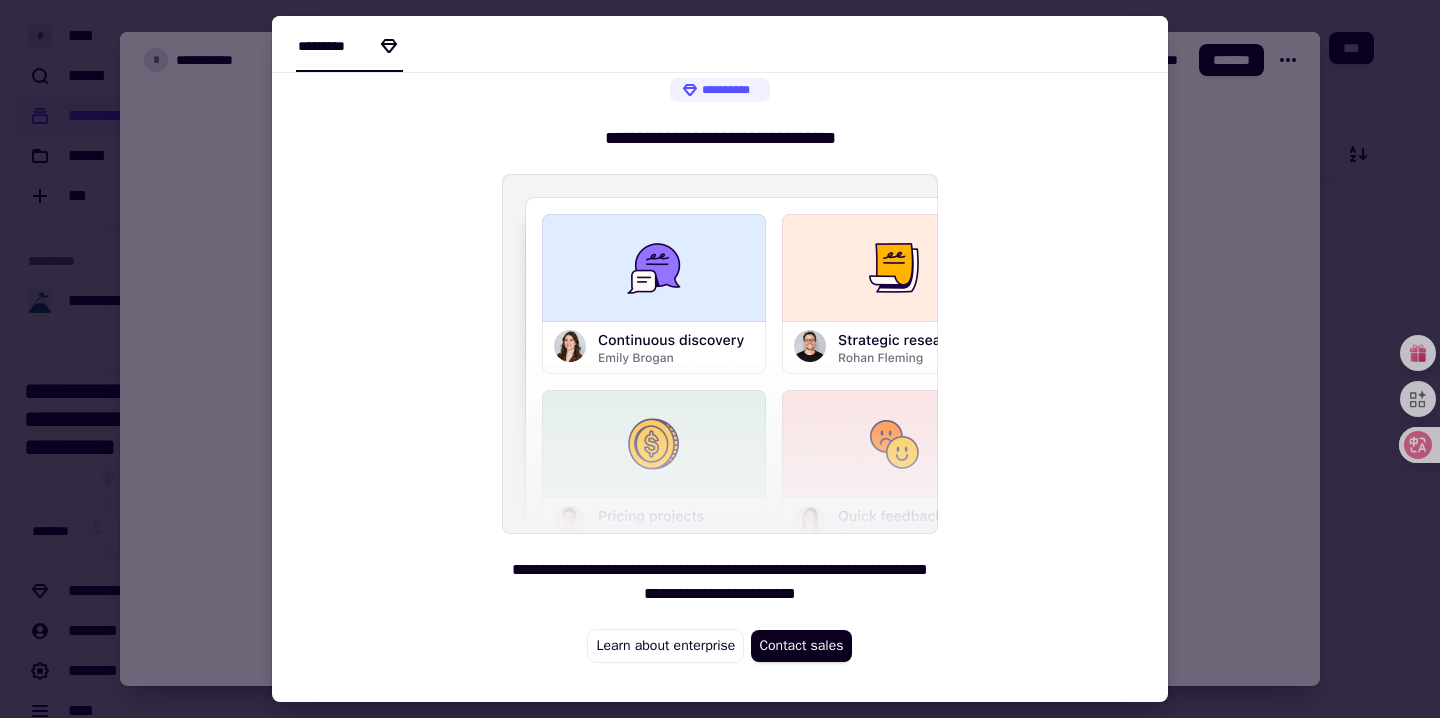 click at bounding box center (720, 359) 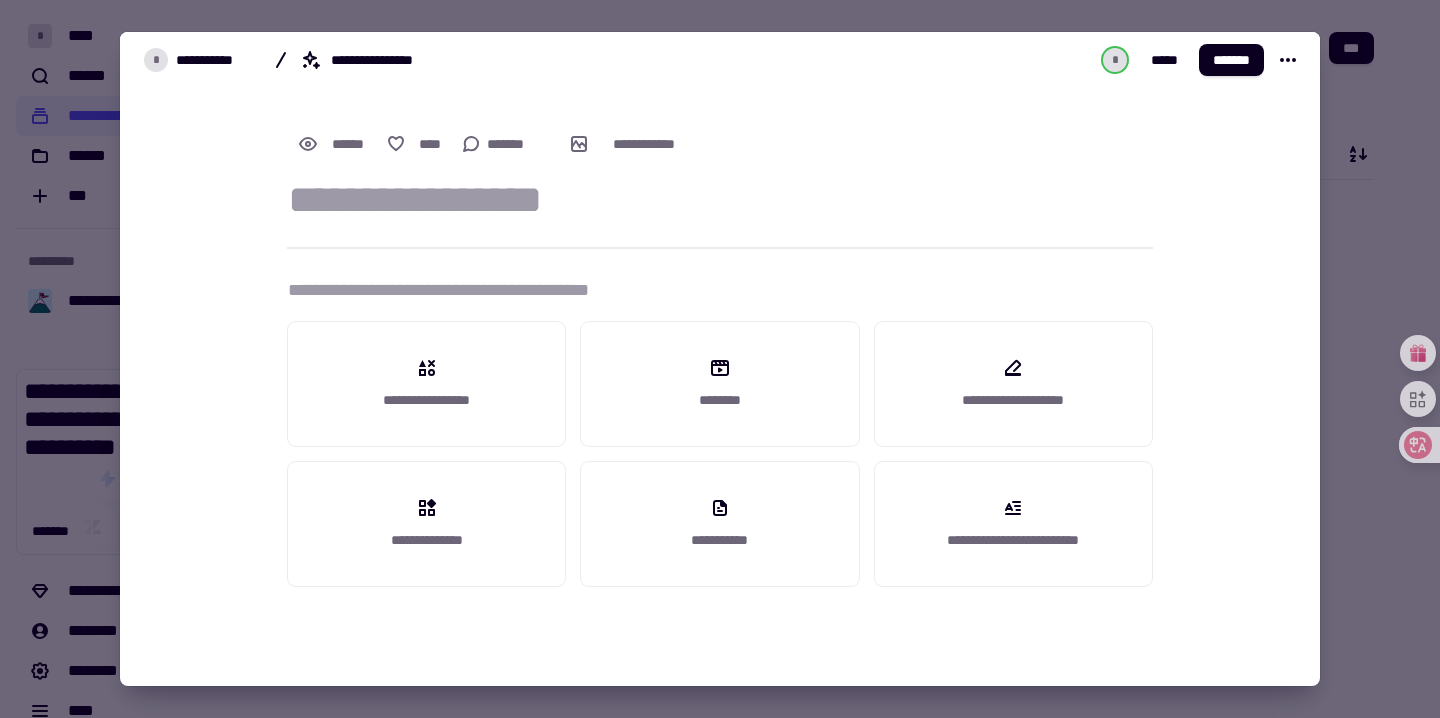 click at bounding box center [720, 359] 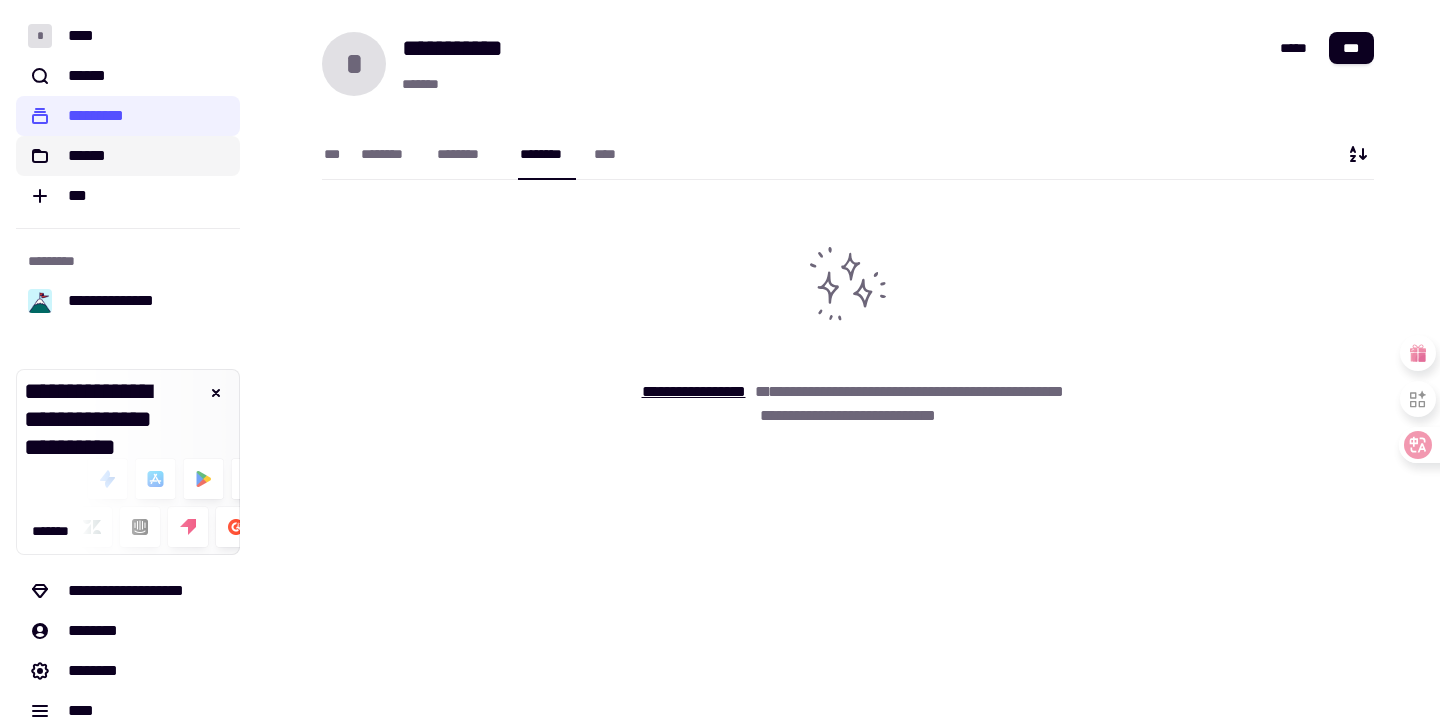 click on "******" 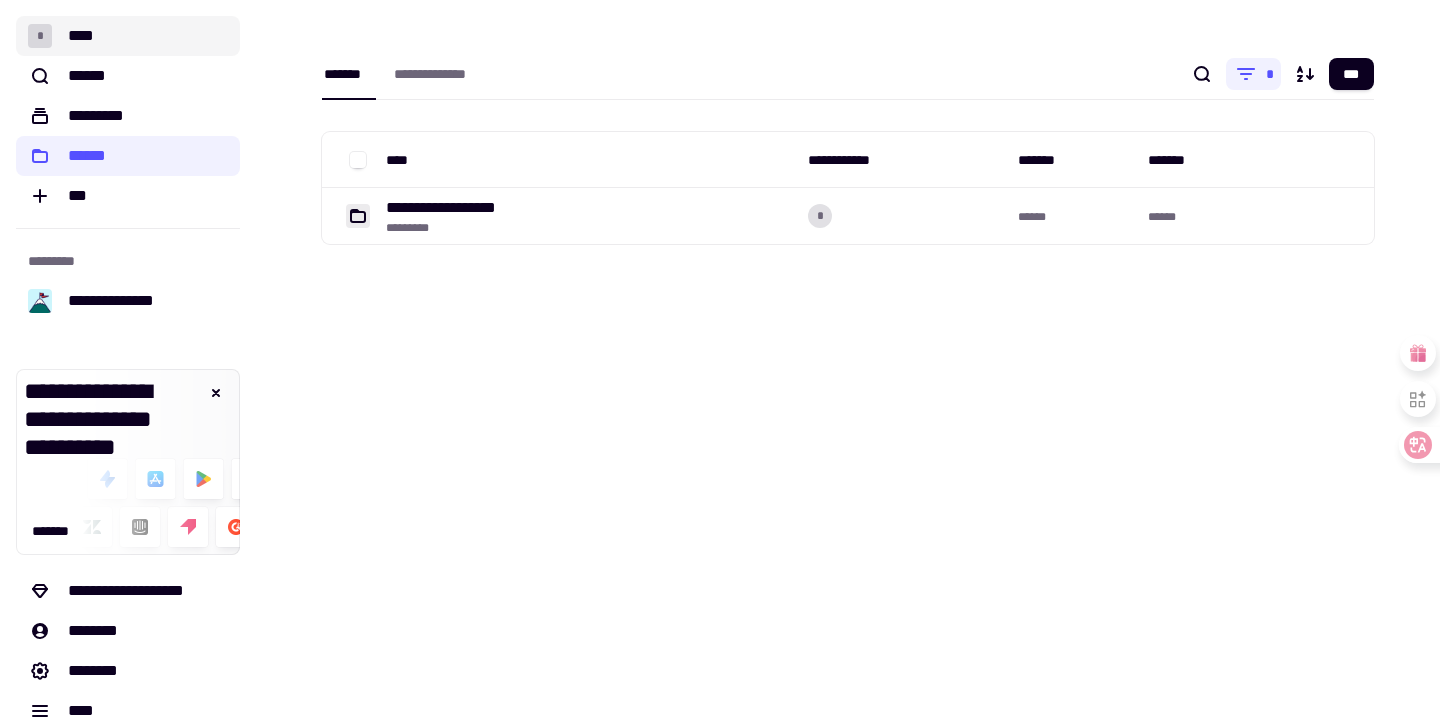 click on "* ****" 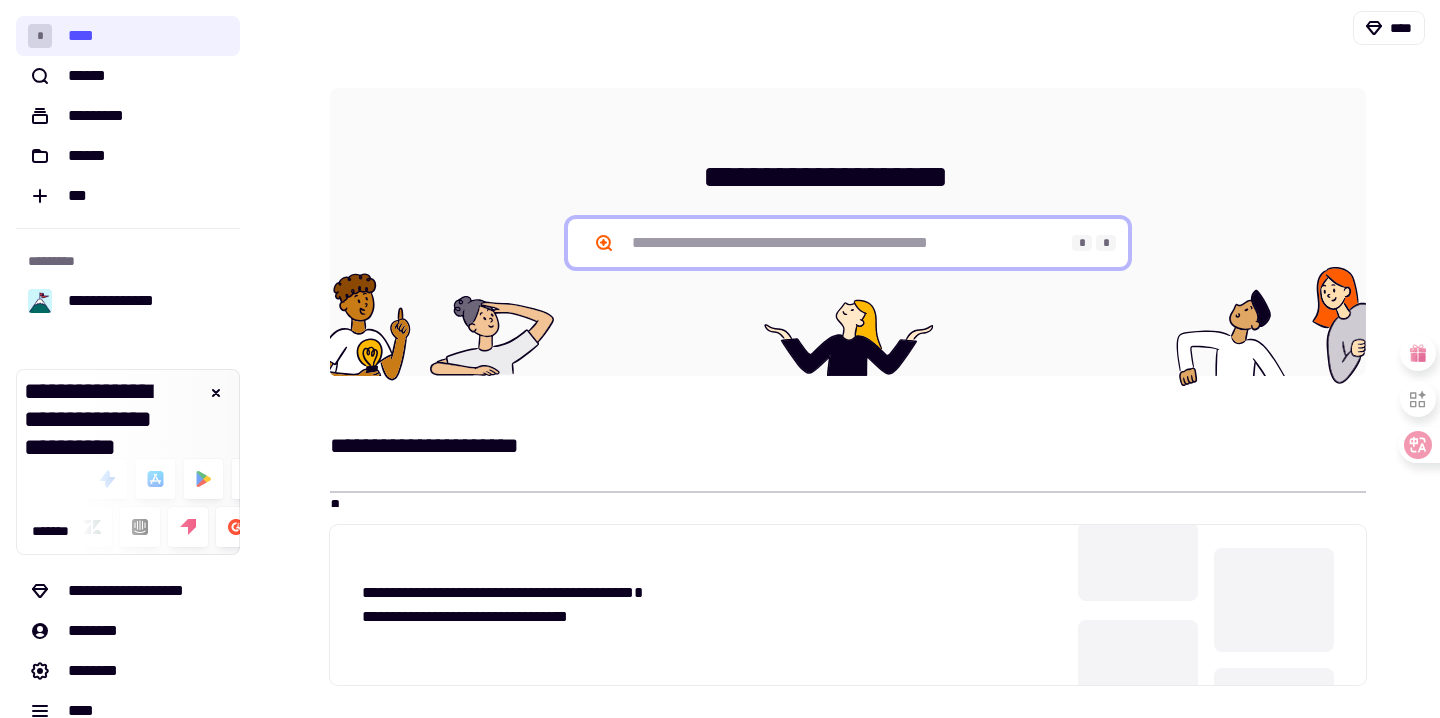 click at bounding box center [848, 243] 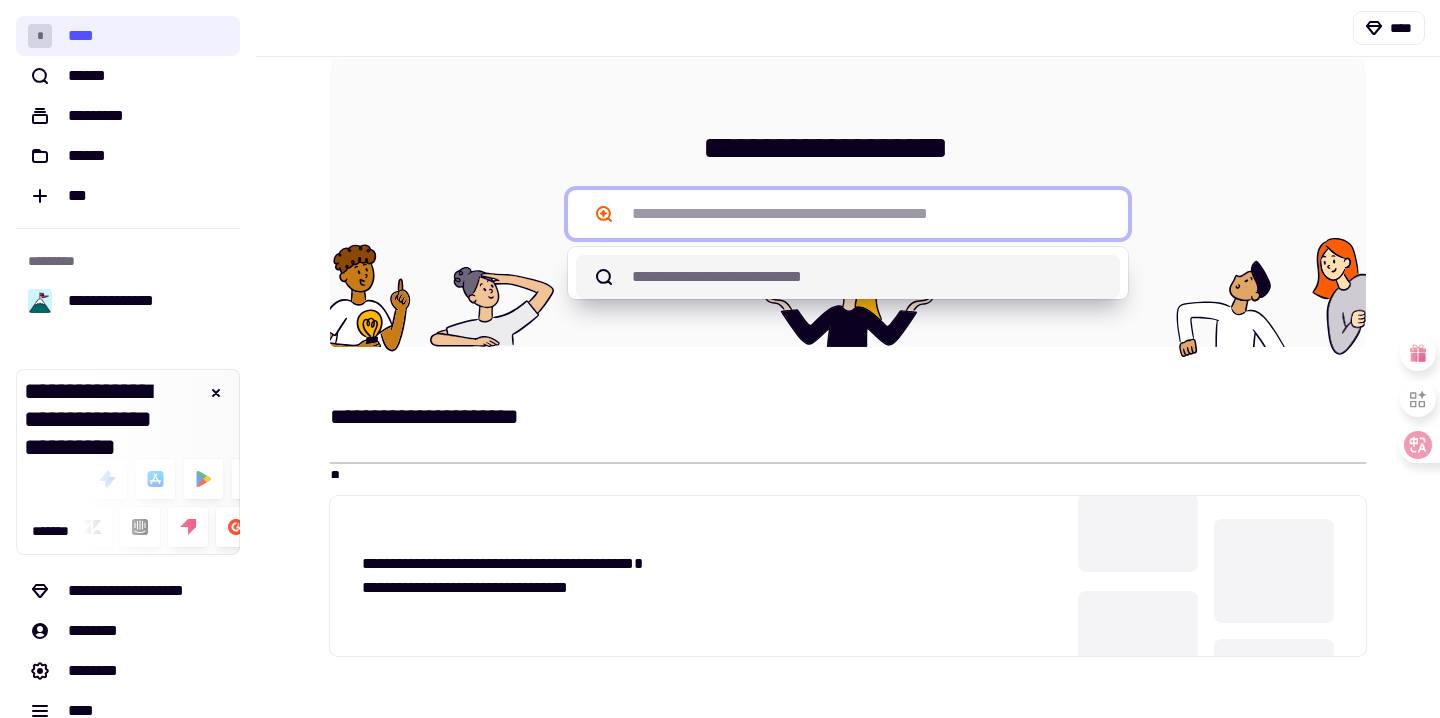 scroll, scrollTop: 25, scrollLeft: 0, axis: vertical 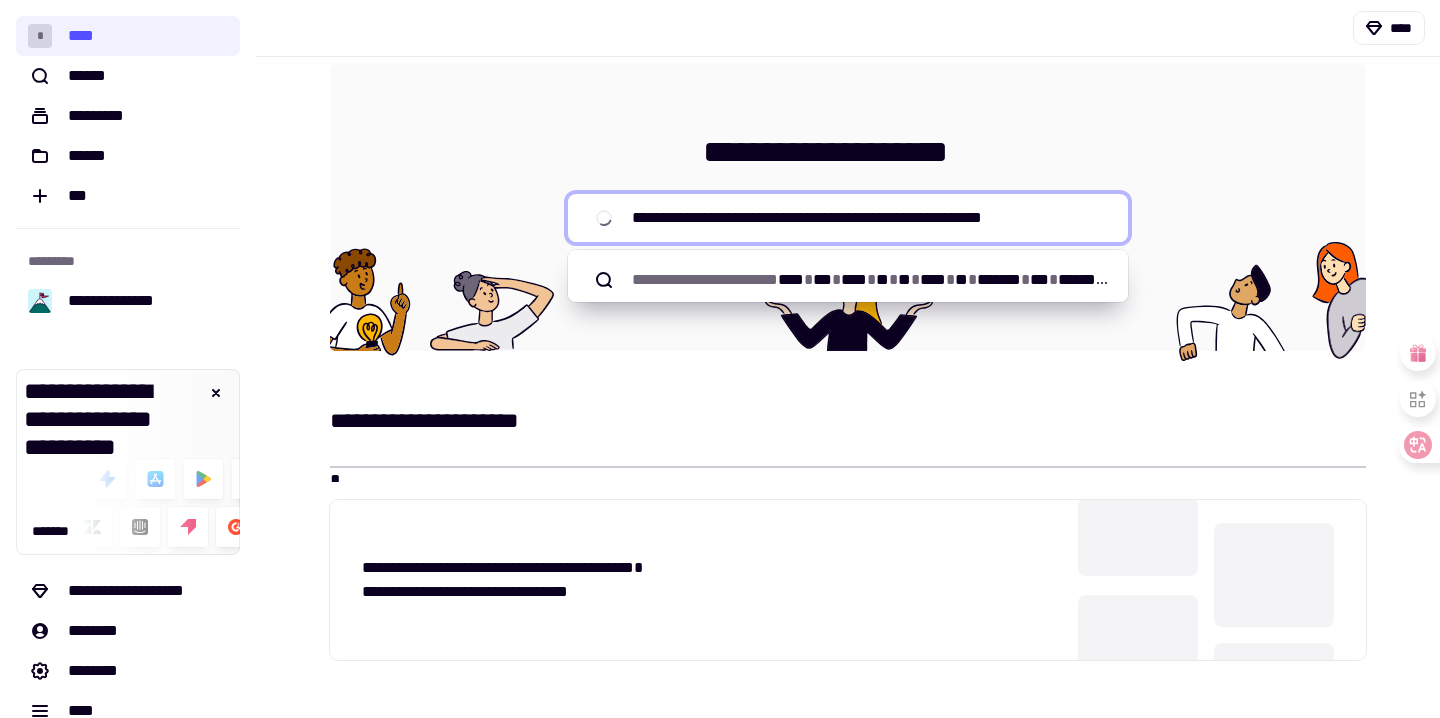type on "**********" 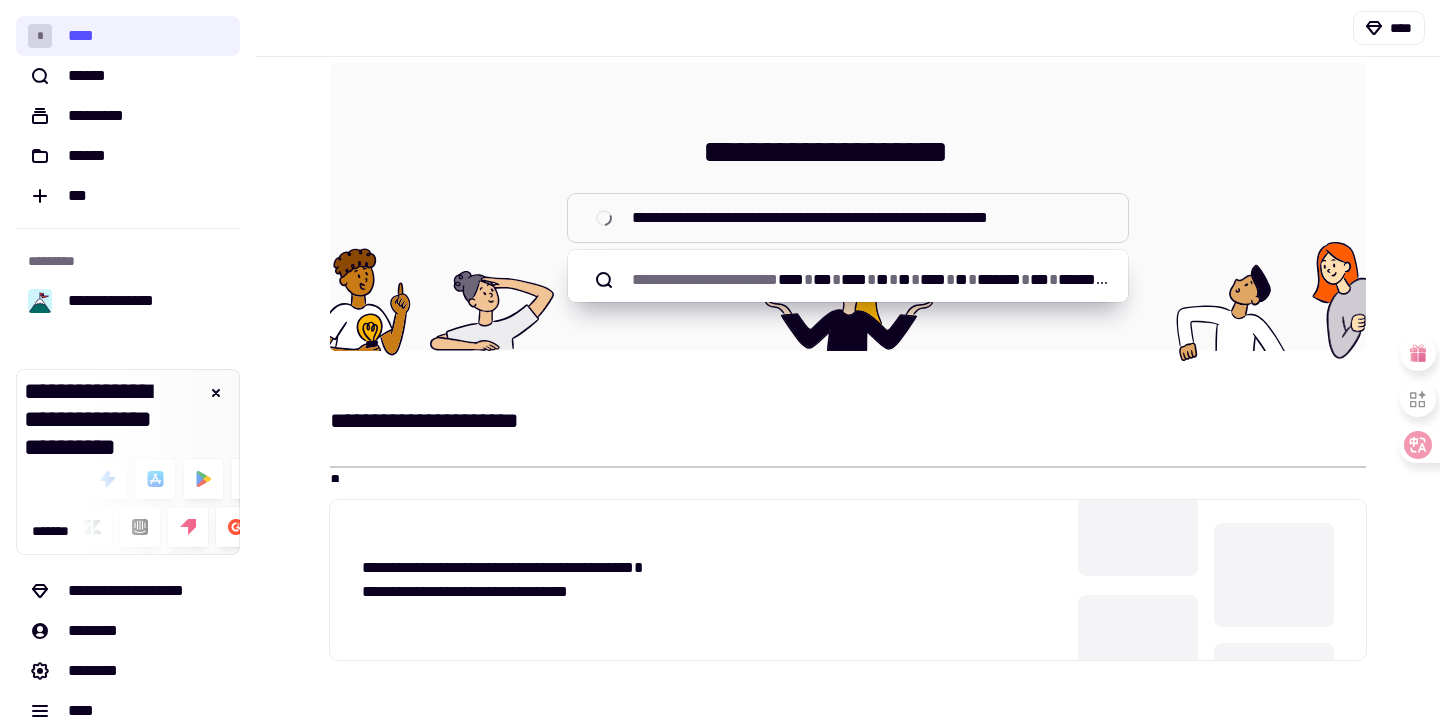 scroll, scrollTop: 0, scrollLeft: 0, axis: both 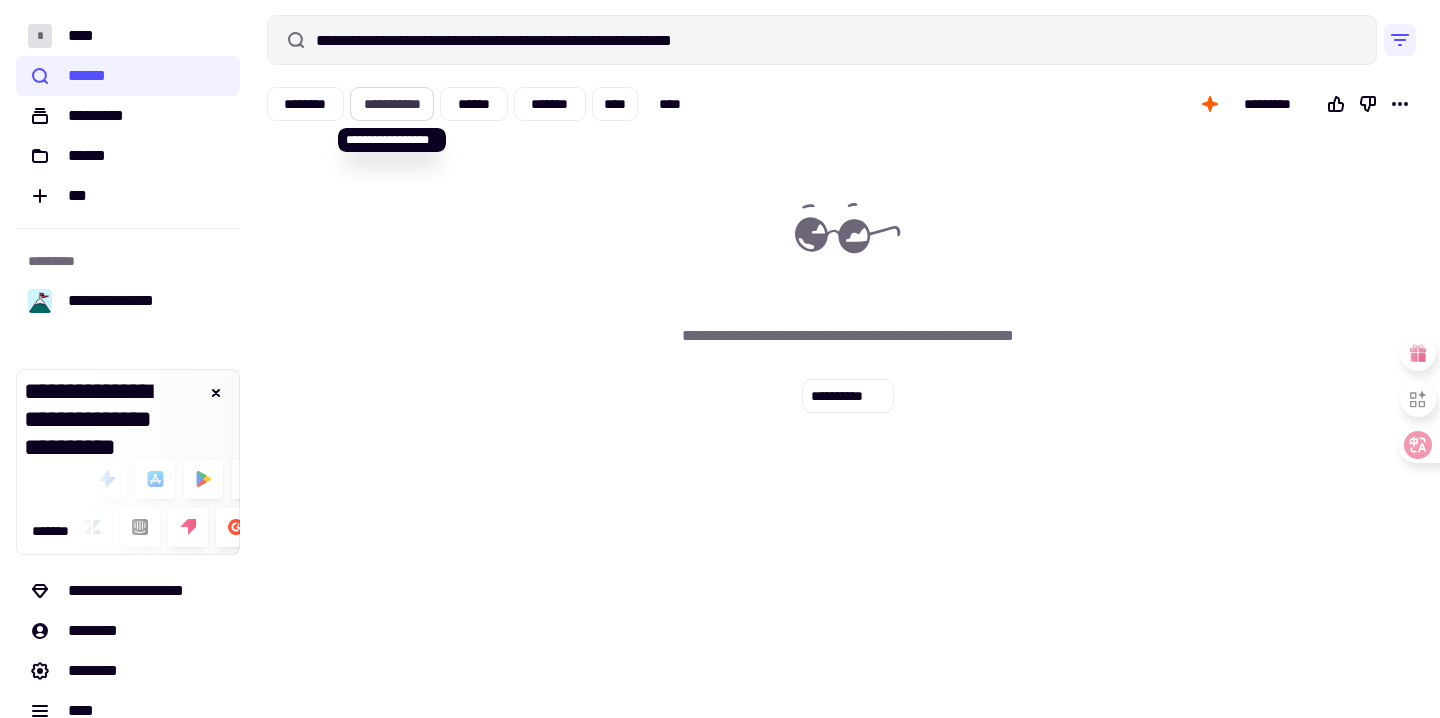 click on "**********" 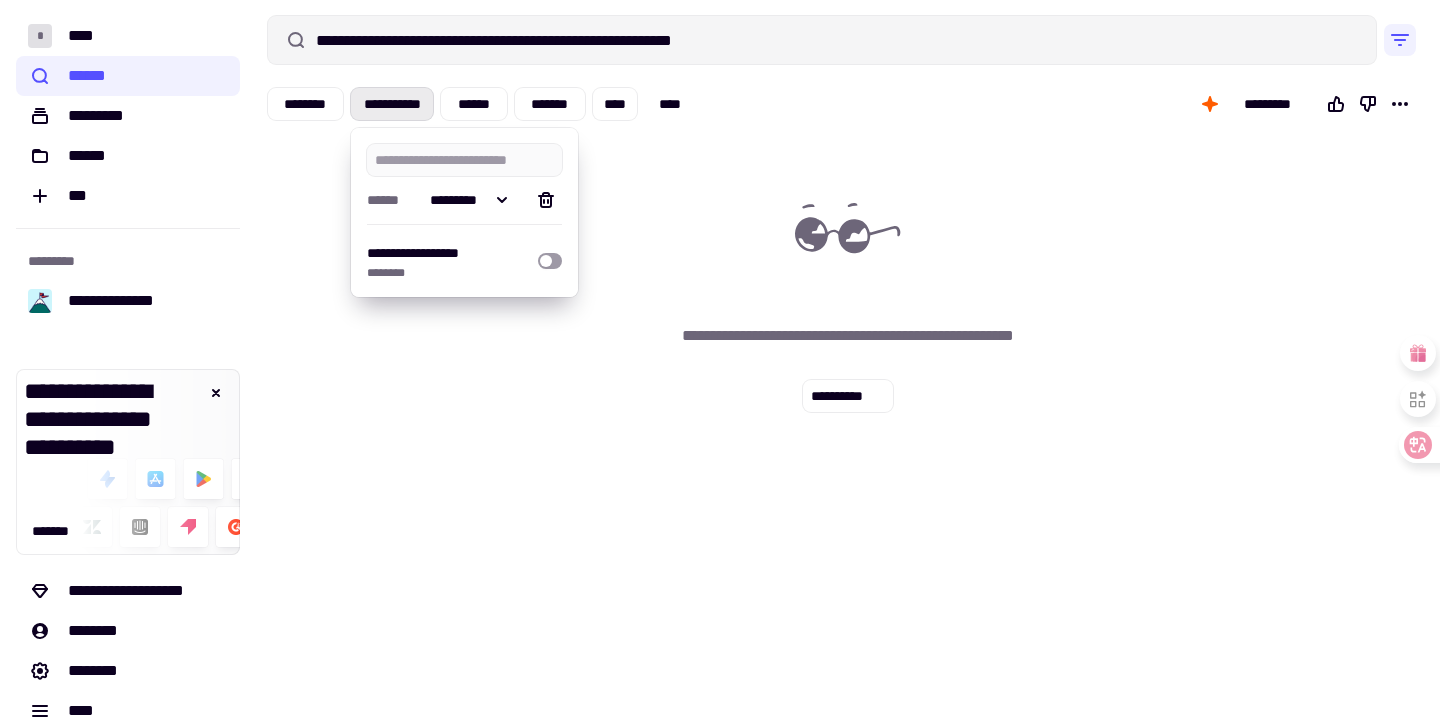 click on "**********" at bounding box center (848, 288) 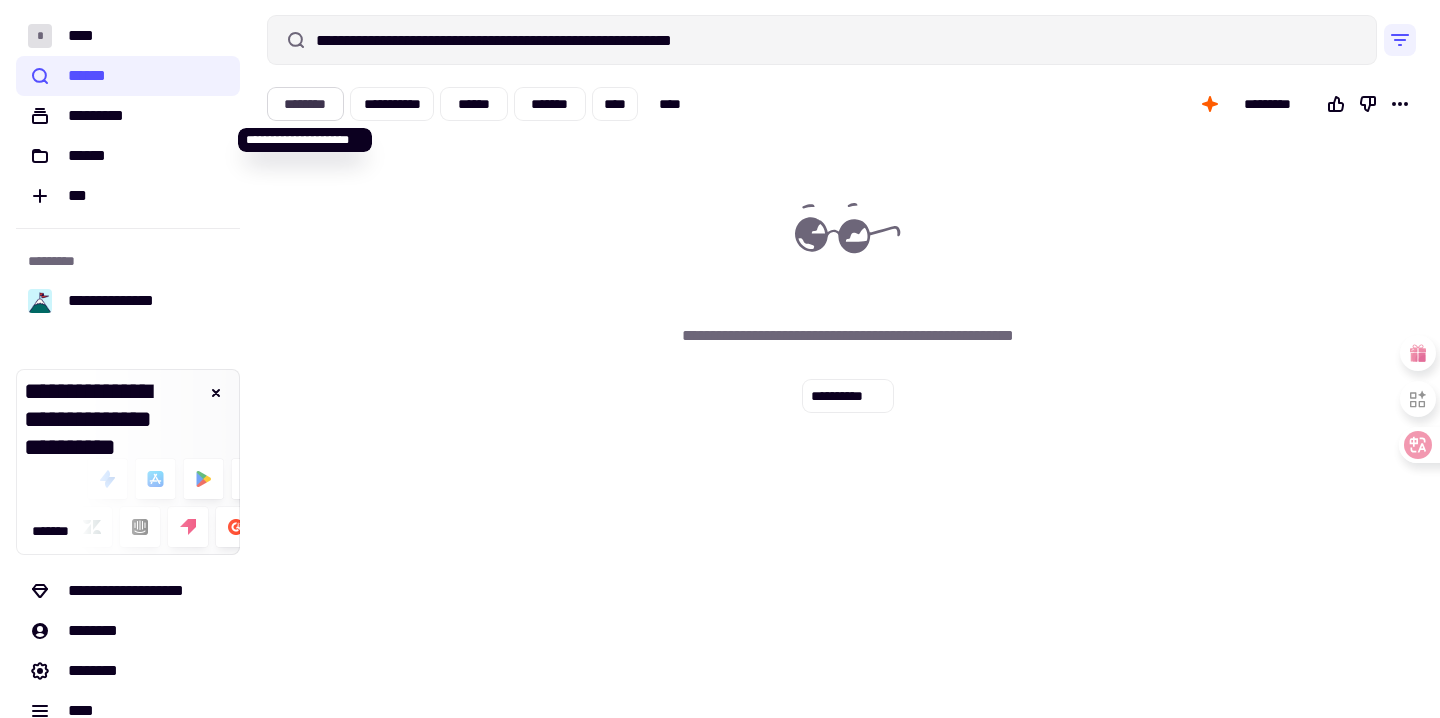 click on "********" 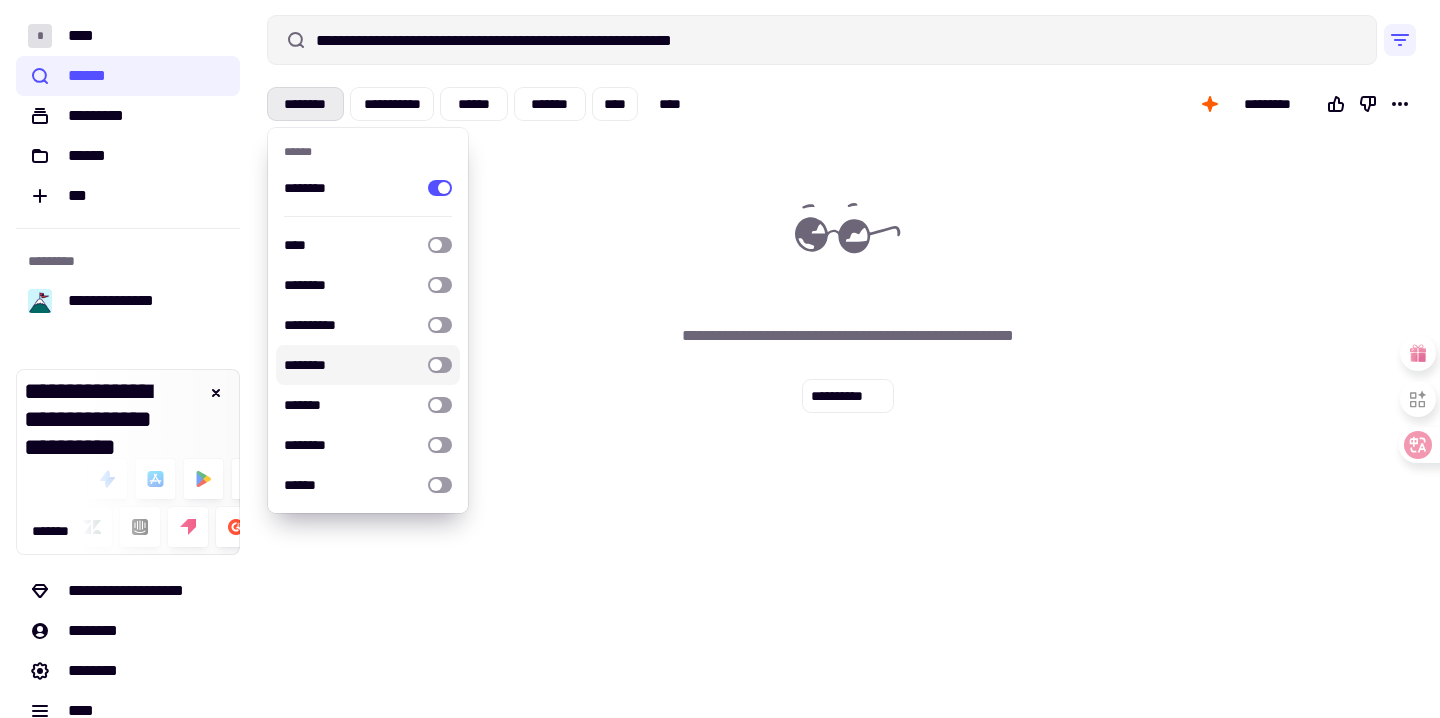 click at bounding box center [440, 365] 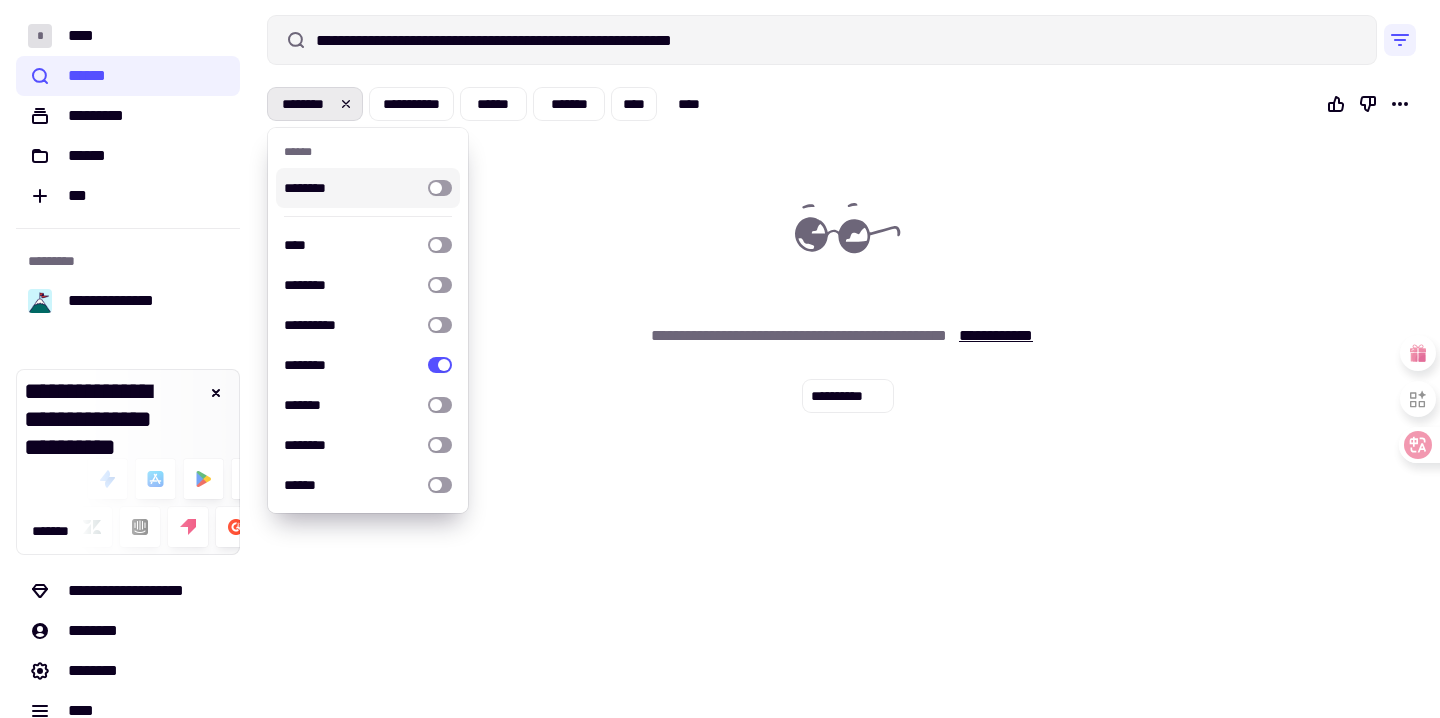 click at bounding box center [440, 188] 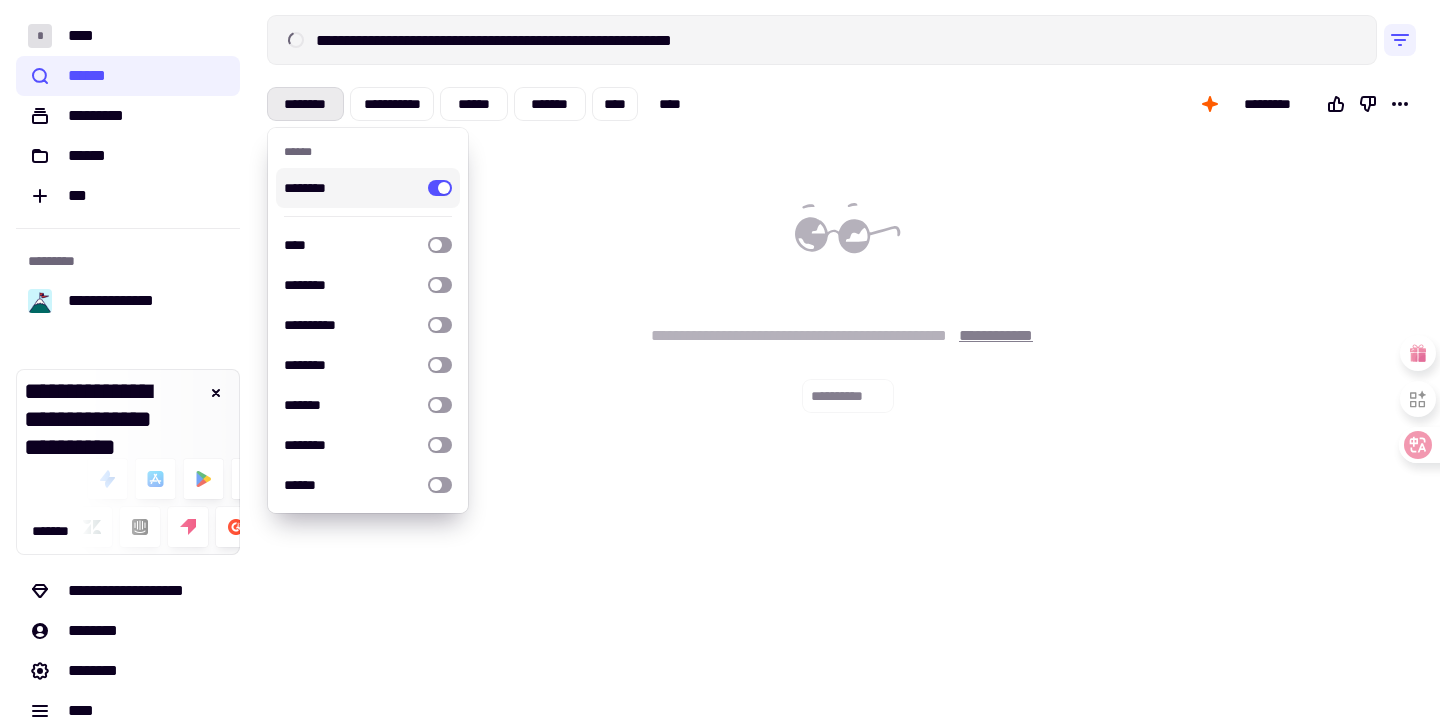 click on "**********" at bounding box center [848, 288] 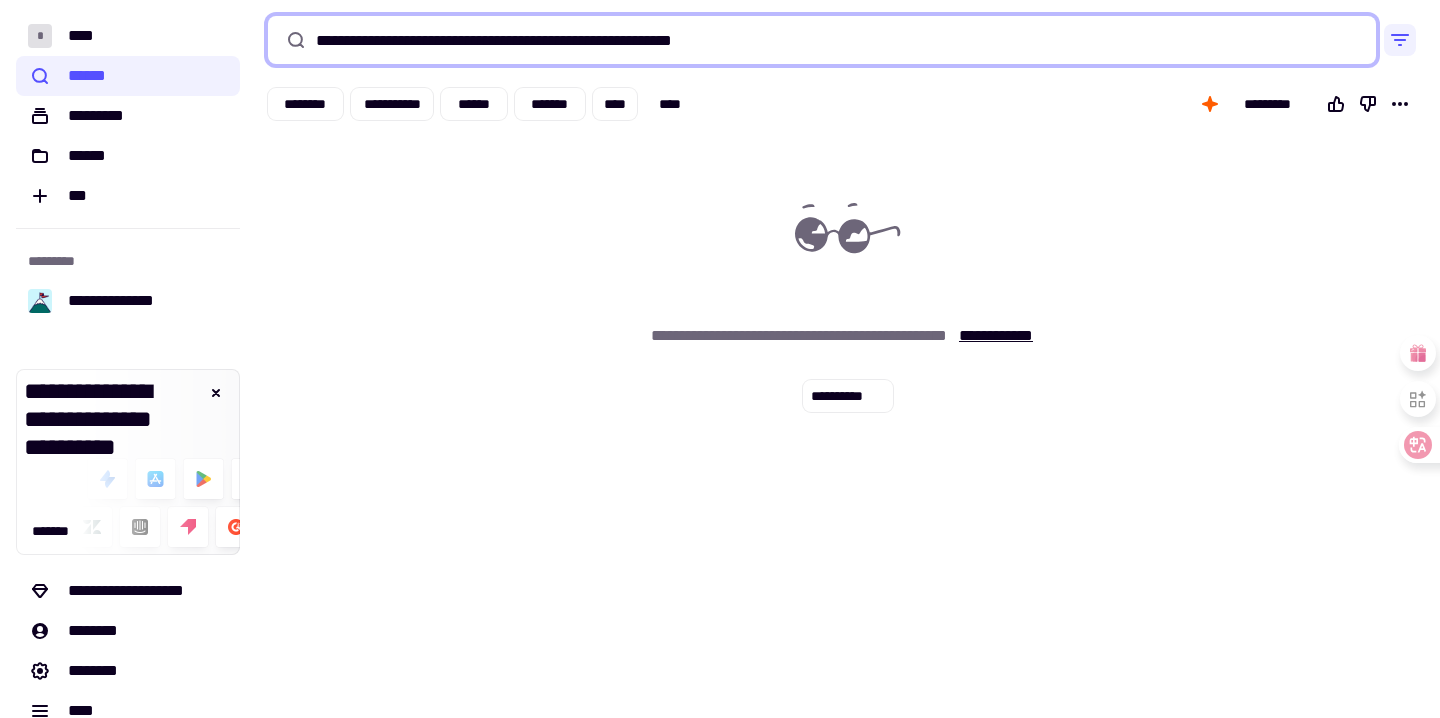 click on "**********" at bounding box center (822, 40) 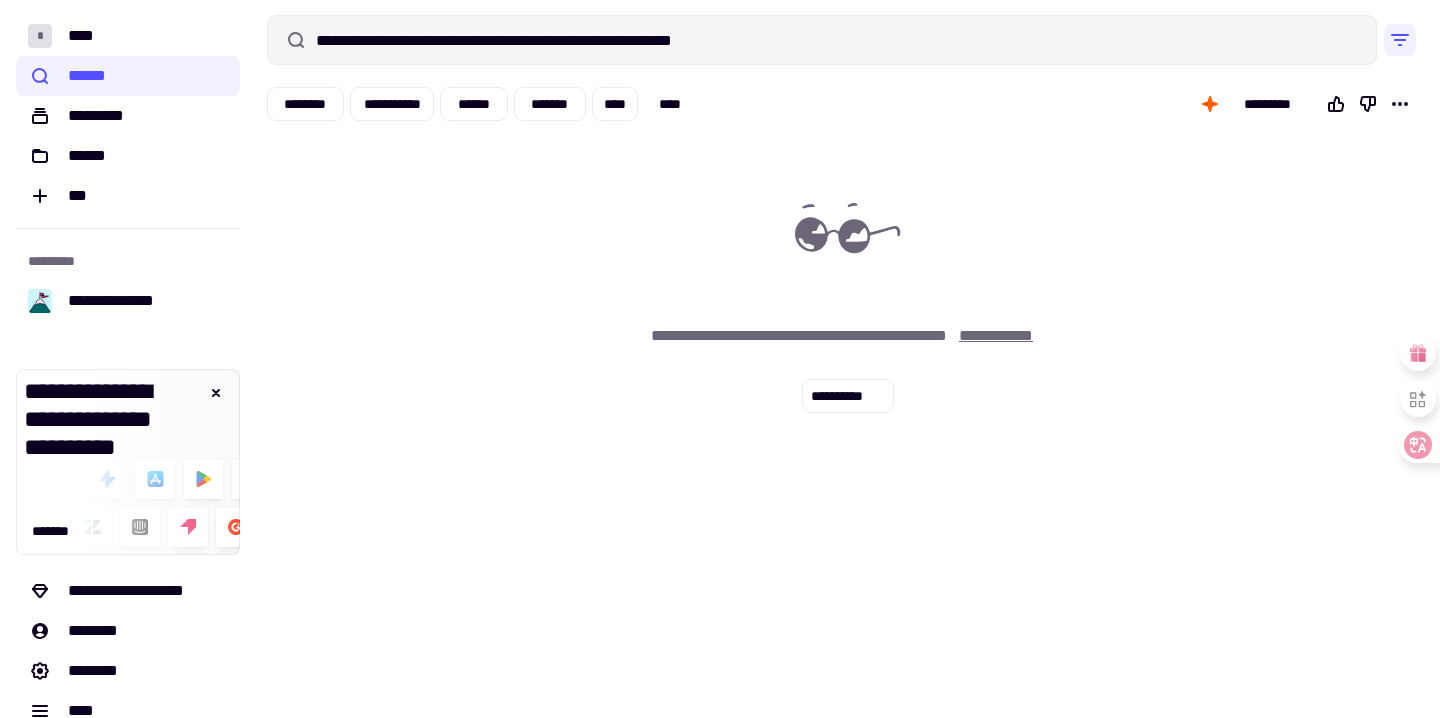 click on "**********" 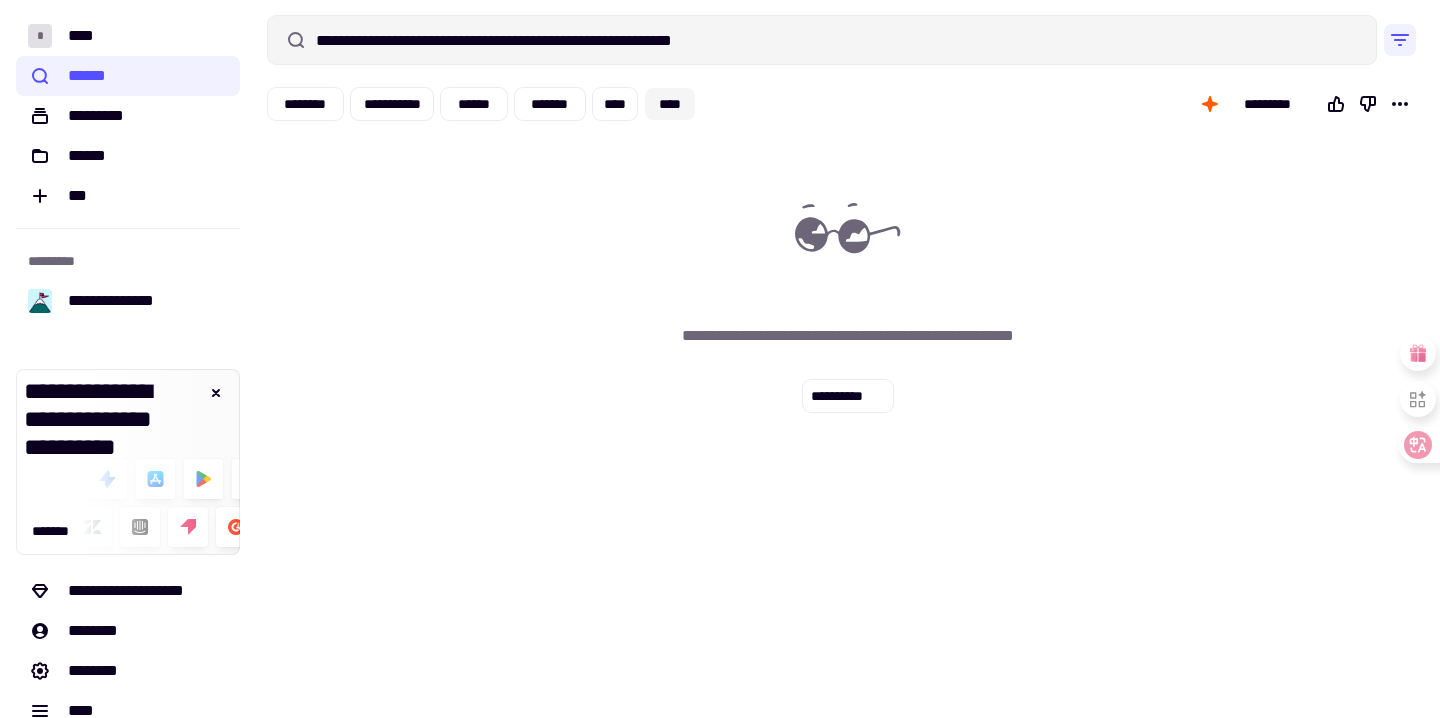 click on "****" 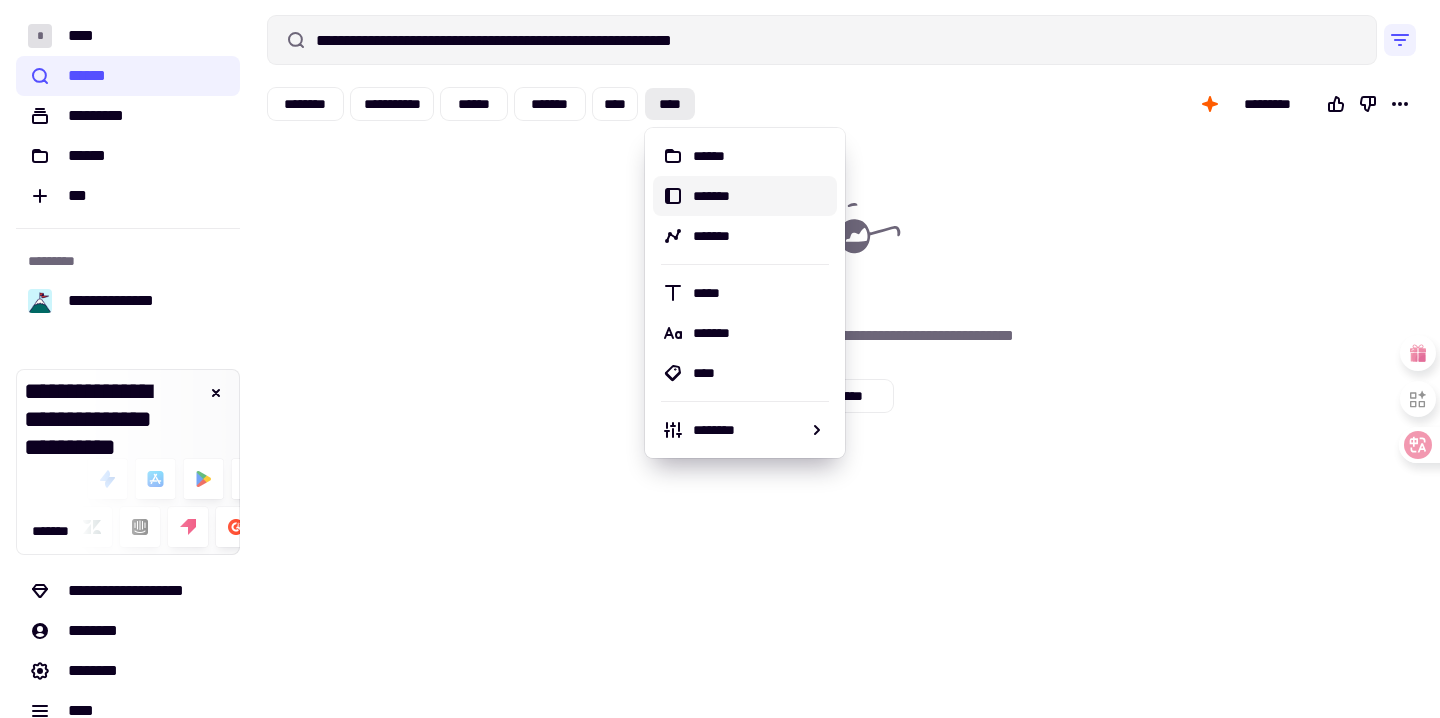 click on "*******" at bounding box center [761, 196] 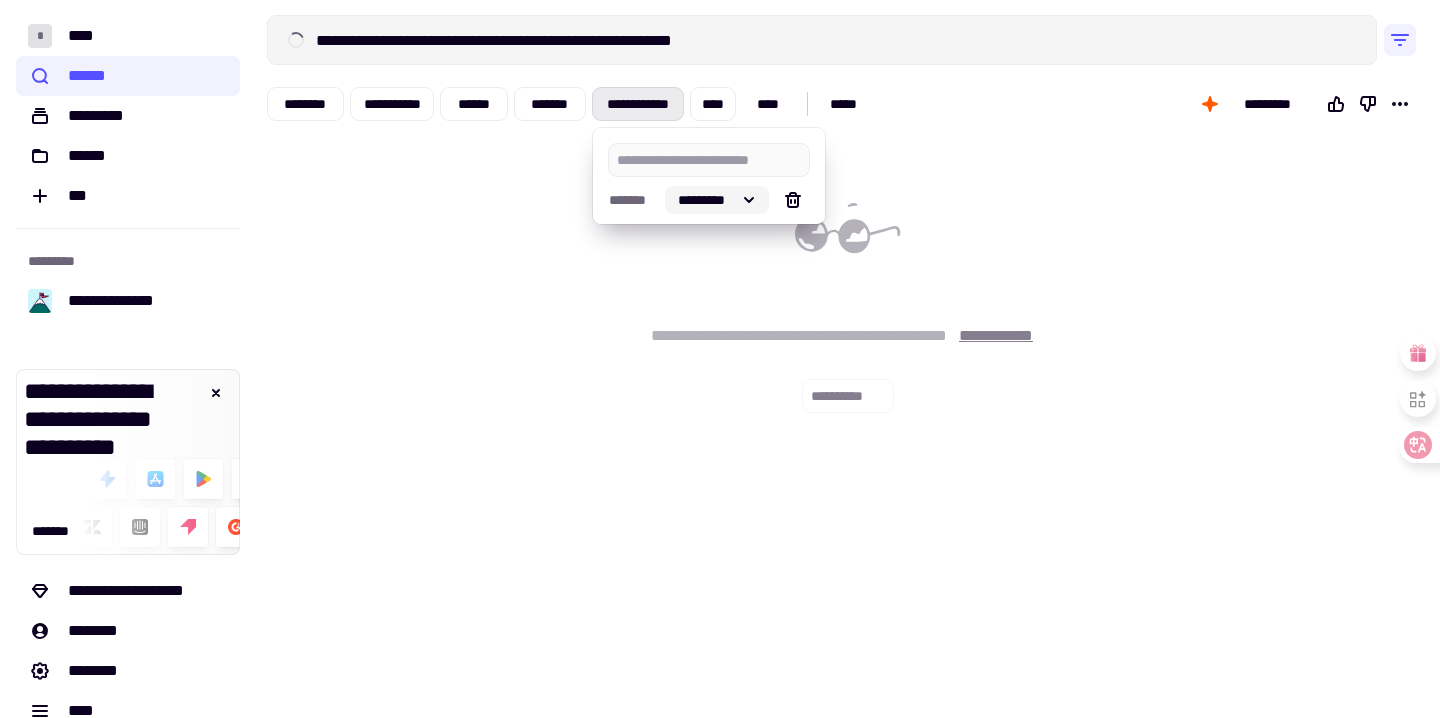 click on "*********" 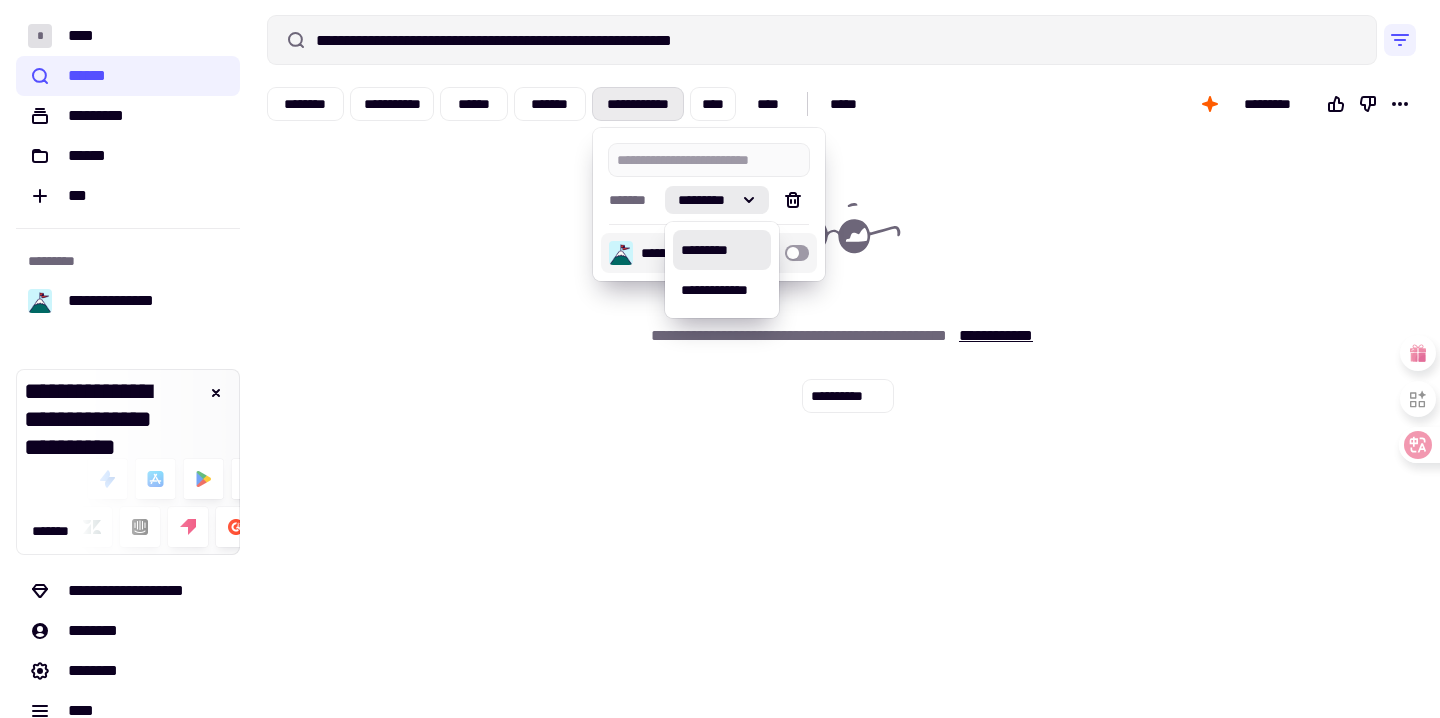 click on "**********" at bounding box center (848, 288) 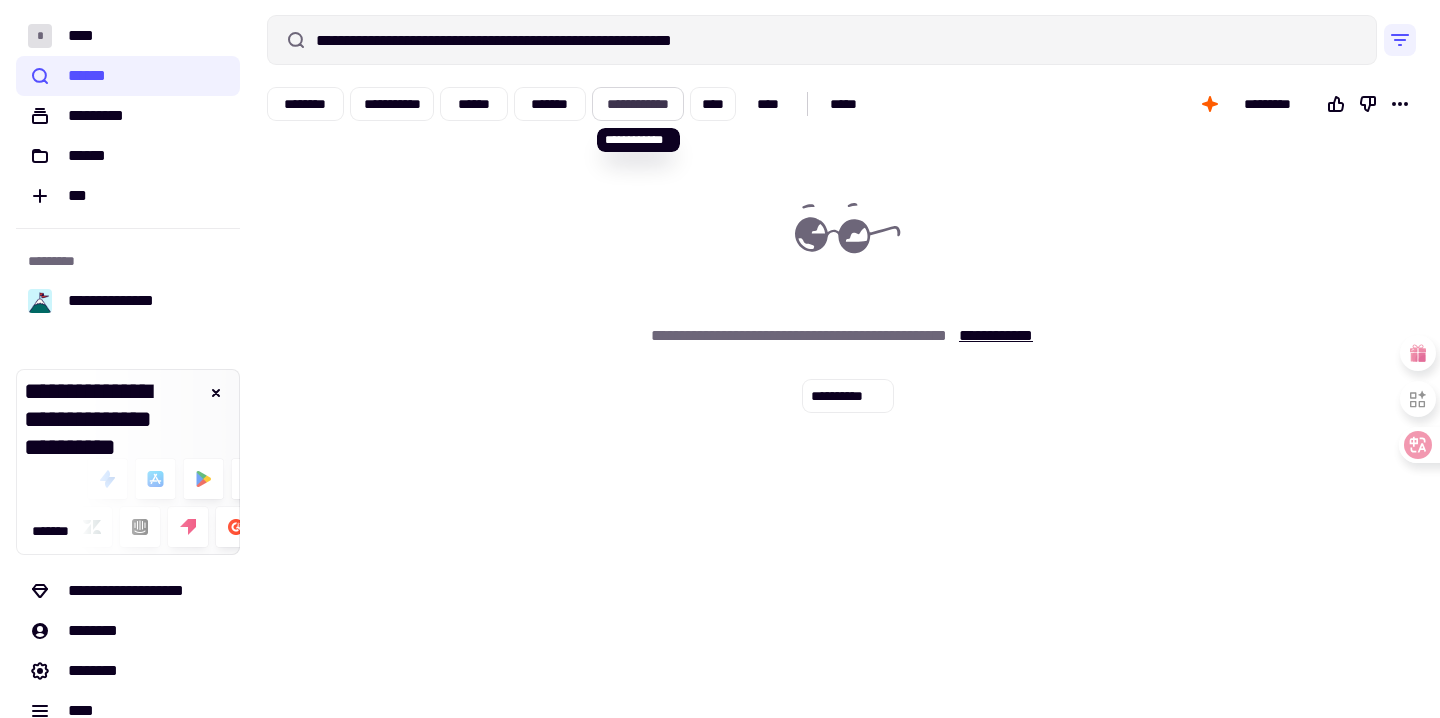 click on "**********" 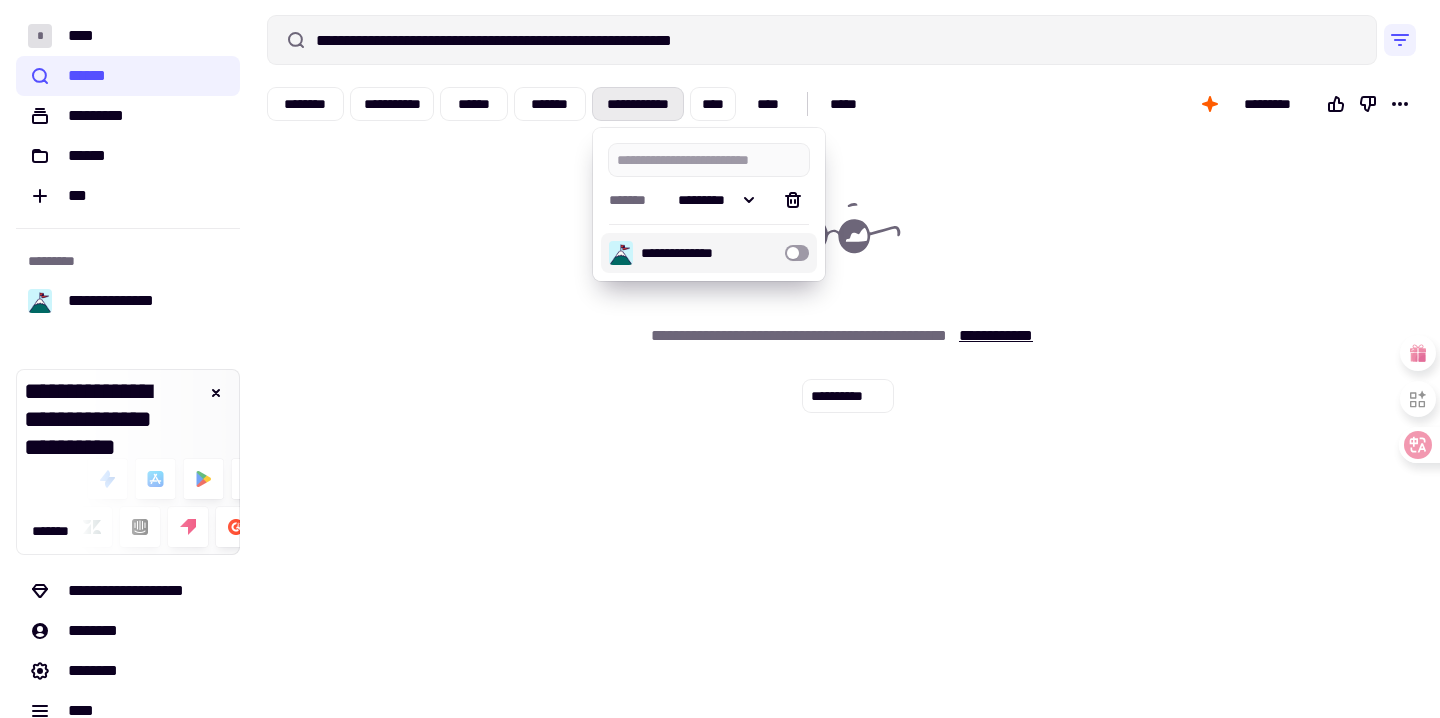 click at bounding box center [797, 253] 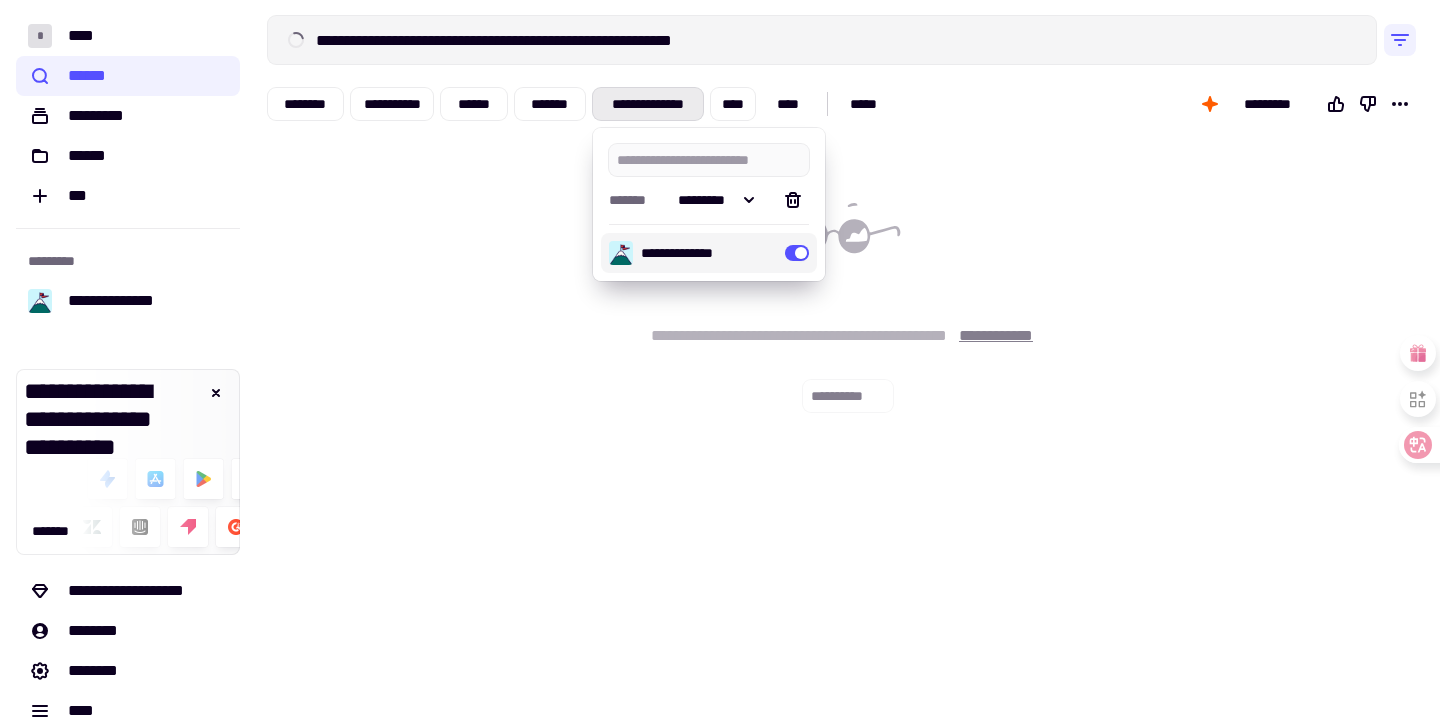 click on "**********" at bounding box center [848, 288] 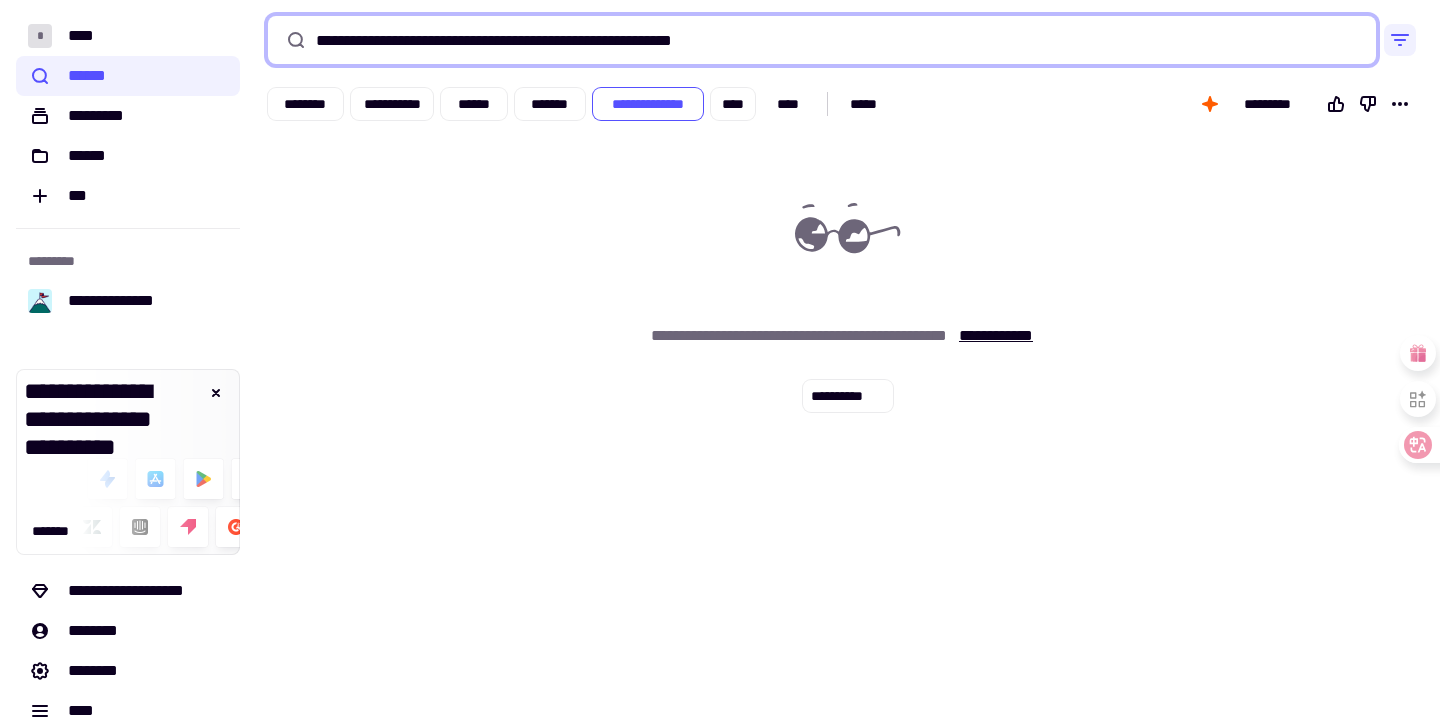 click on "**********" at bounding box center [822, 40] 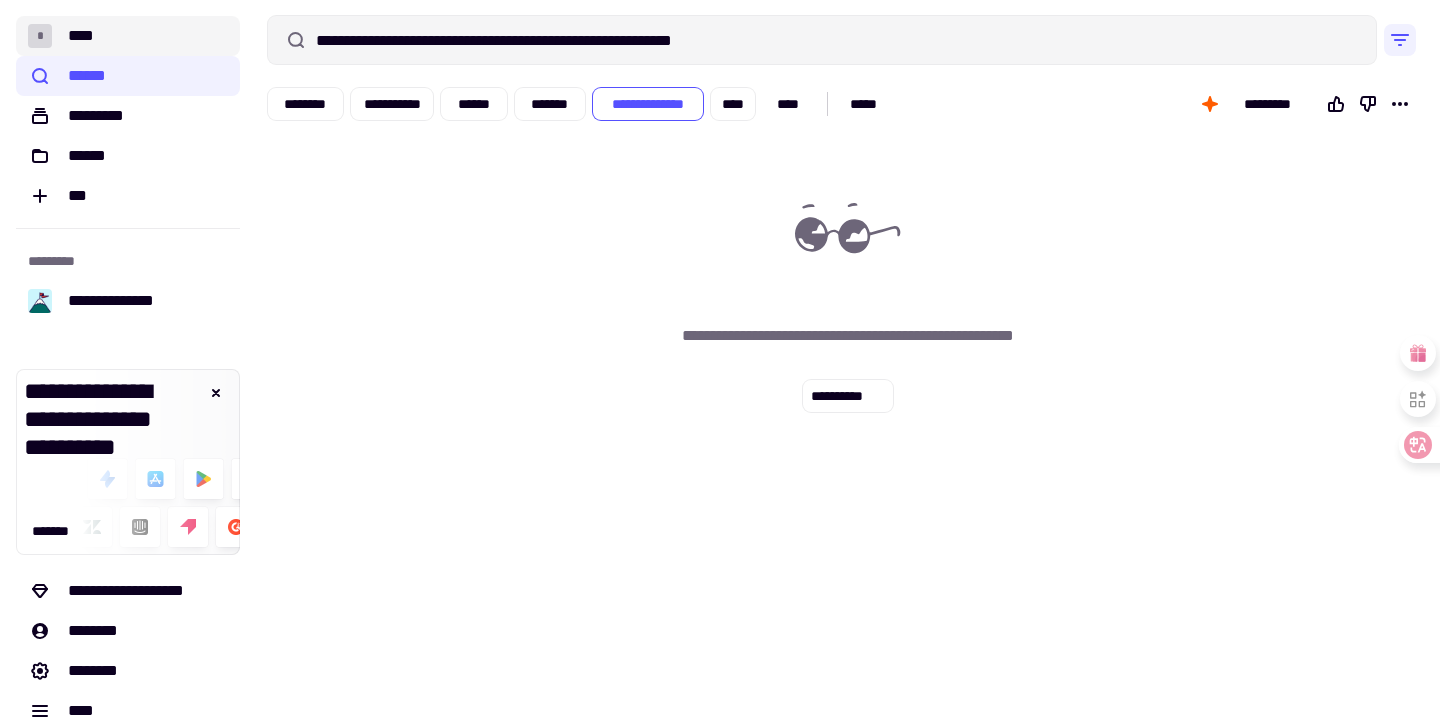 click on "* ****" 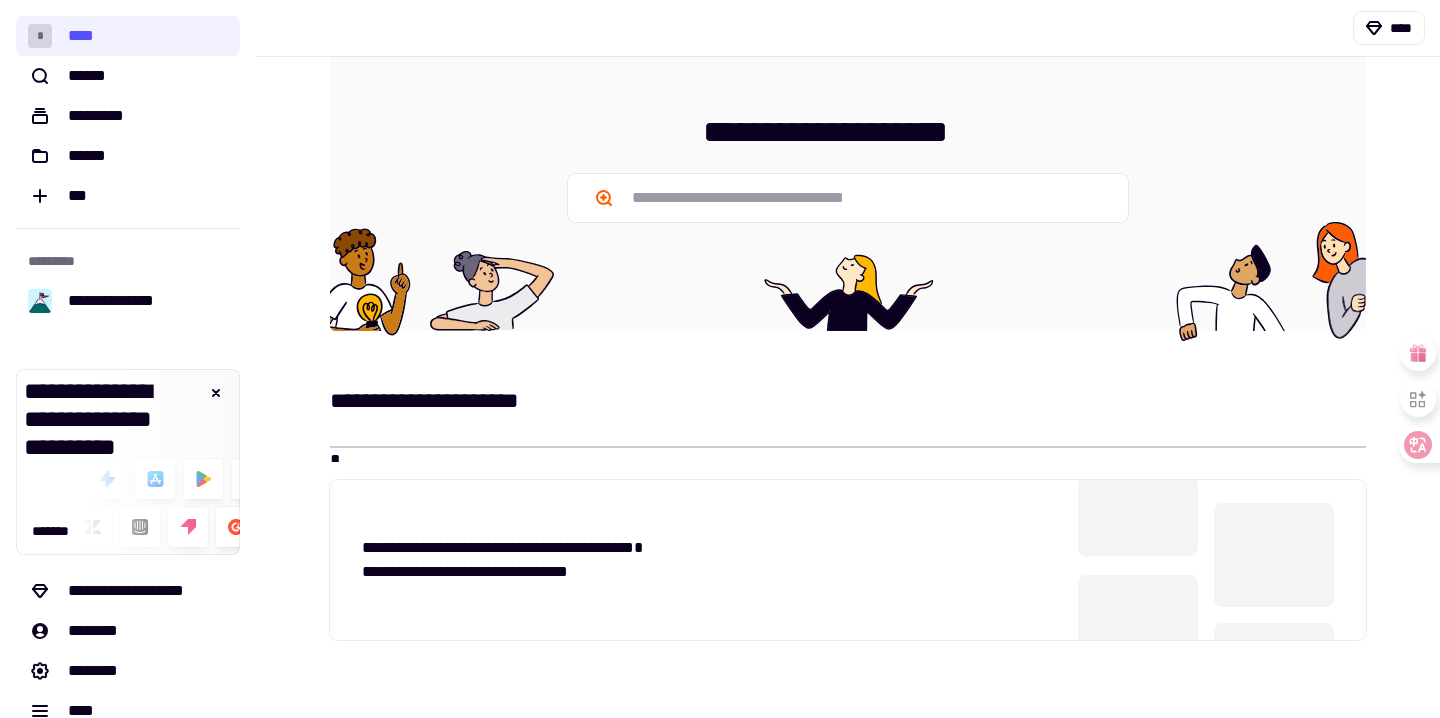 scroll, scrollTop: 46, scrollLeft: 0, axis: vertical 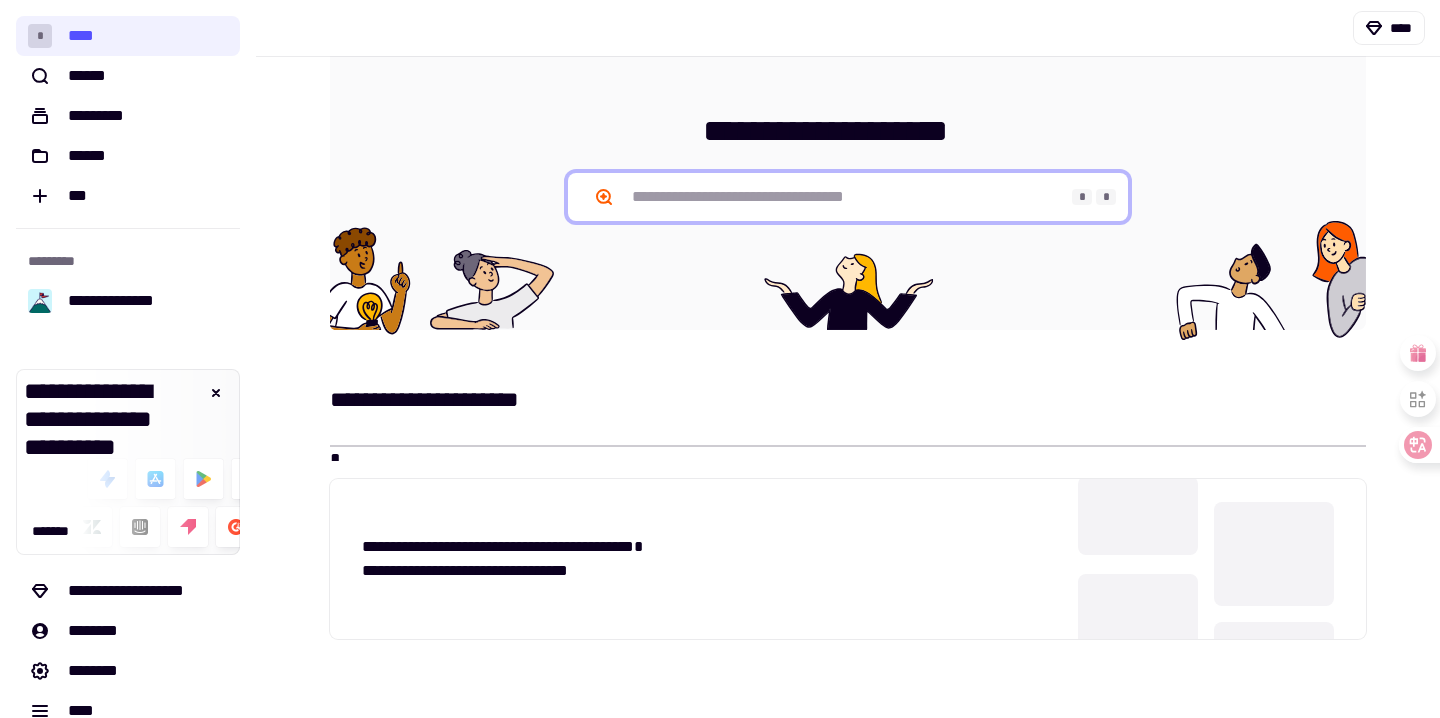 click at bounding box center (848, 197) 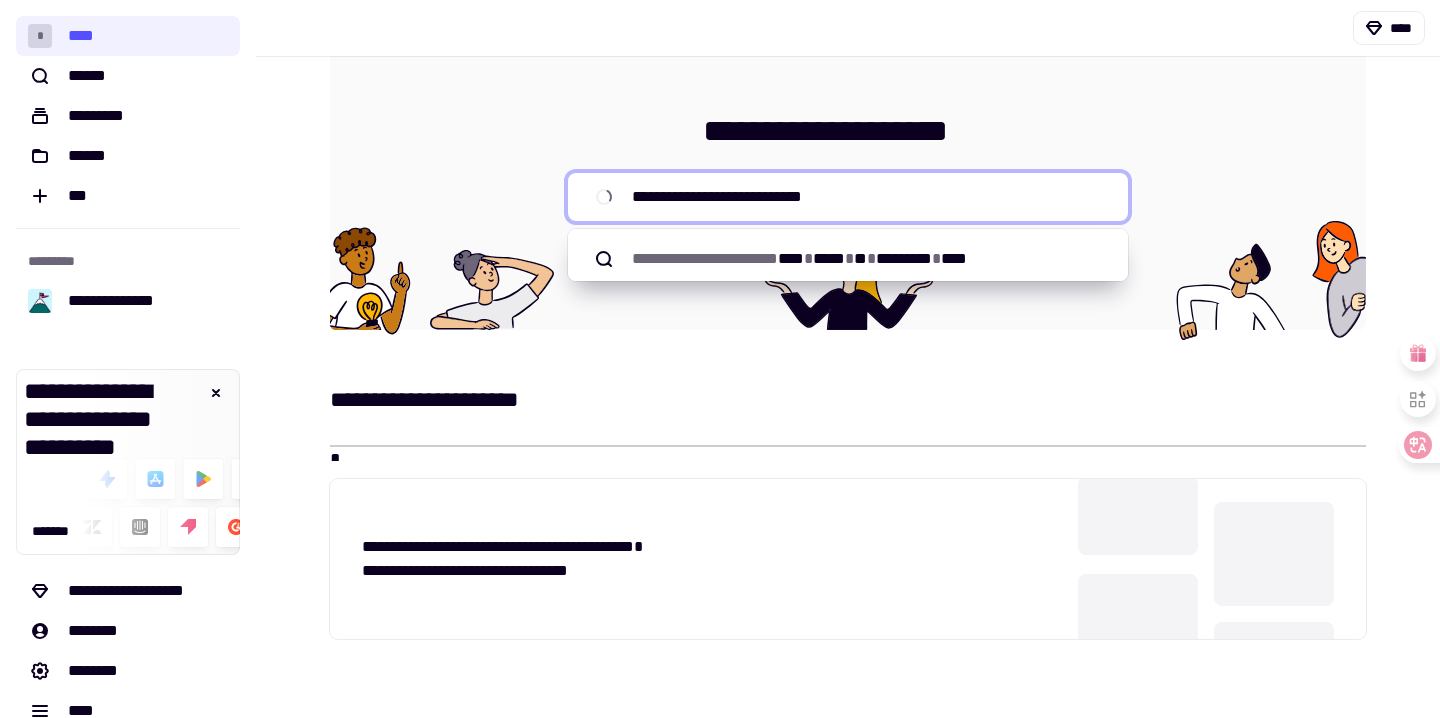 type on "**********" 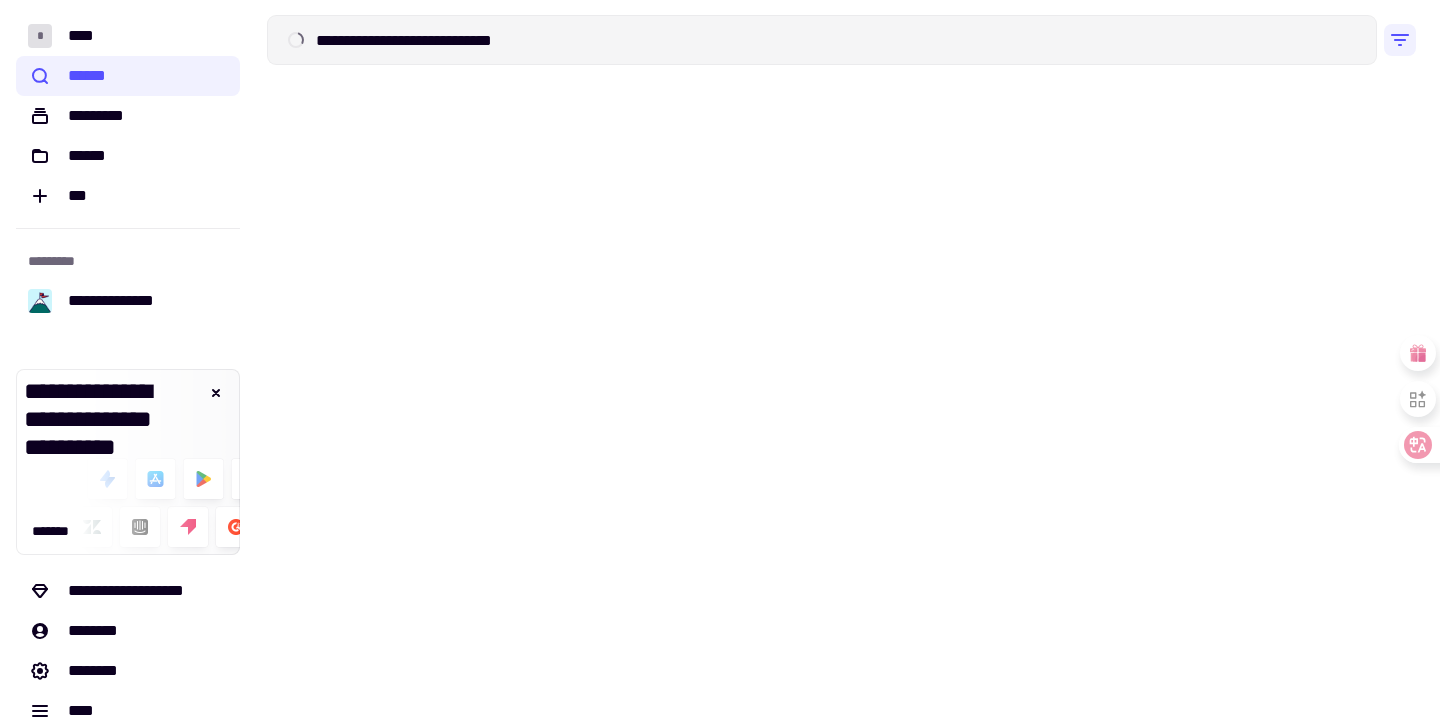 scroll, scrollTop: 0, scrollLeft: 0, axis: both 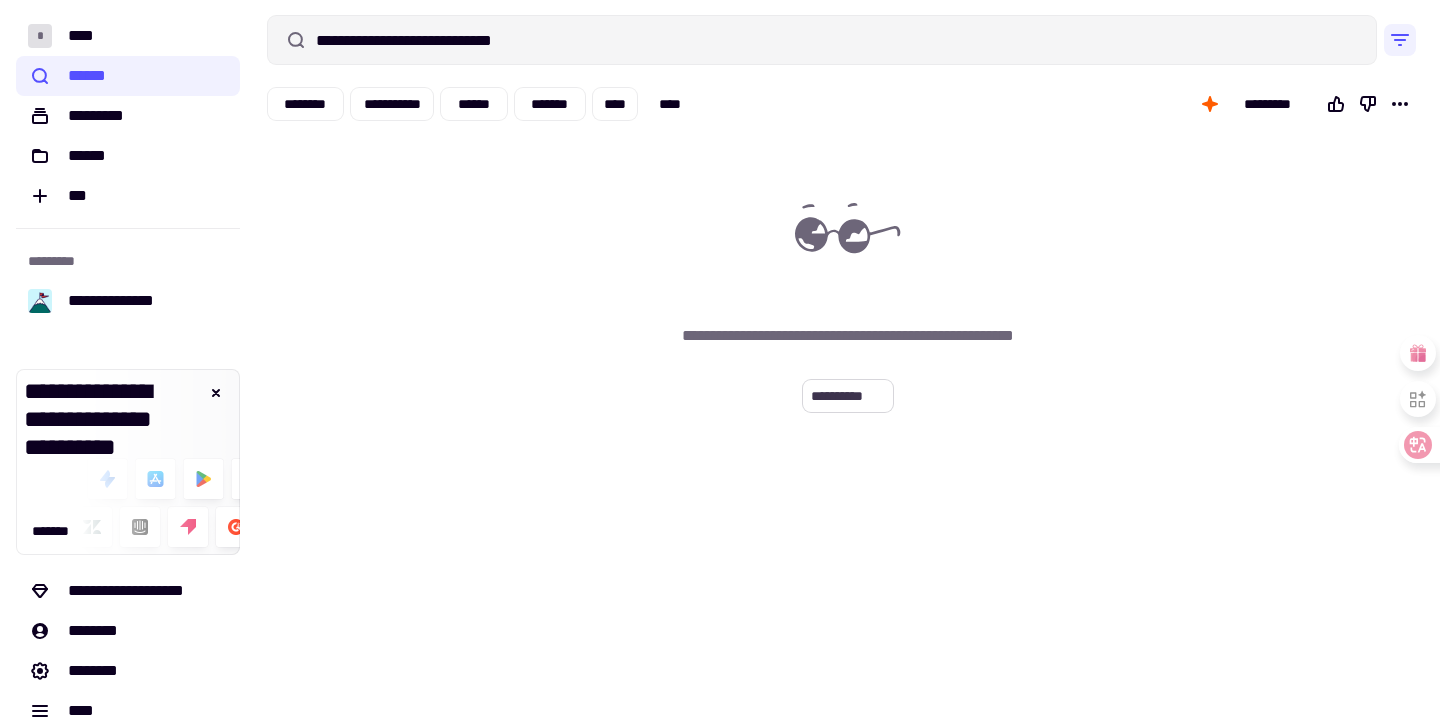 click on "**********" 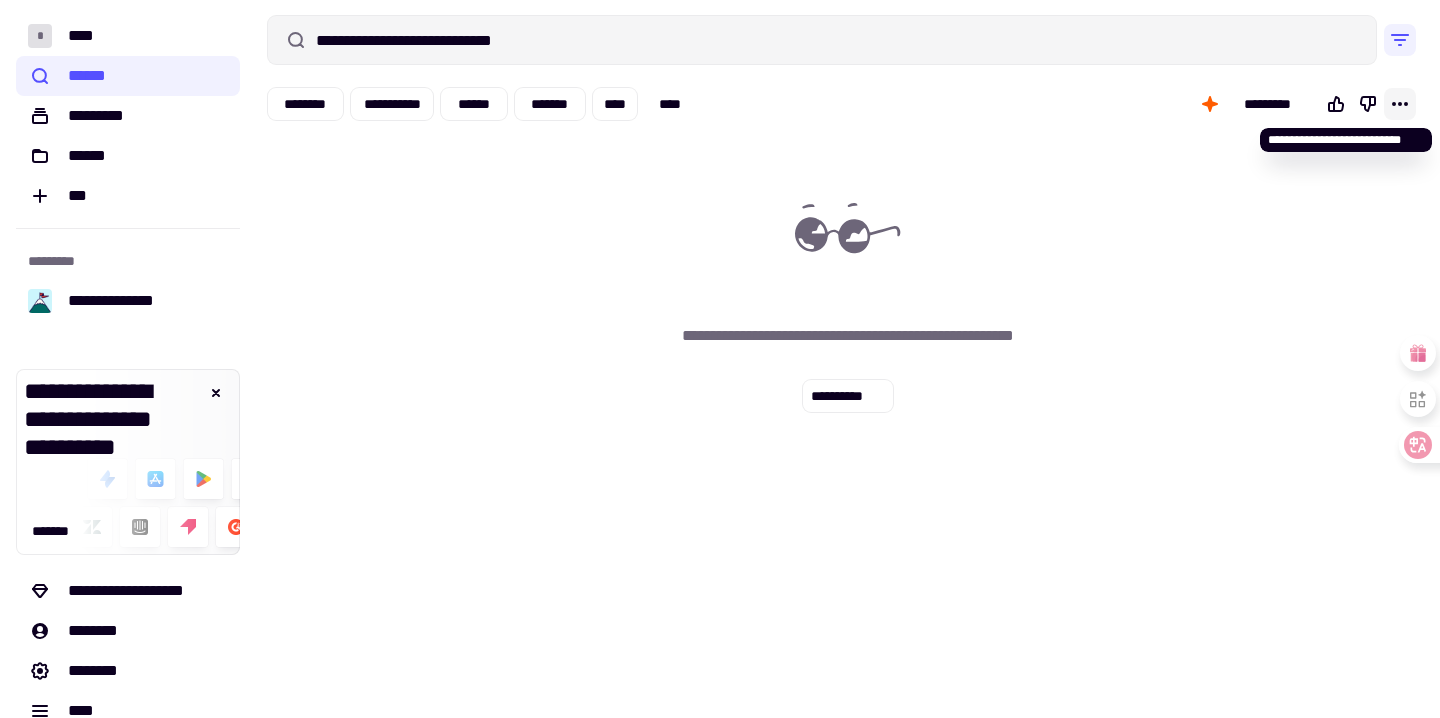 click 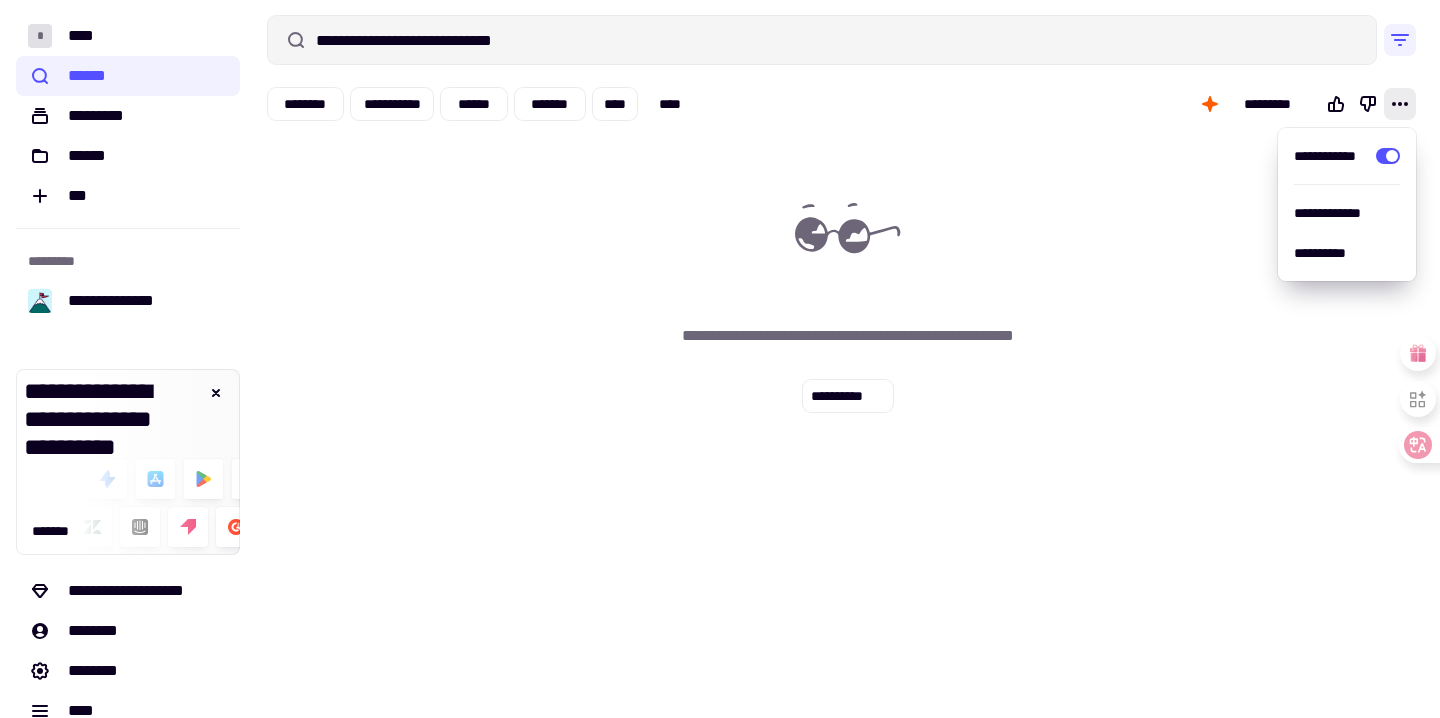 click on "**********" at bounding box center [848, 288] 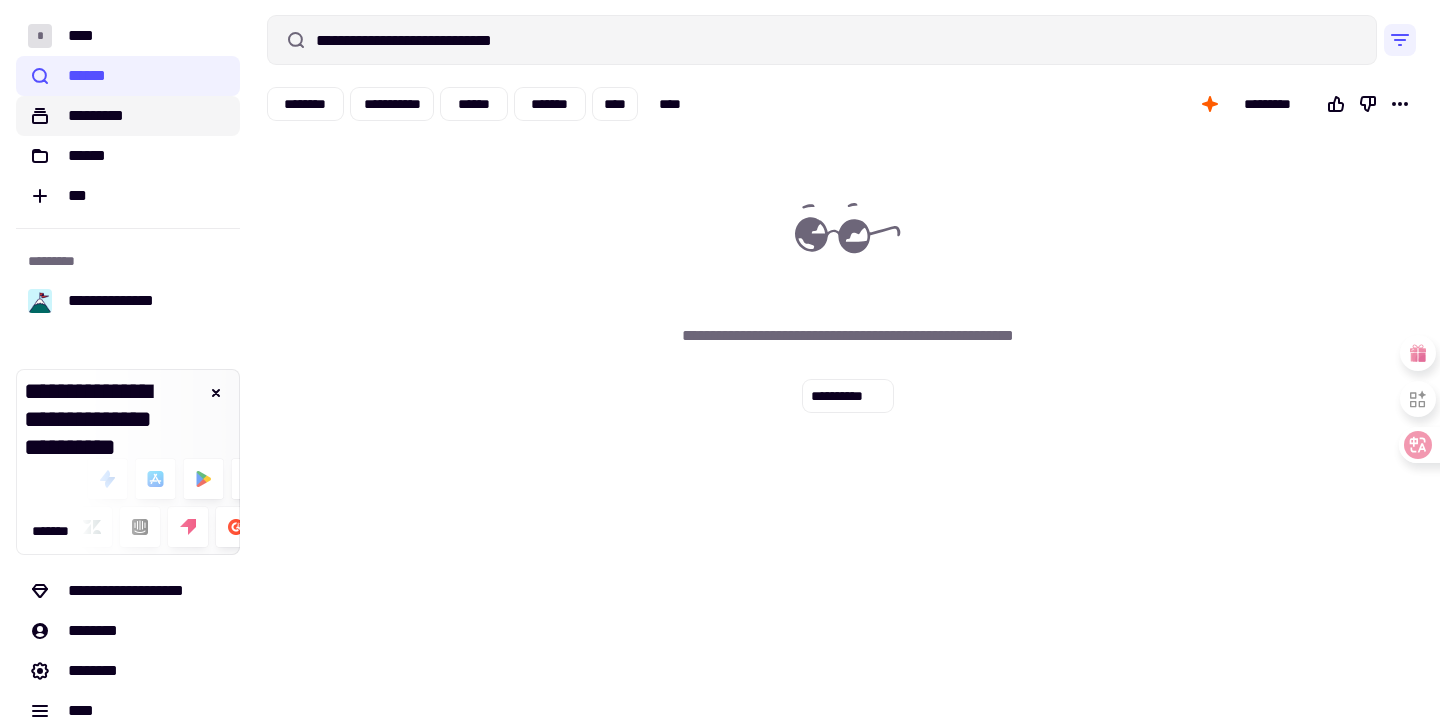 click on "*********" 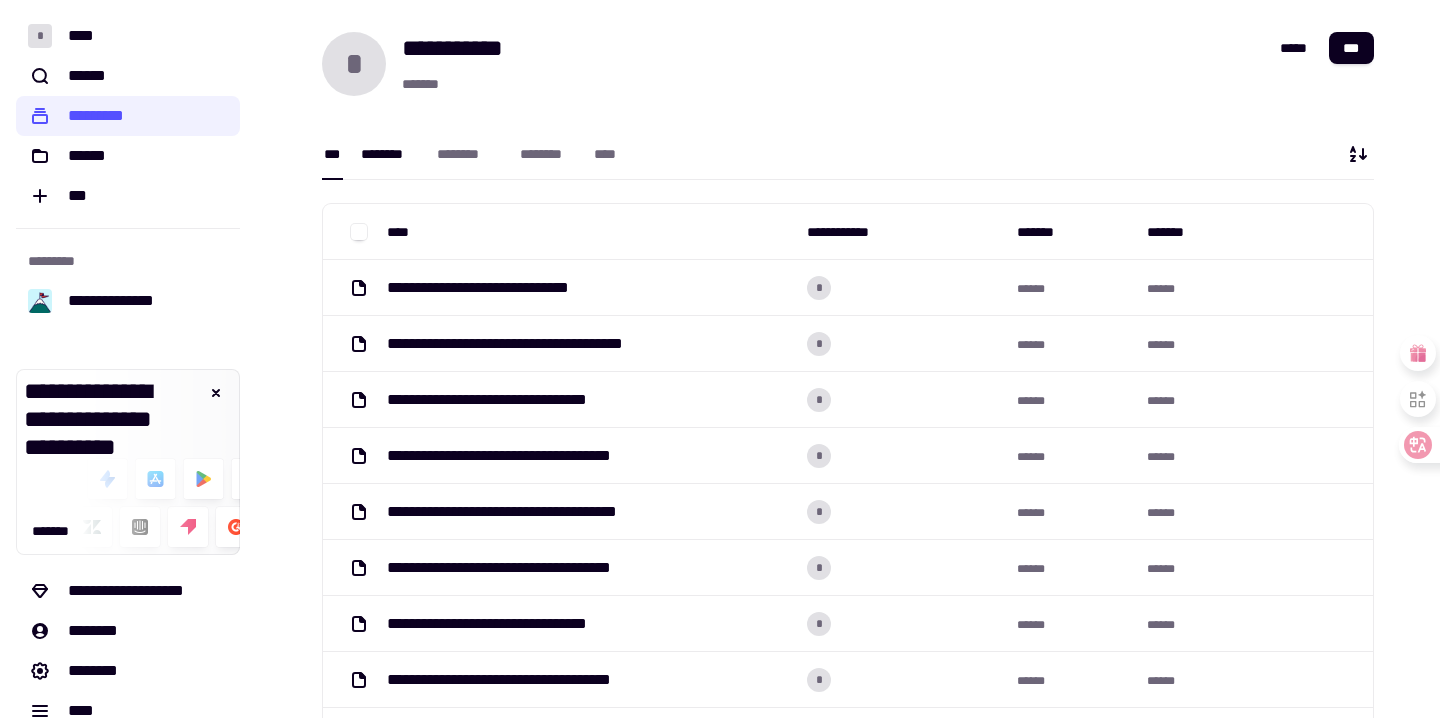 click on "********" at bounding box center [389, 154] 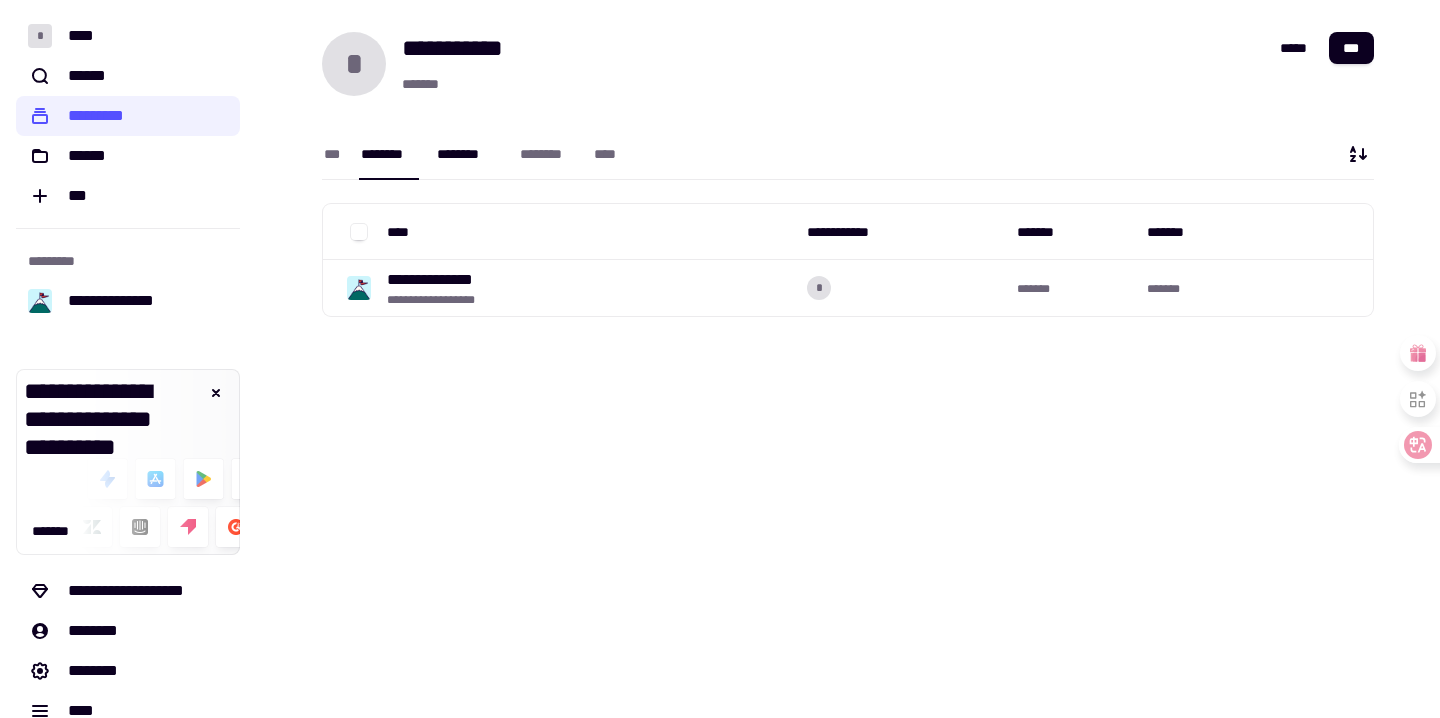 click on "********" at bounding box center (468, 154) 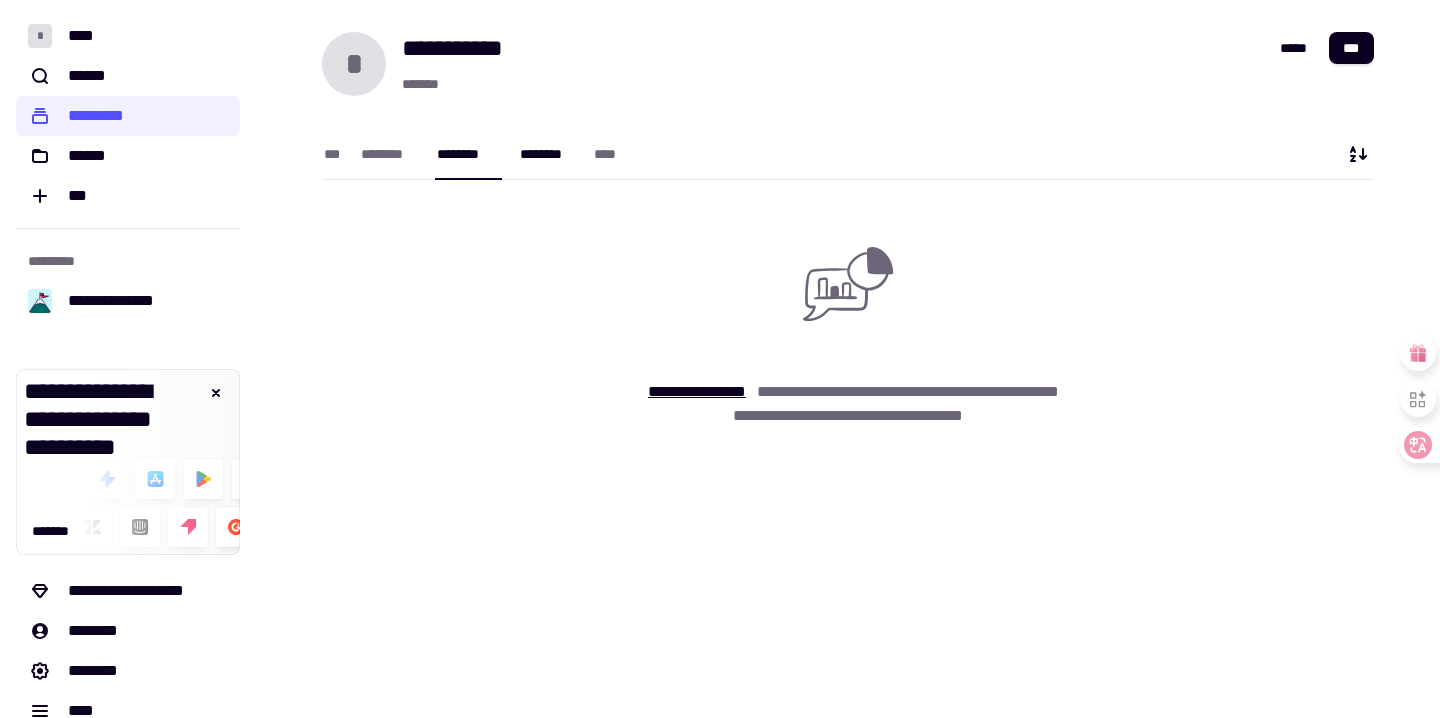 click on "********" at bounding box center (547, 154) 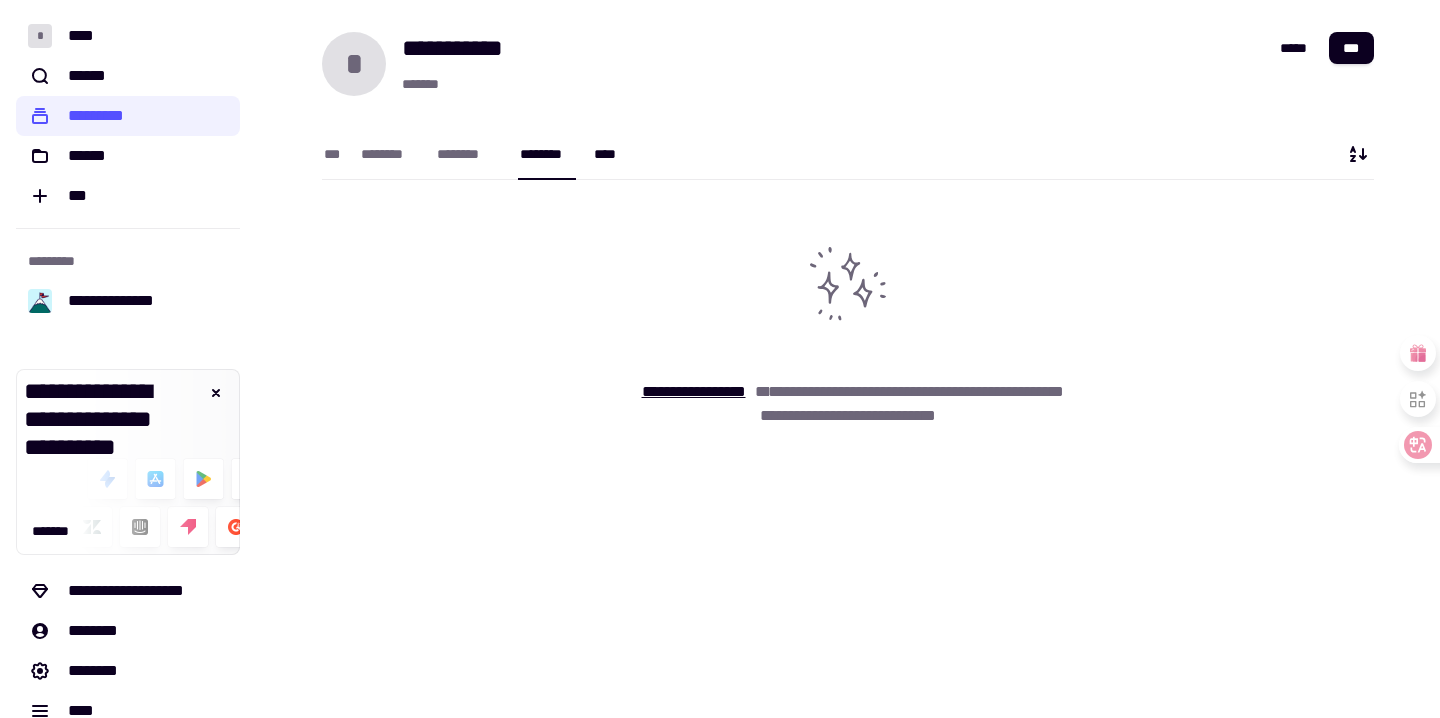 click on "****" at bounding box center [609, 154] 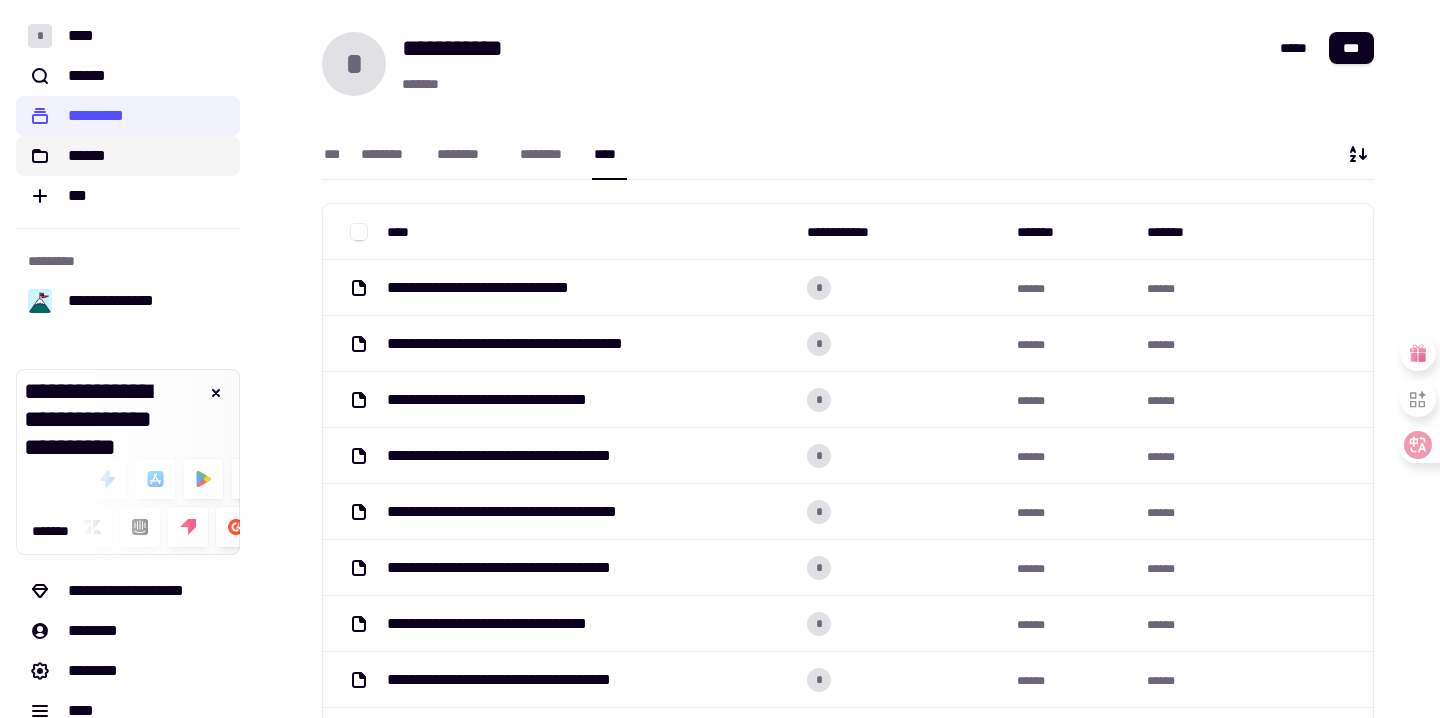 click on "******" 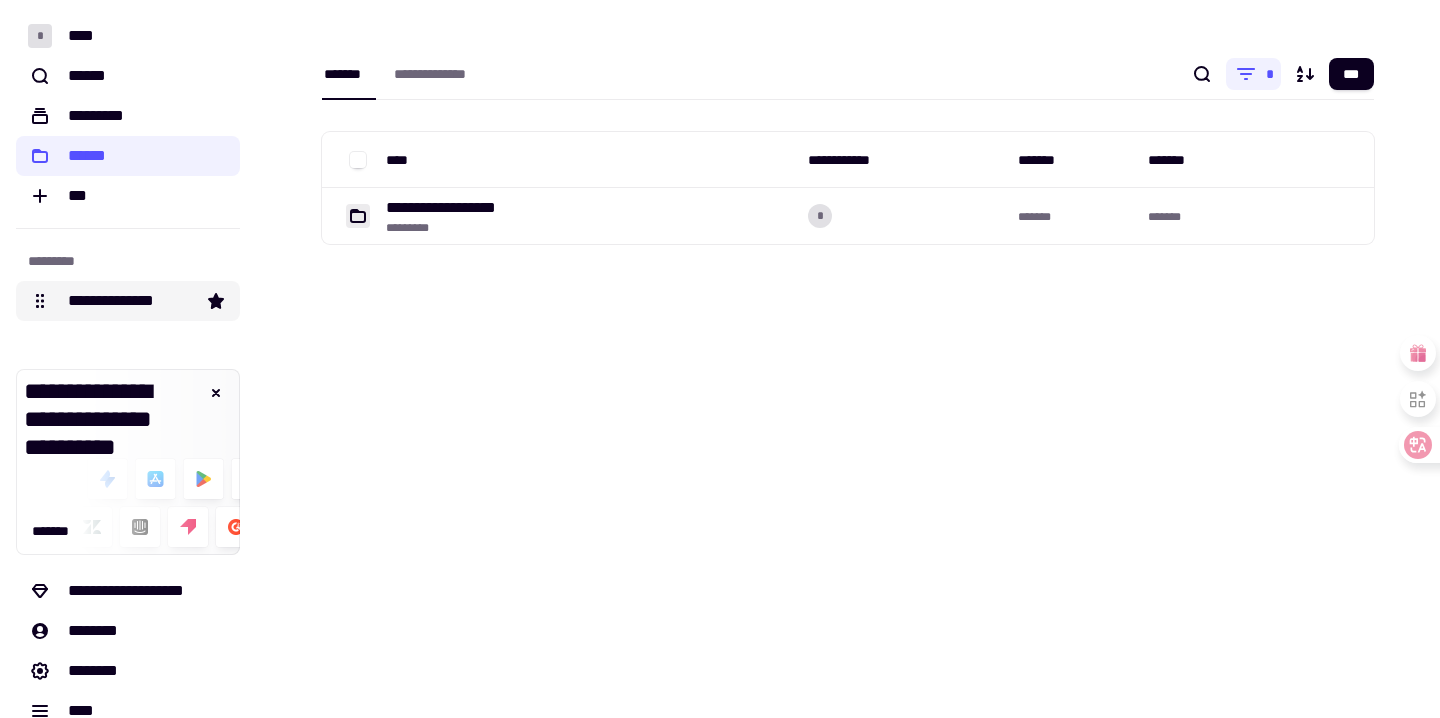 click on "**********" 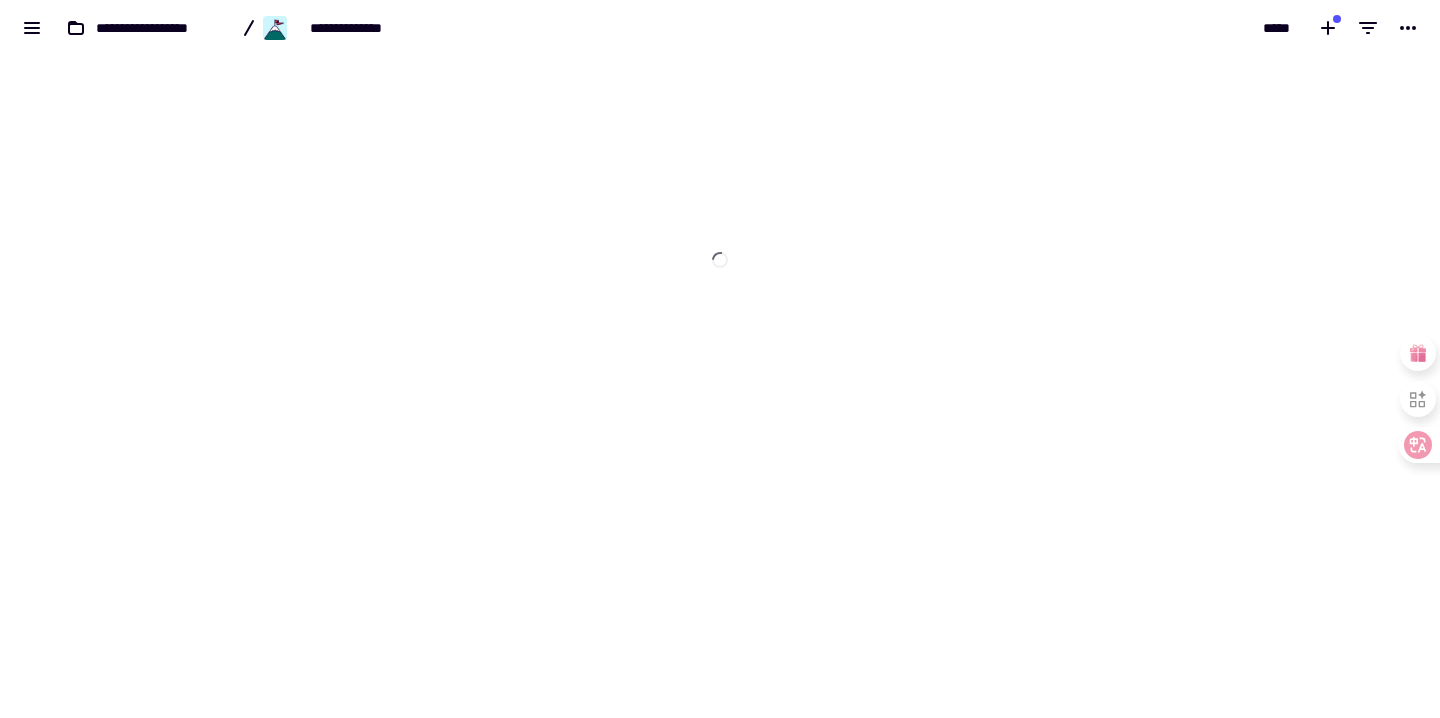 click on "**********" at bounding box center [720, 359] 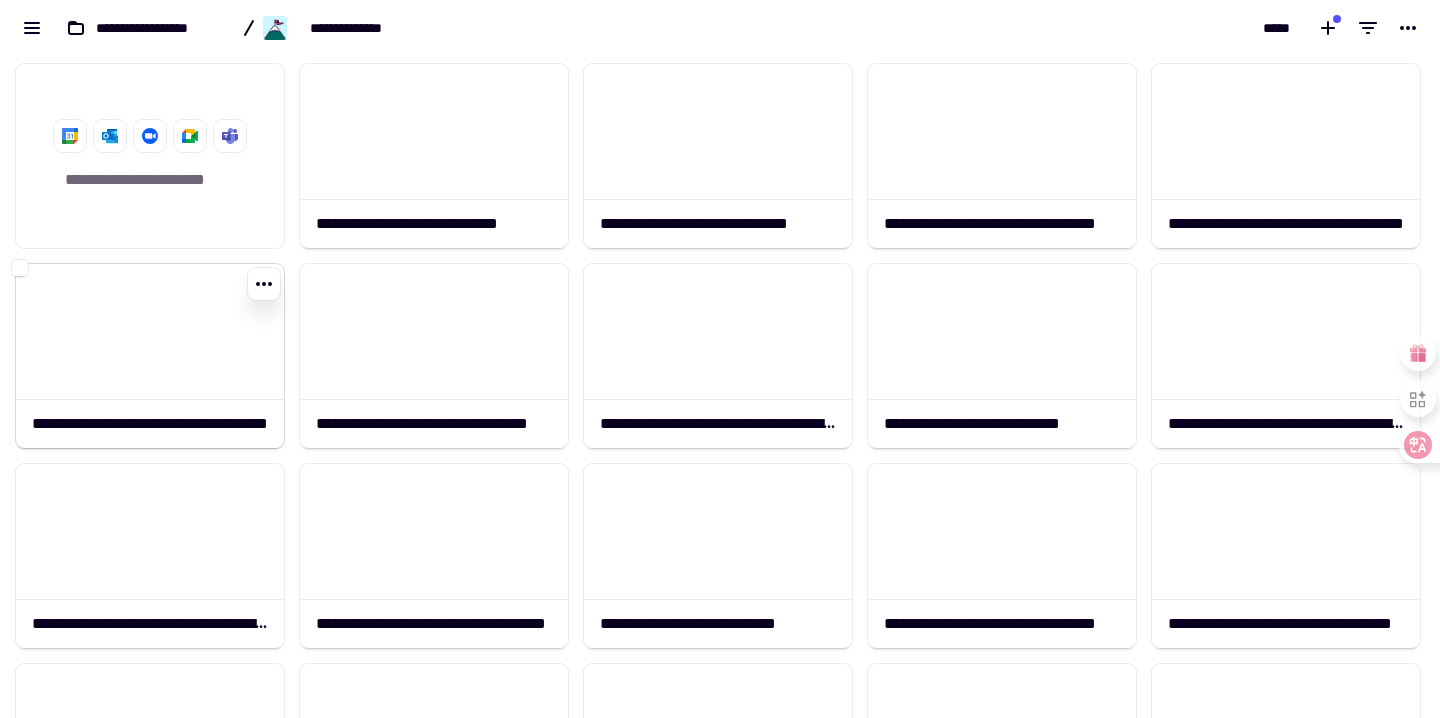 scroll, scrollTop: 1, scrollLeft: 1, axis: both 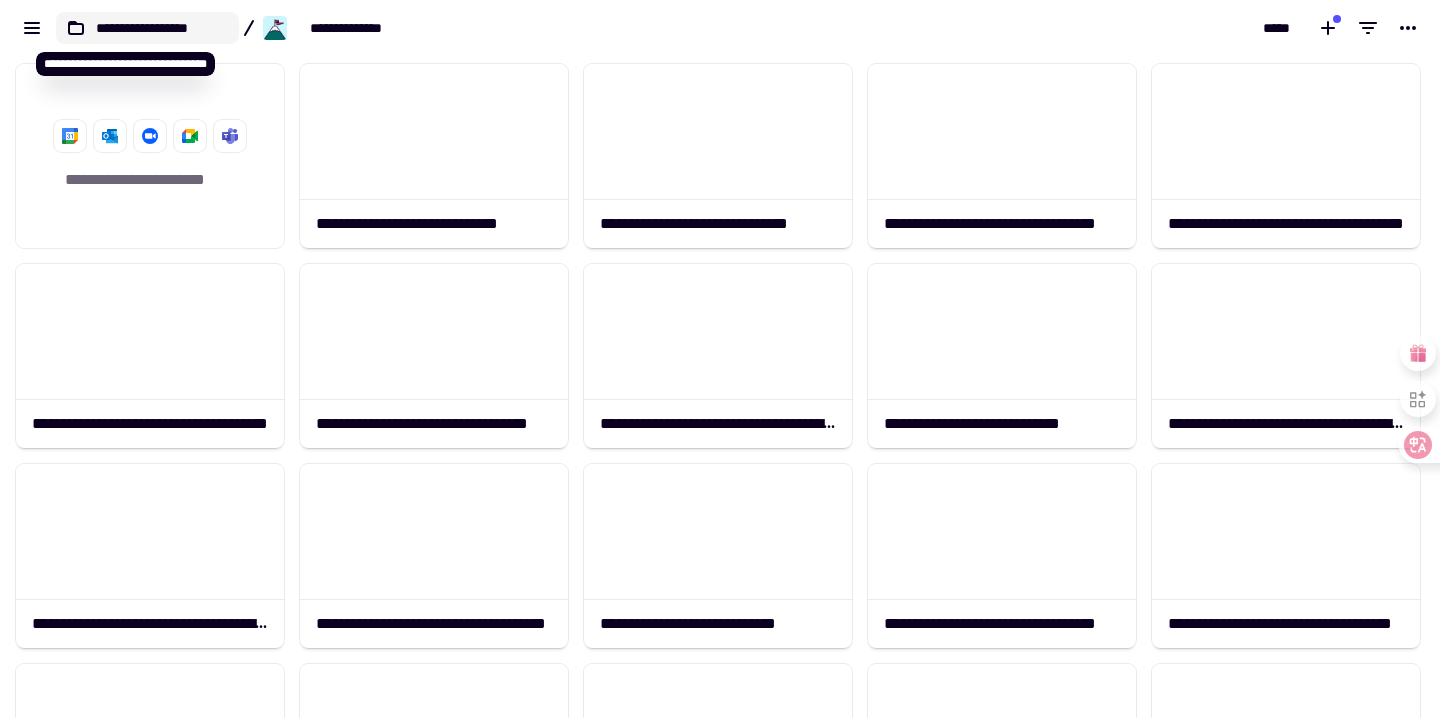 click on "**********" 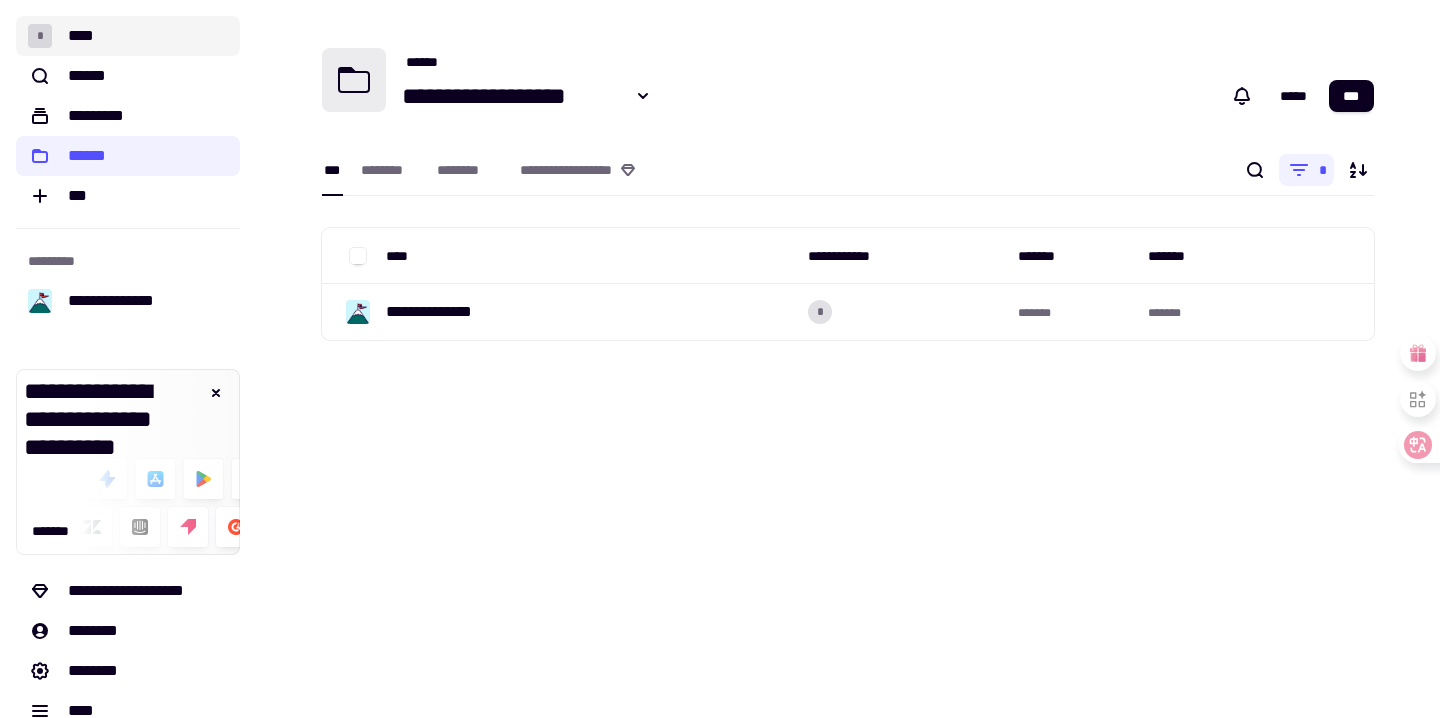 click on "* ****" 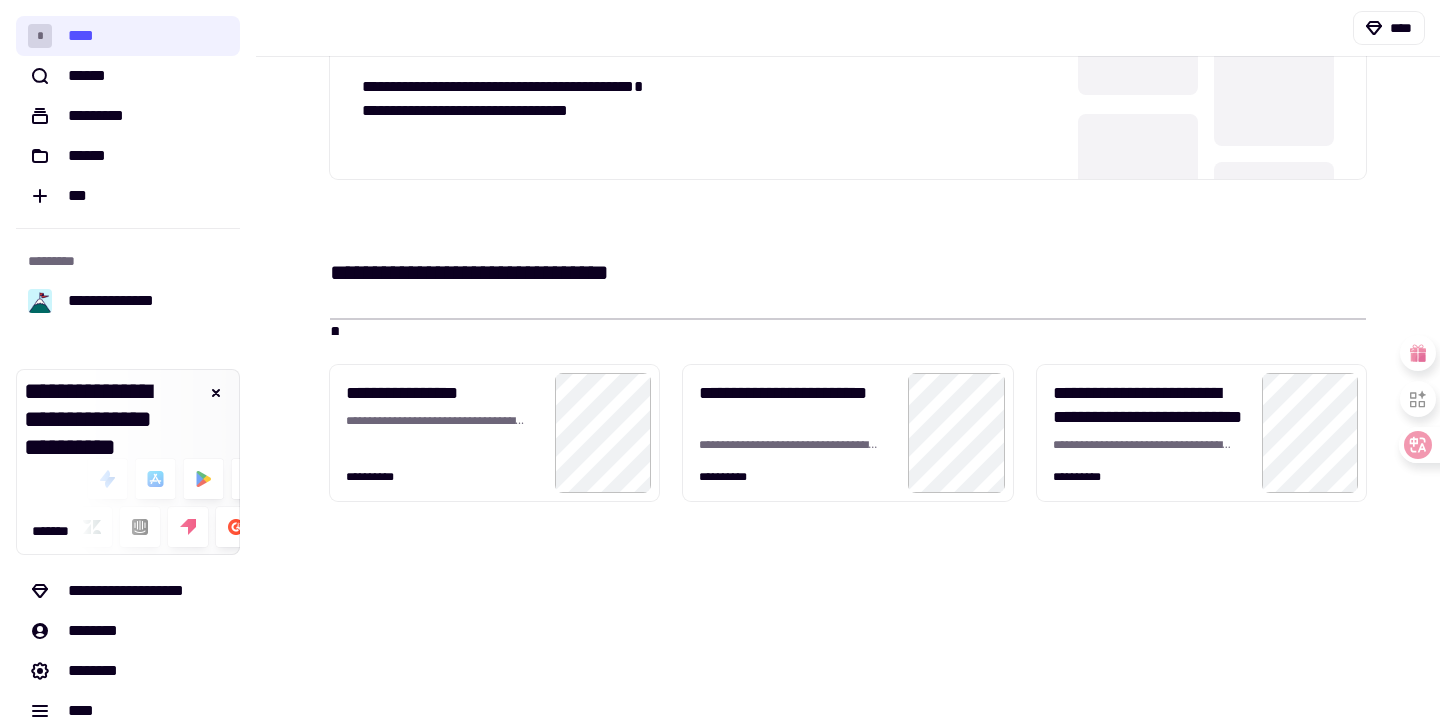 scroll, scrollTop: 0, scrollLeft: 0, axis: both 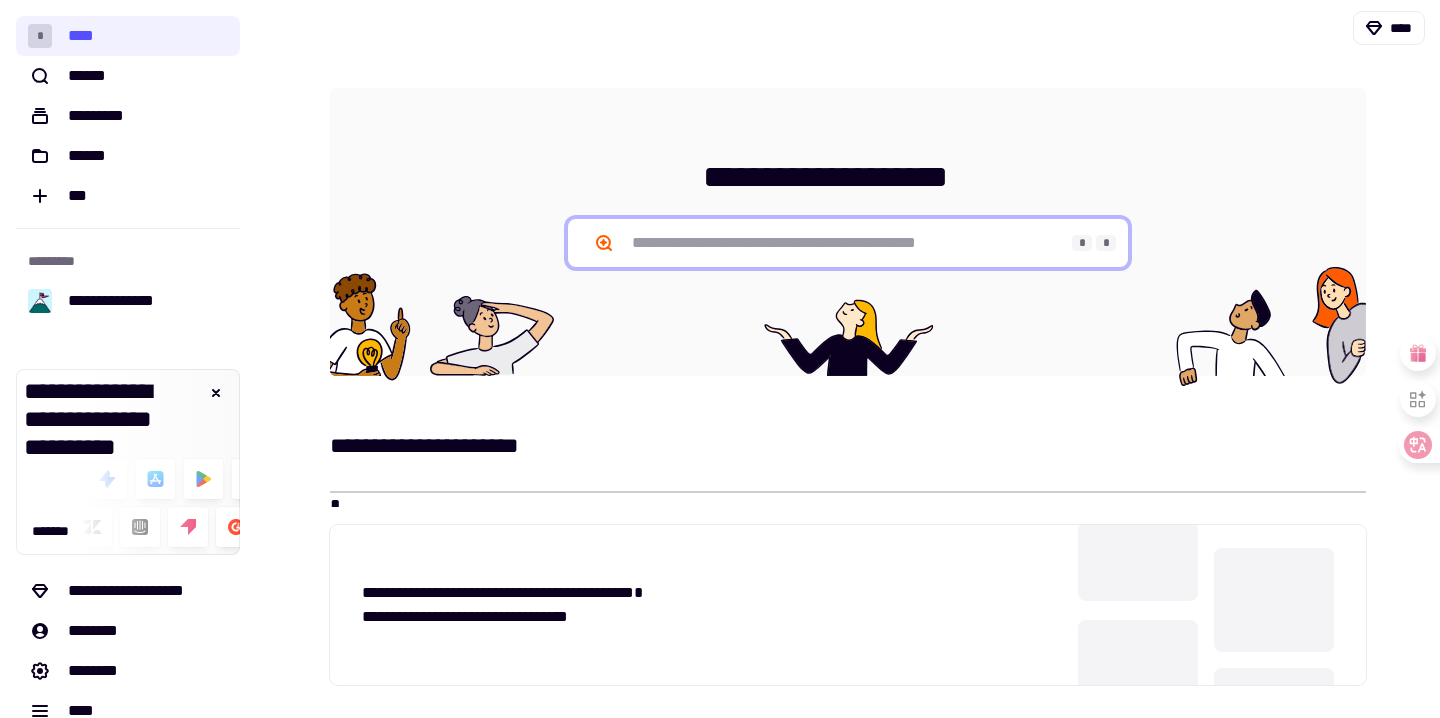 click at bounding box center [848, 243] 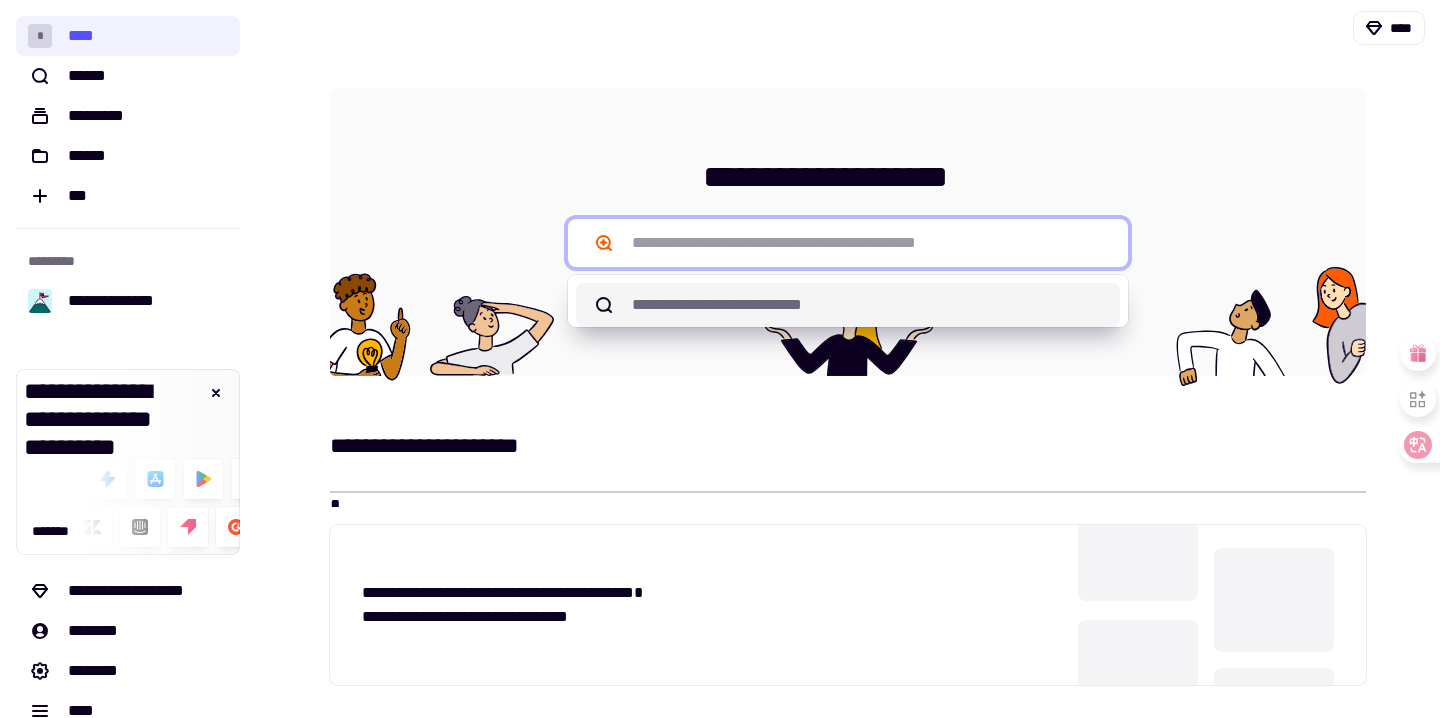 click on "*********" at bounding box center [774, 304] 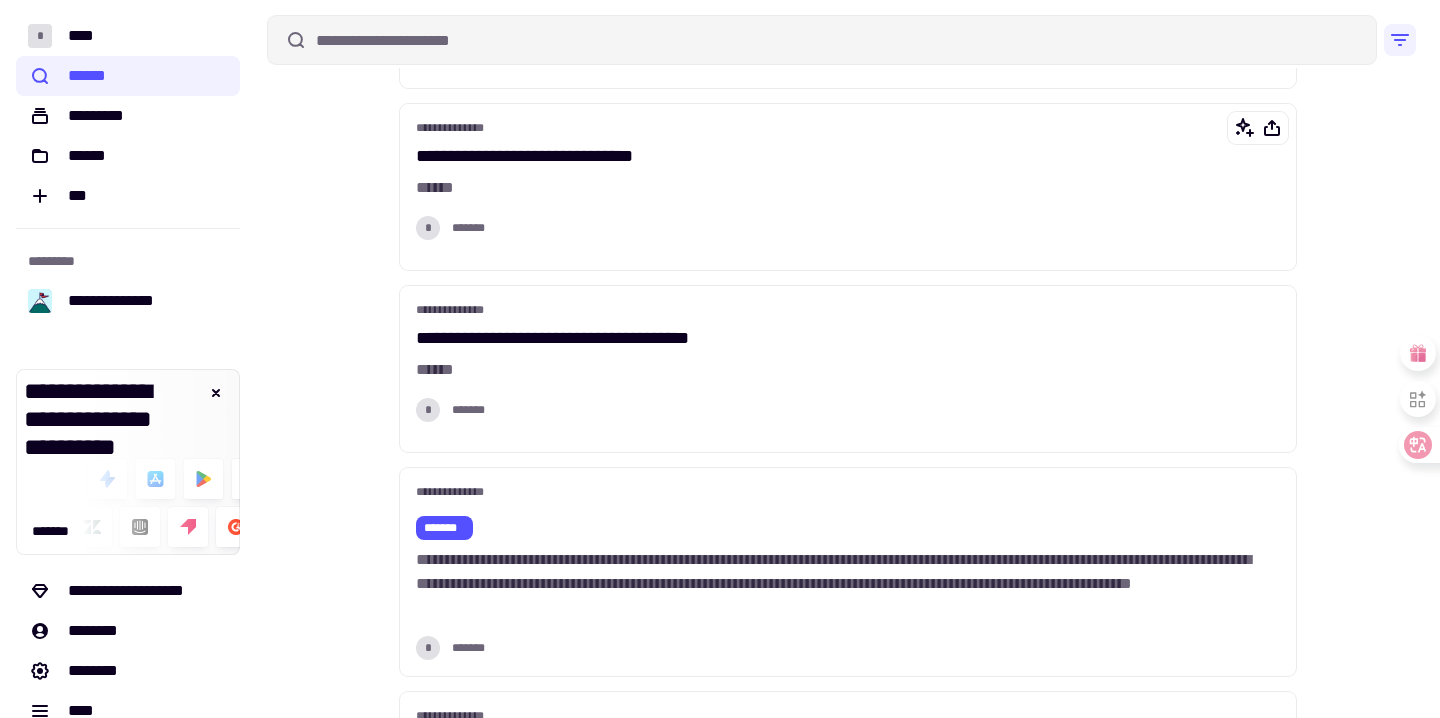 scroll, scrollTop: 2709, scrollLeft: 0, axis: vertical 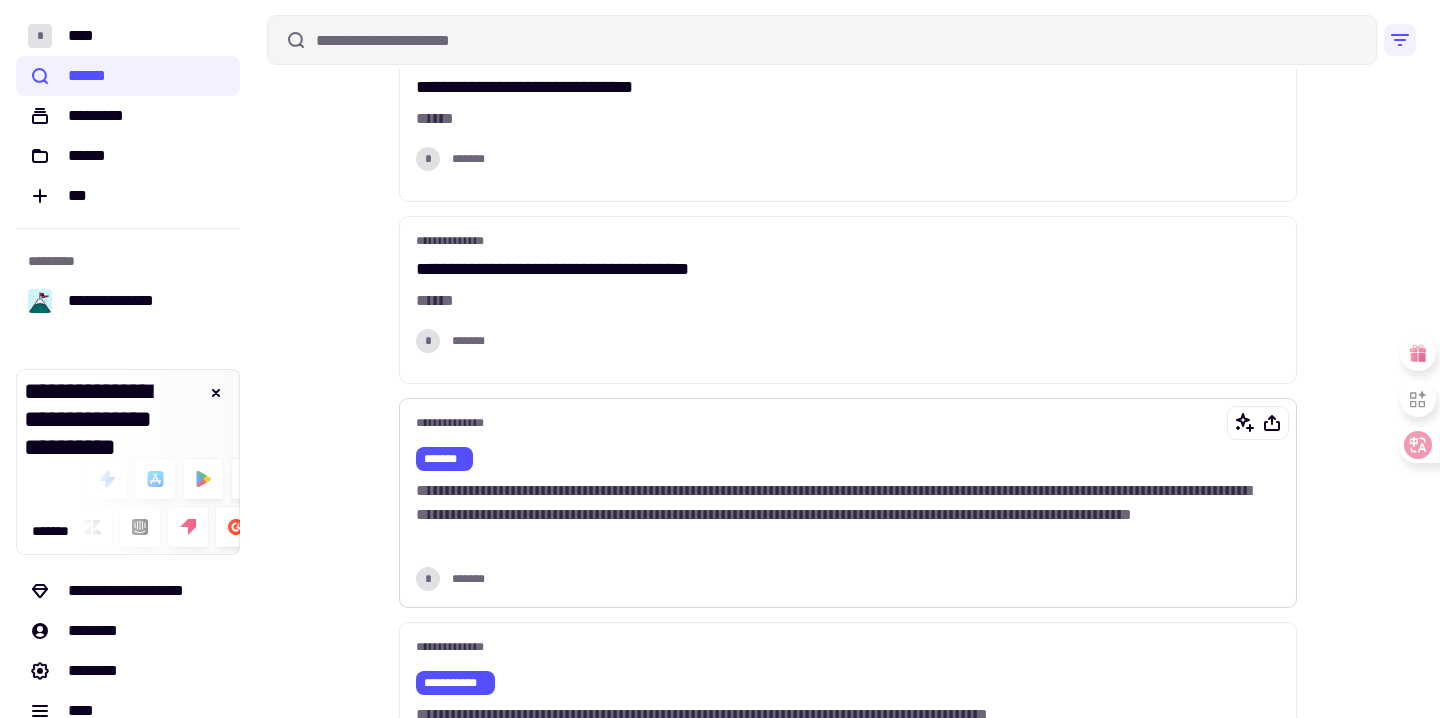 click on "**********" at bounding box center [848, 515] 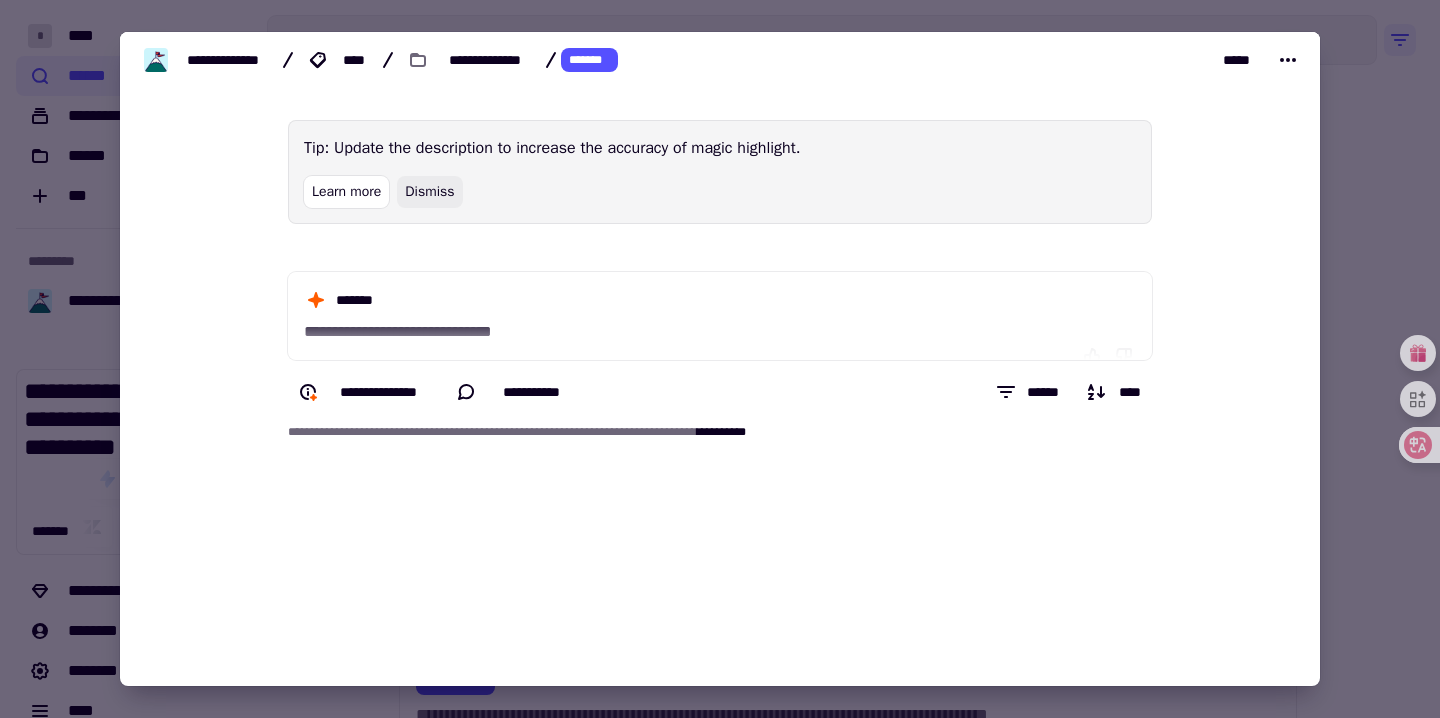 click on "Dismiss" 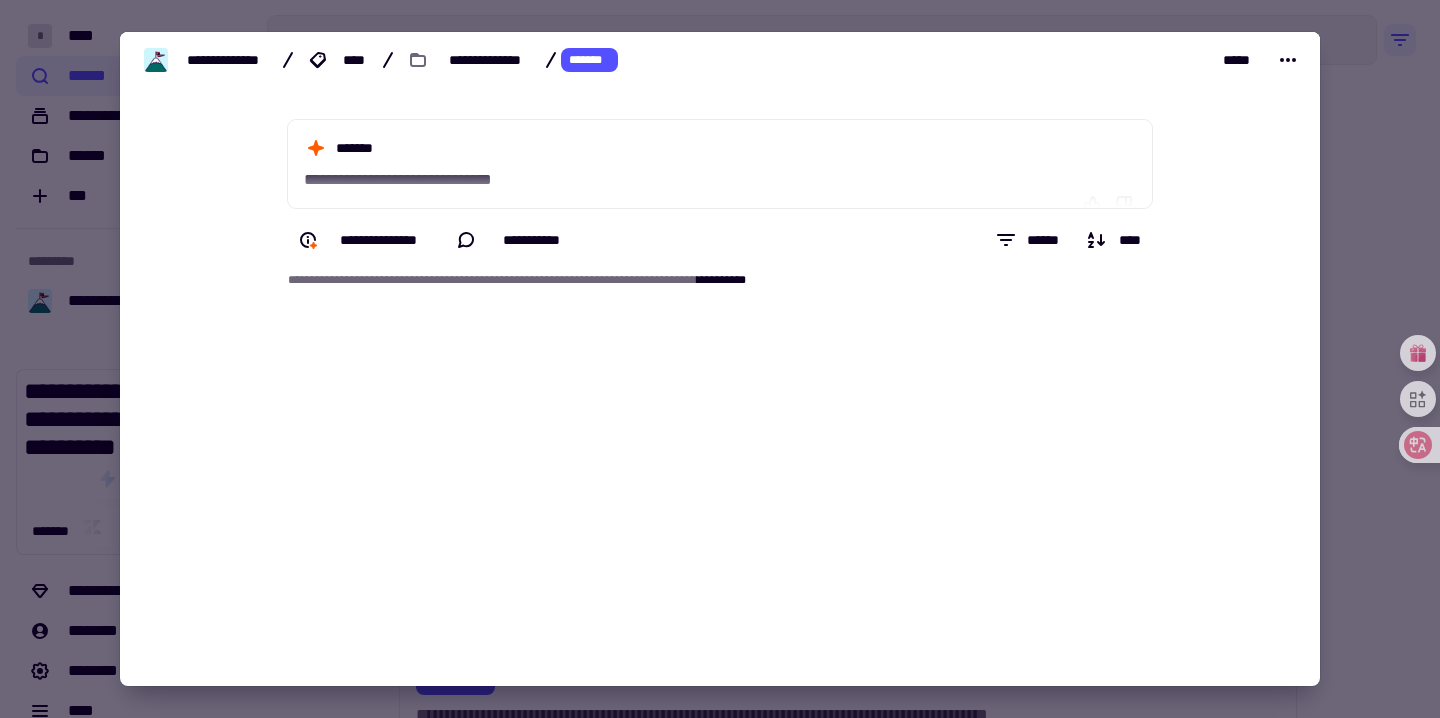 click at bounding box center (720, 359) 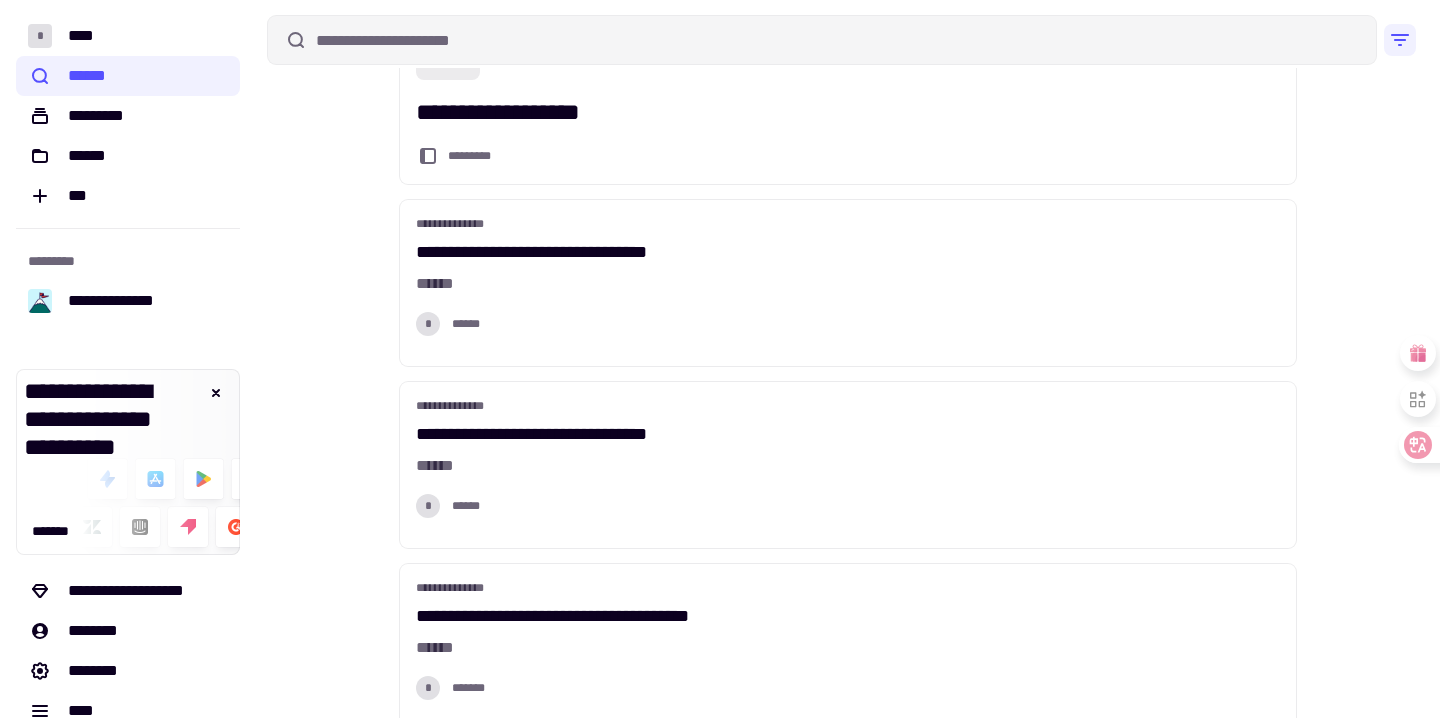 scroll, scrollTop: 3519, scrollLeft: 0, axis: vertical 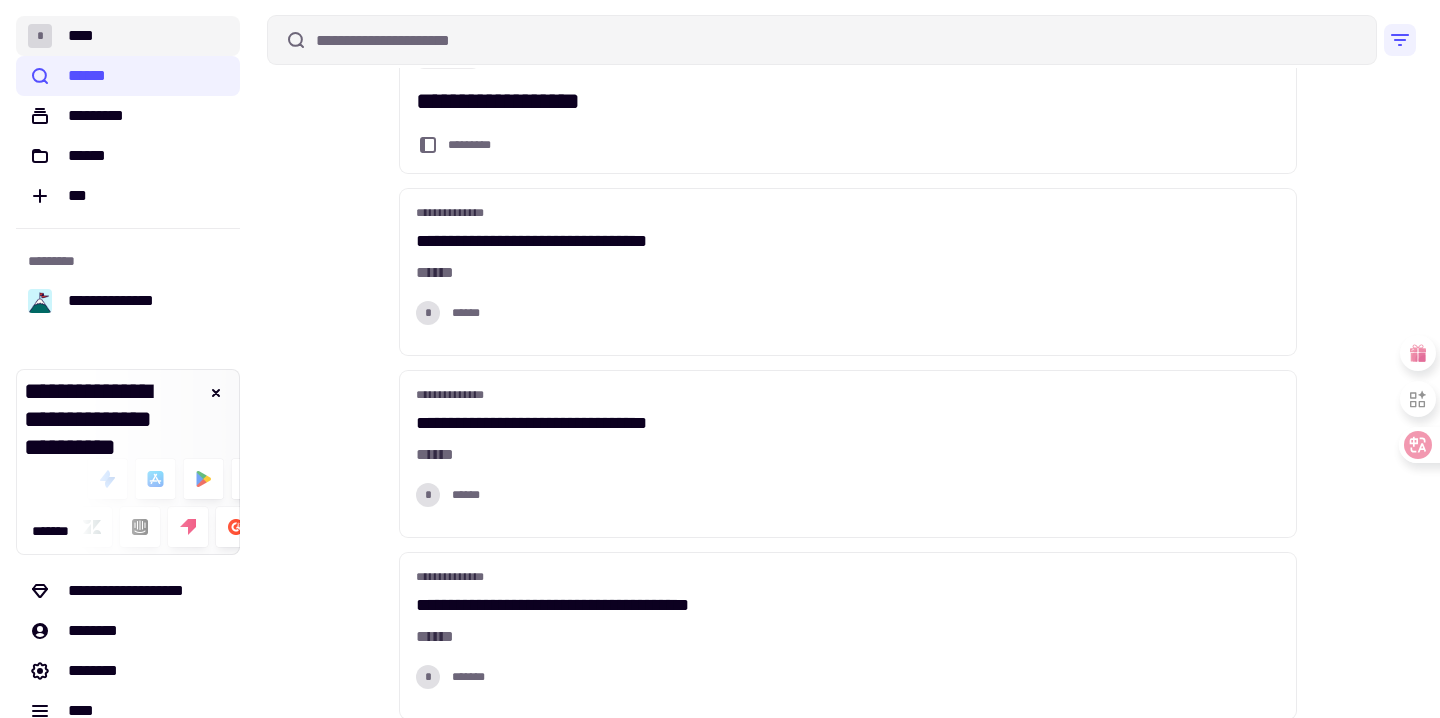 click on "* ****" 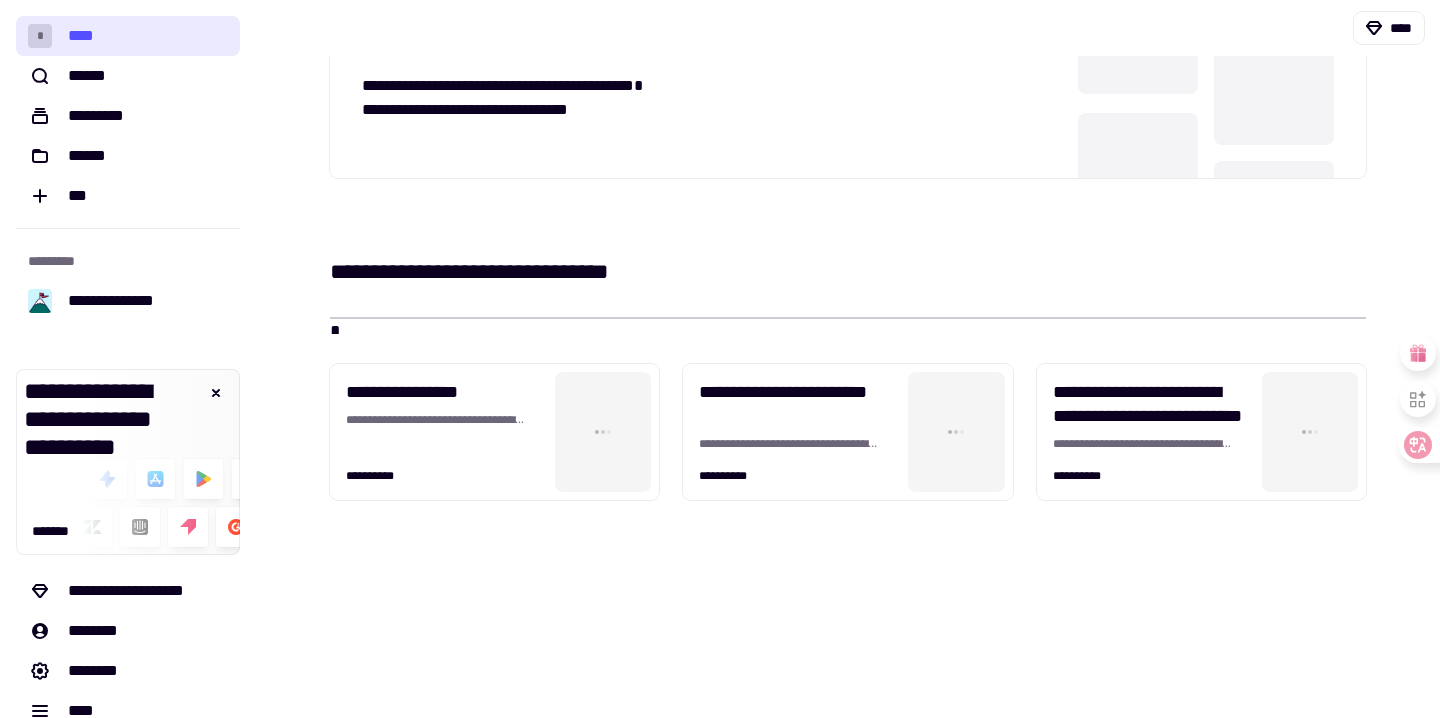 scroll, scrollTop: 506, scrollLeft: 0, axis: vertical 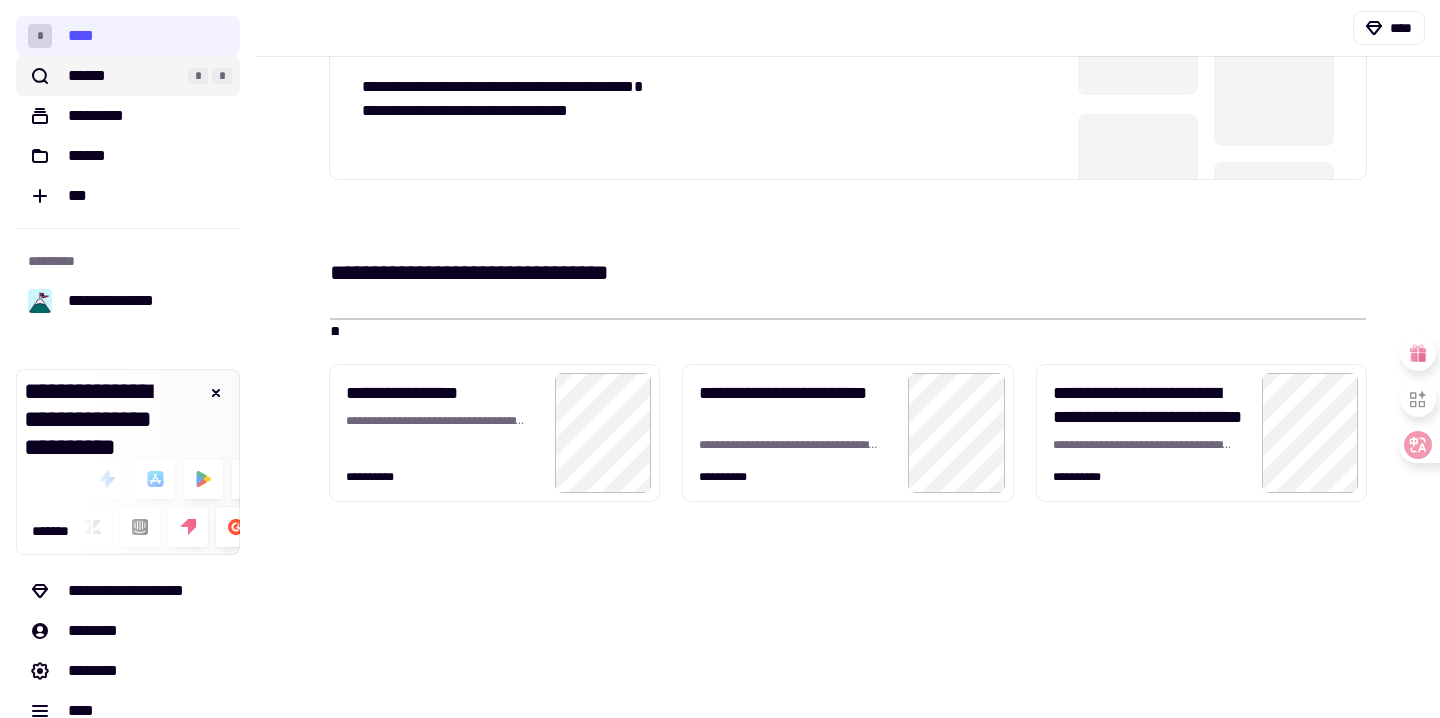 click on "******" 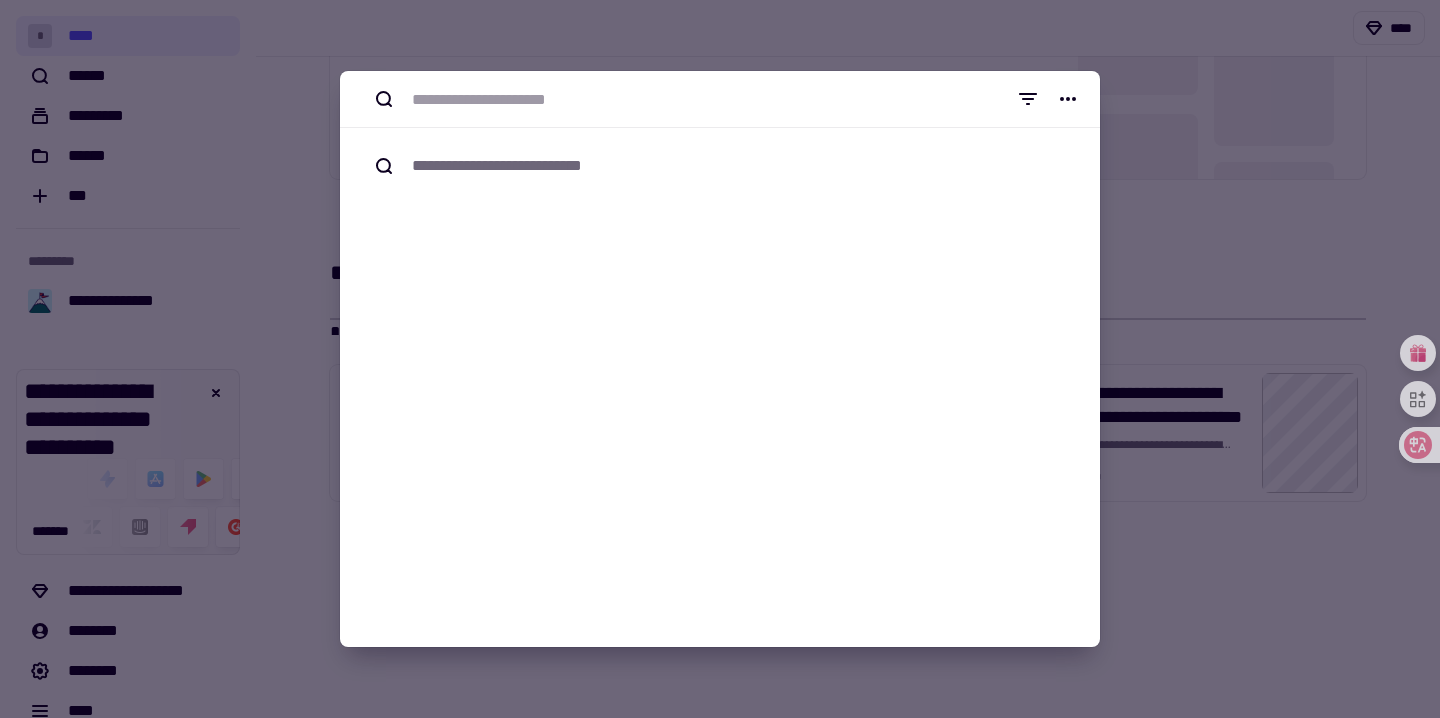 click at bounding box center (720, 359) 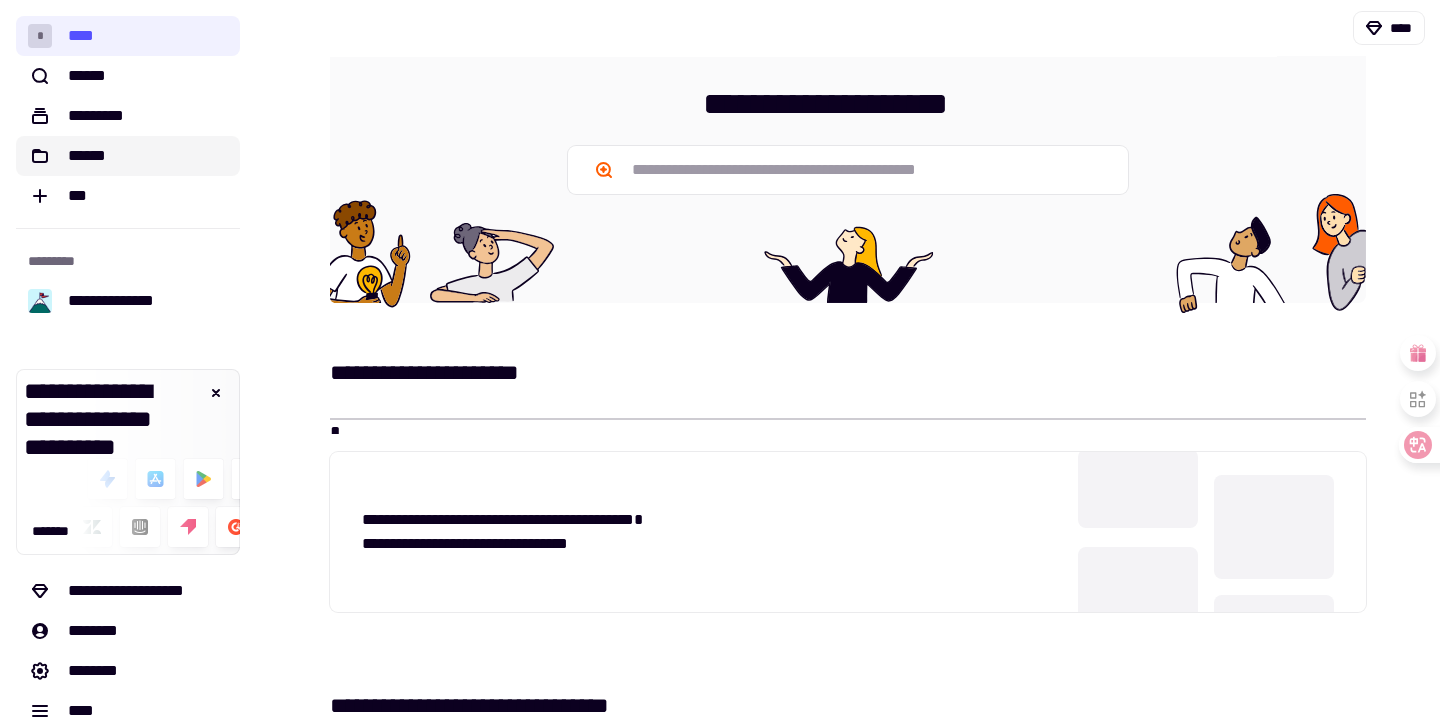 scroll, scrollTop: 0, scrollLeft: 0, axis: both 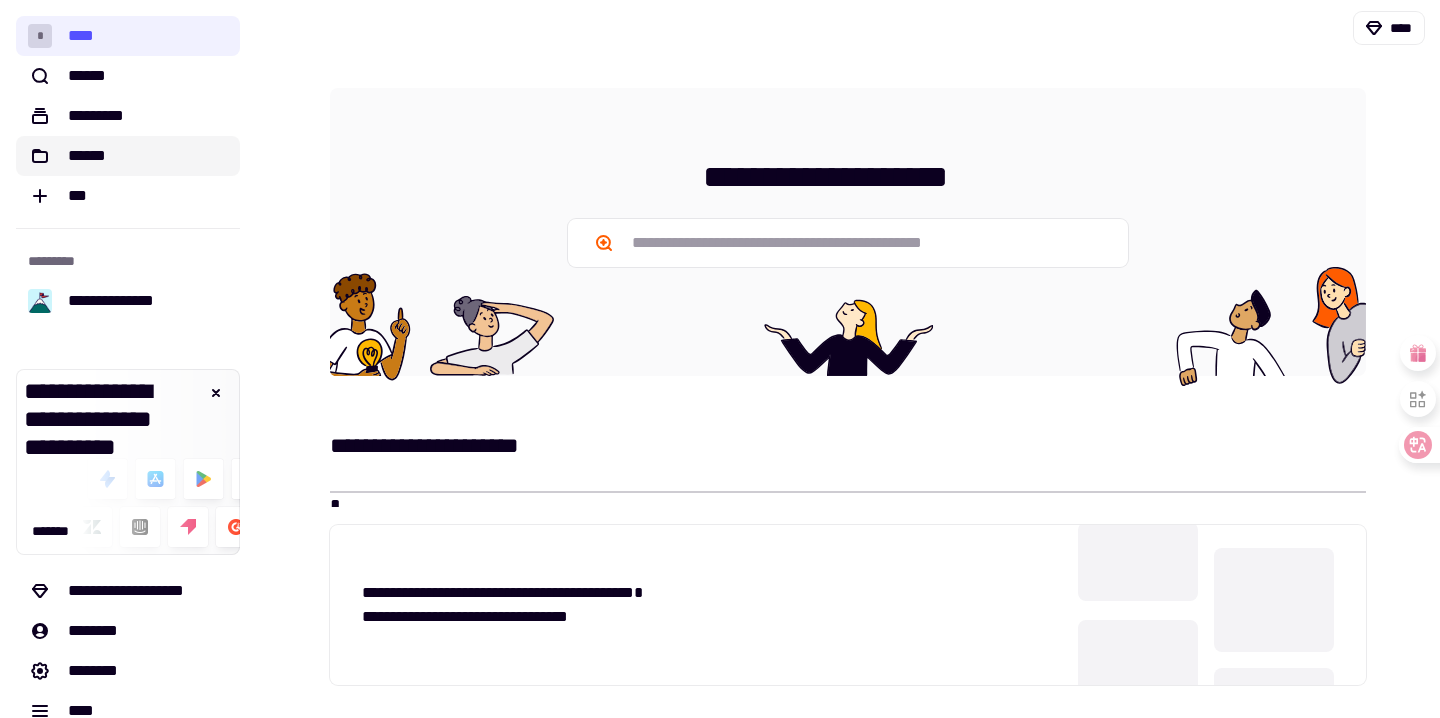 click on "******" 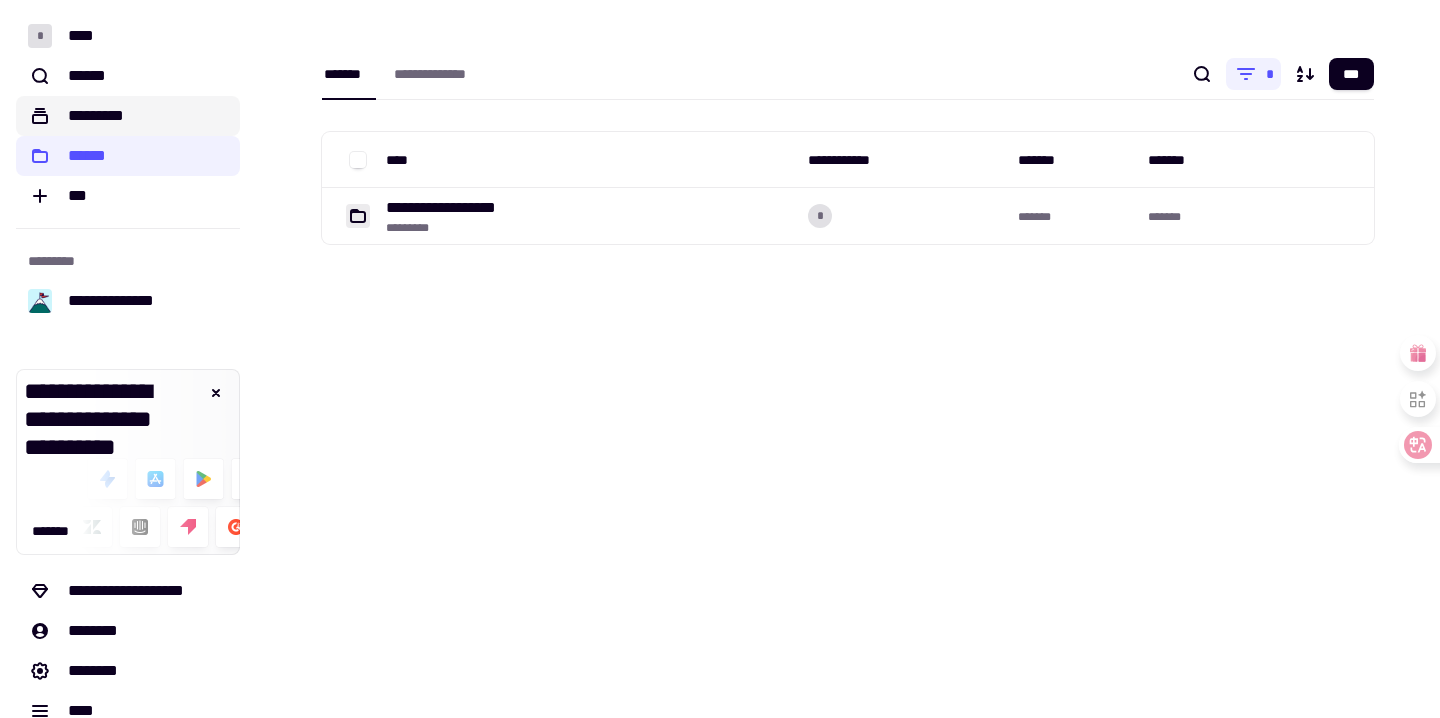 click on "*********" 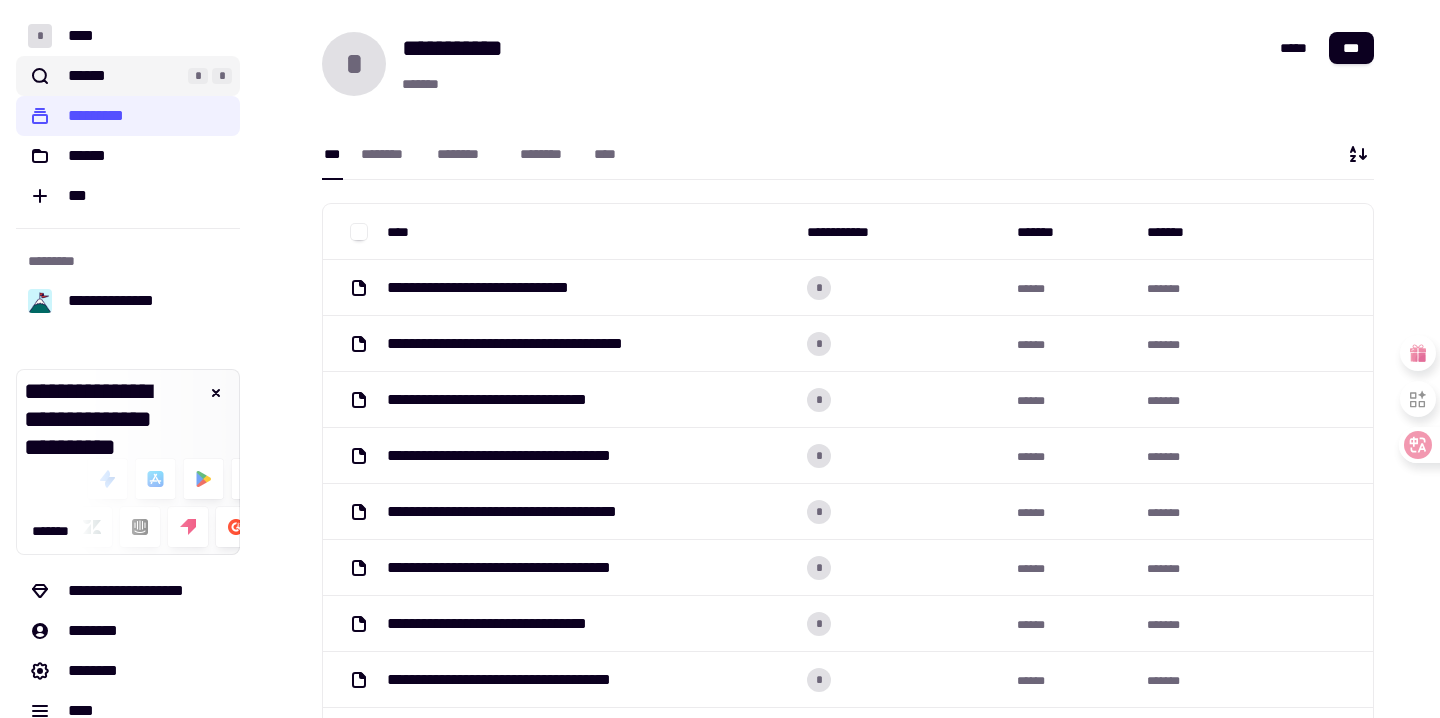 click on "******" 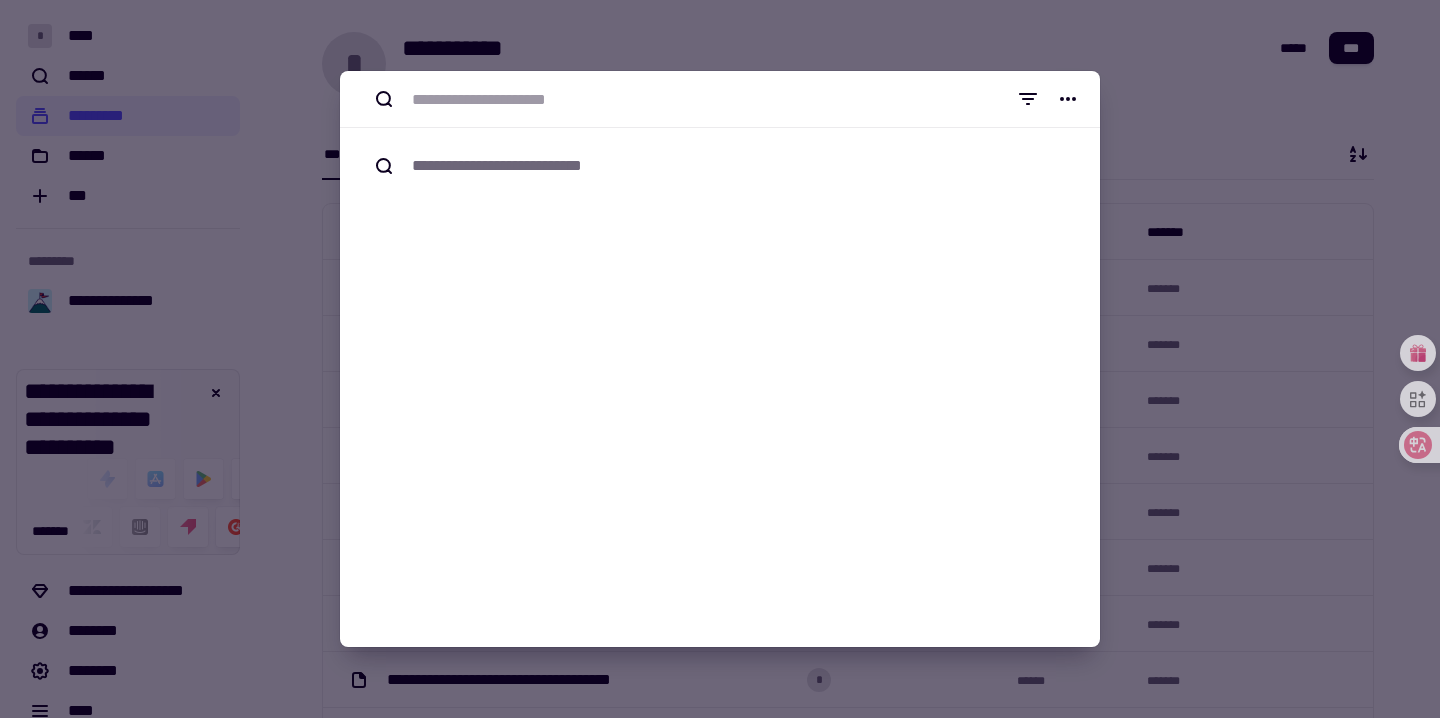 click at bounding box center (720, 359) 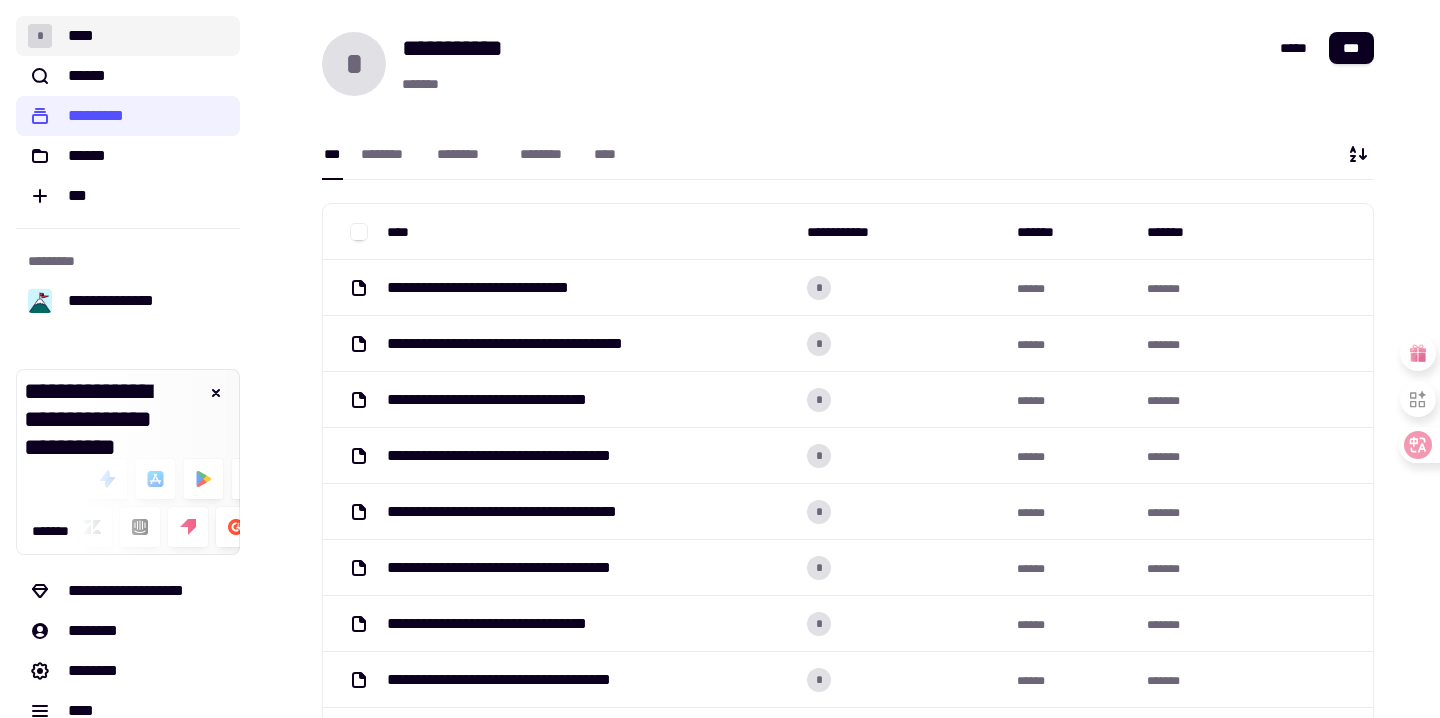 click on "* ****" 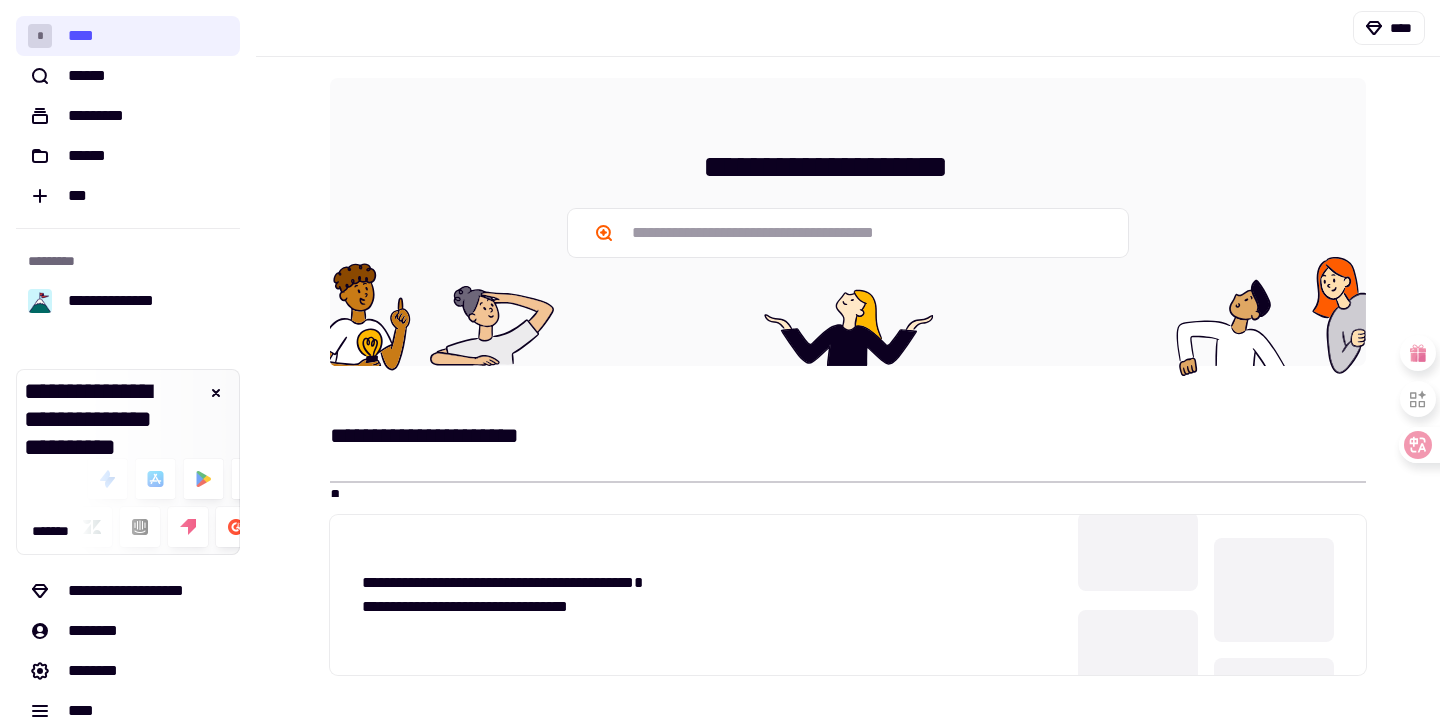 scroll, scrollTop: 2, scrollLeft: 0, axis: vertical 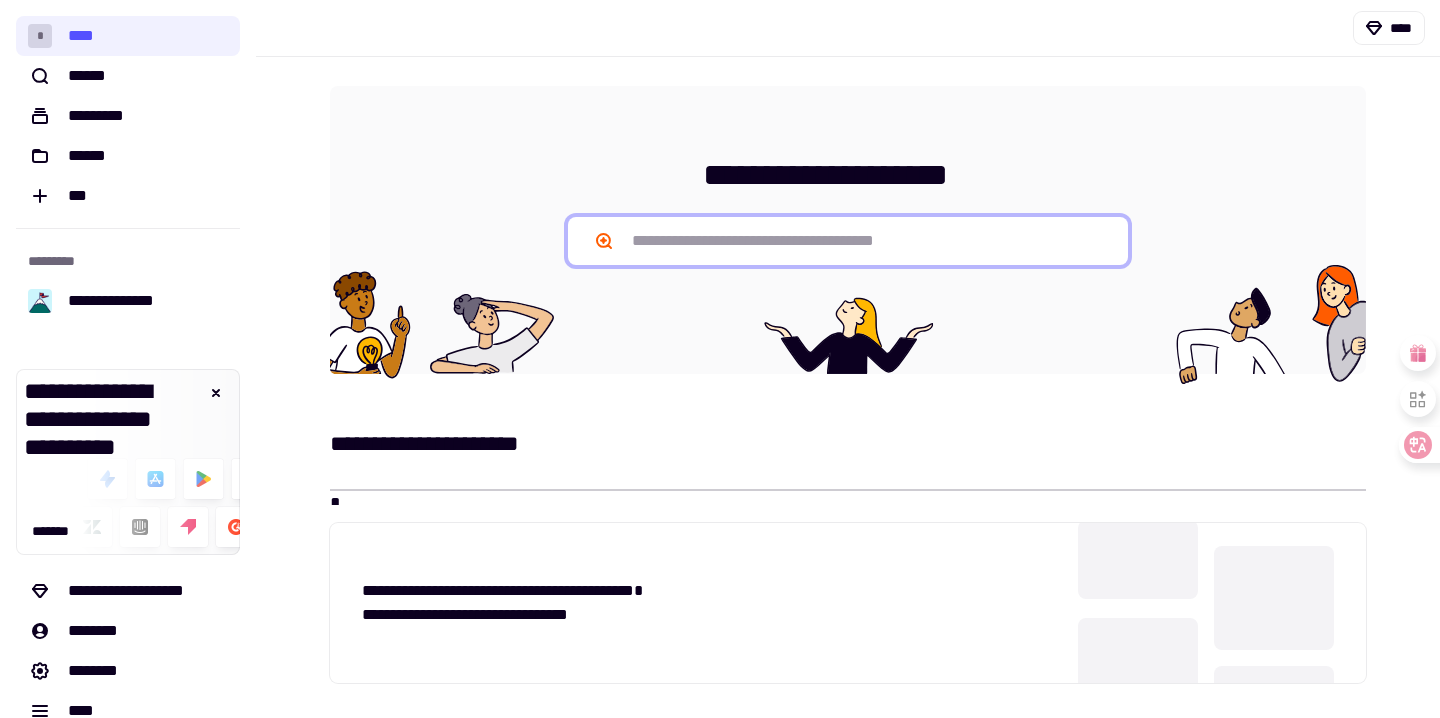 click at bounding box center [848, 241] 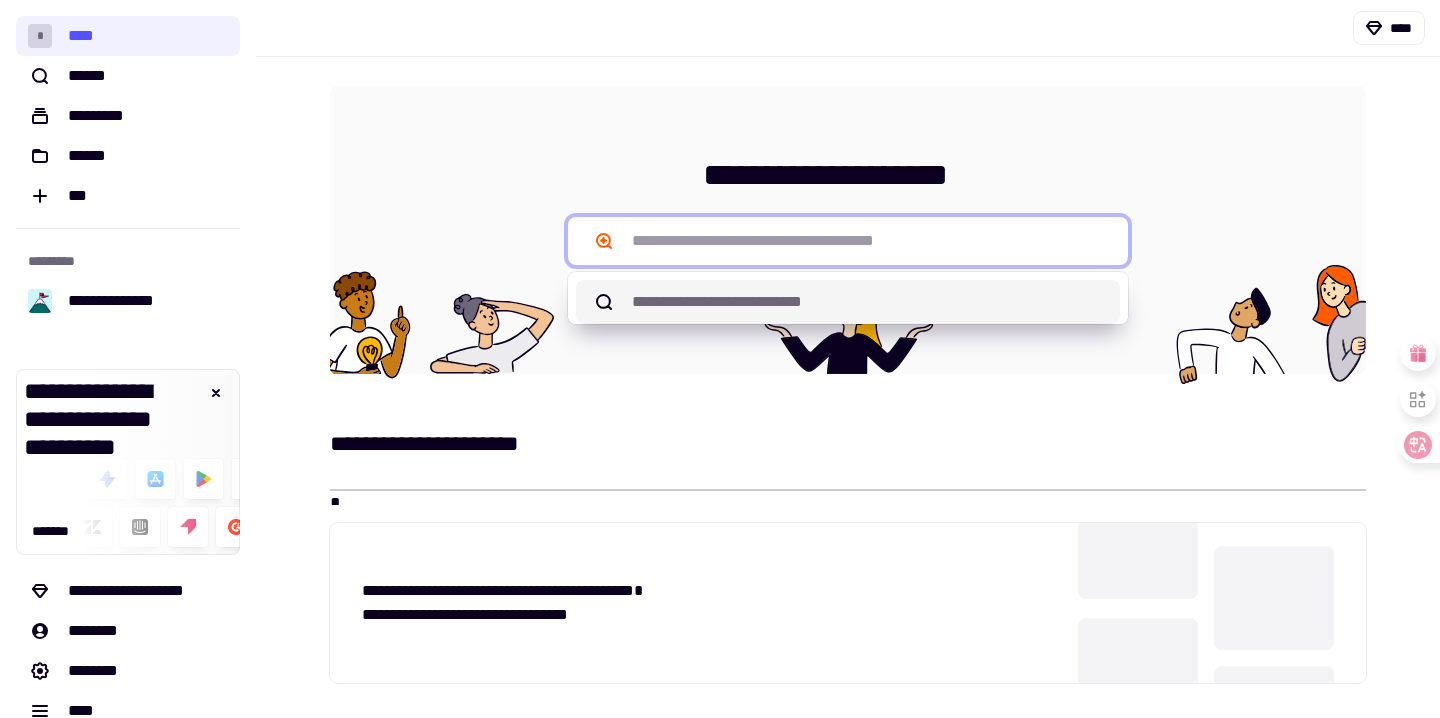 click on "******" at bounding box center (699, 301) 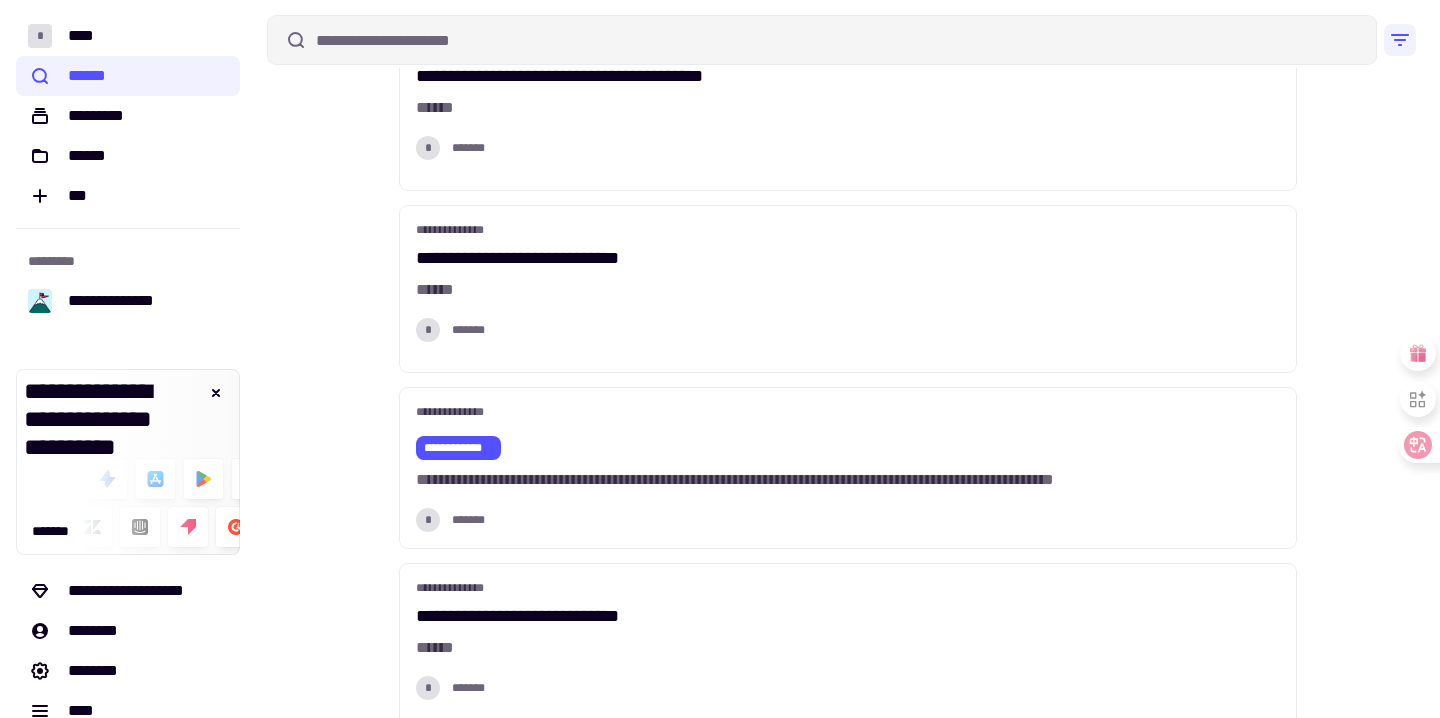 scroll, scrollTop: 468, scrollLeft: 0, axis: vertical 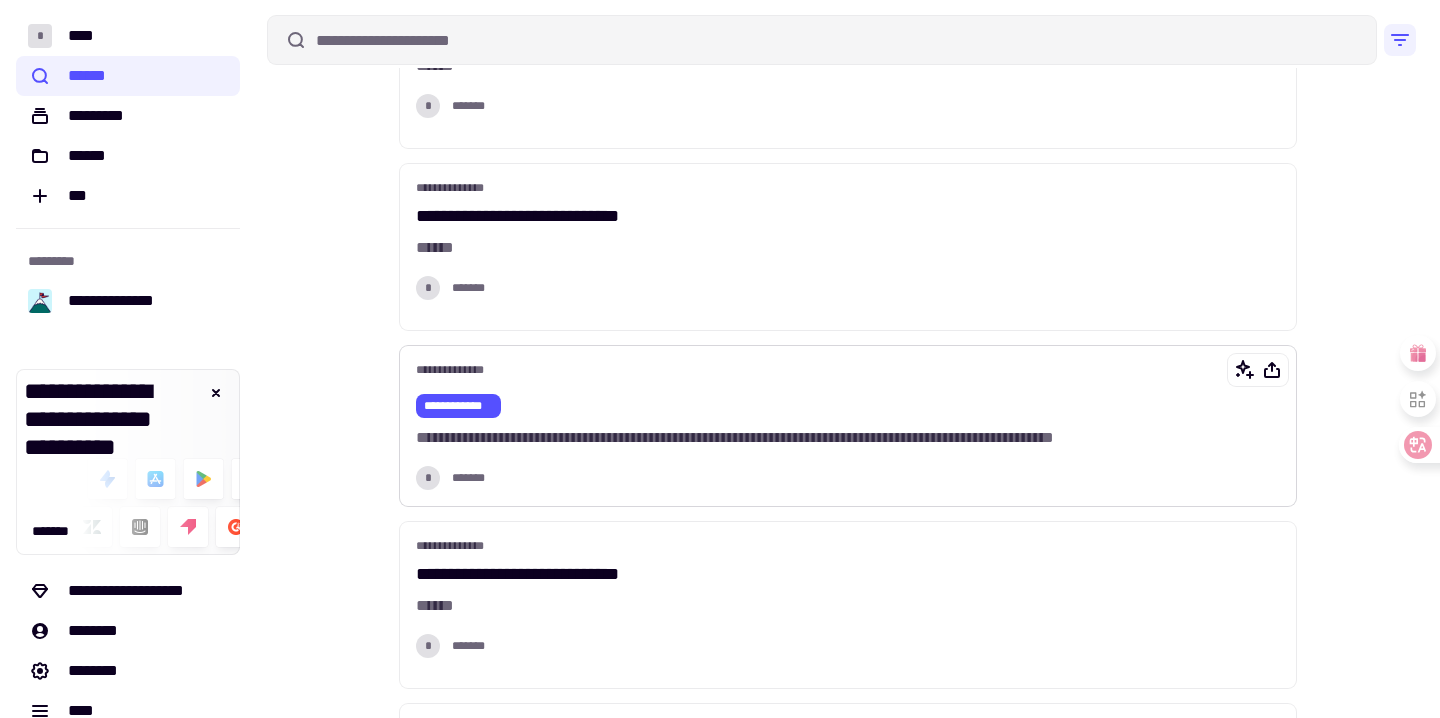 click on "**********" at bounding box center [848, 406] 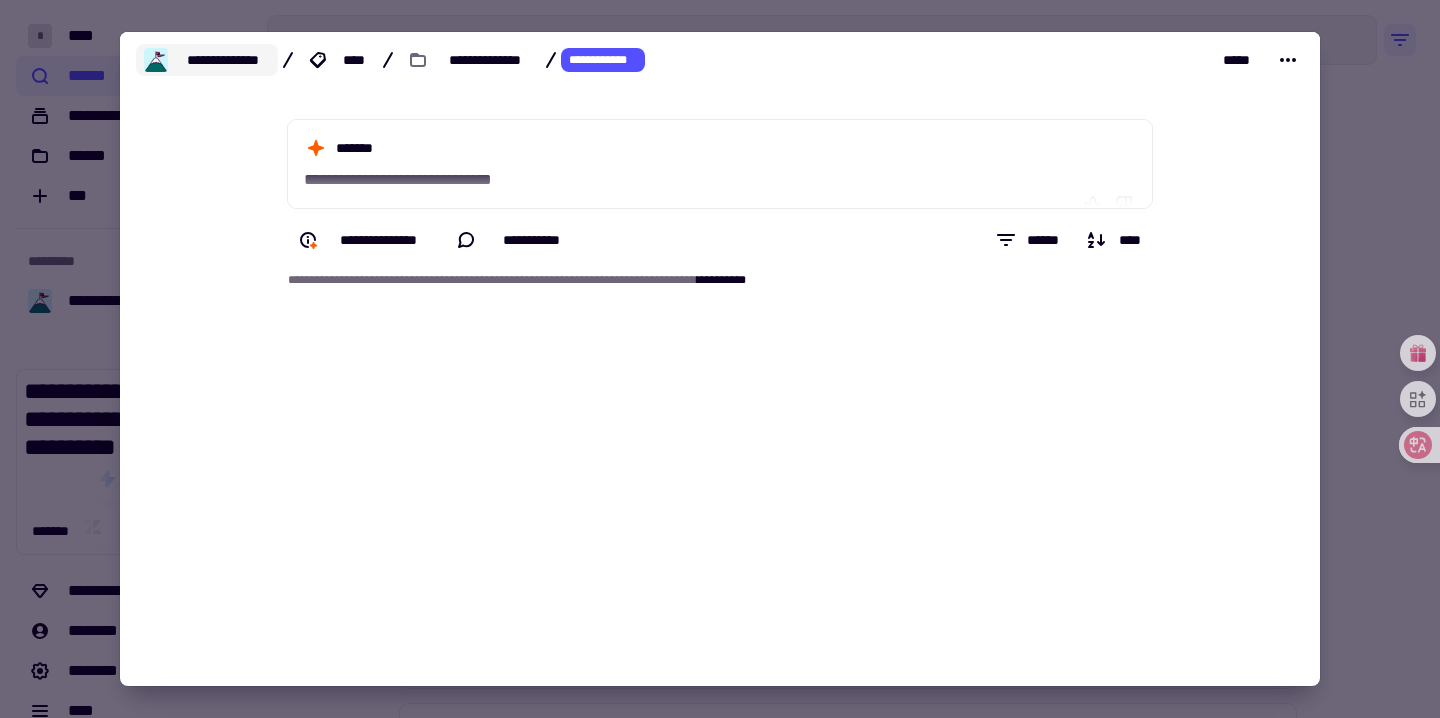 click on "**********" 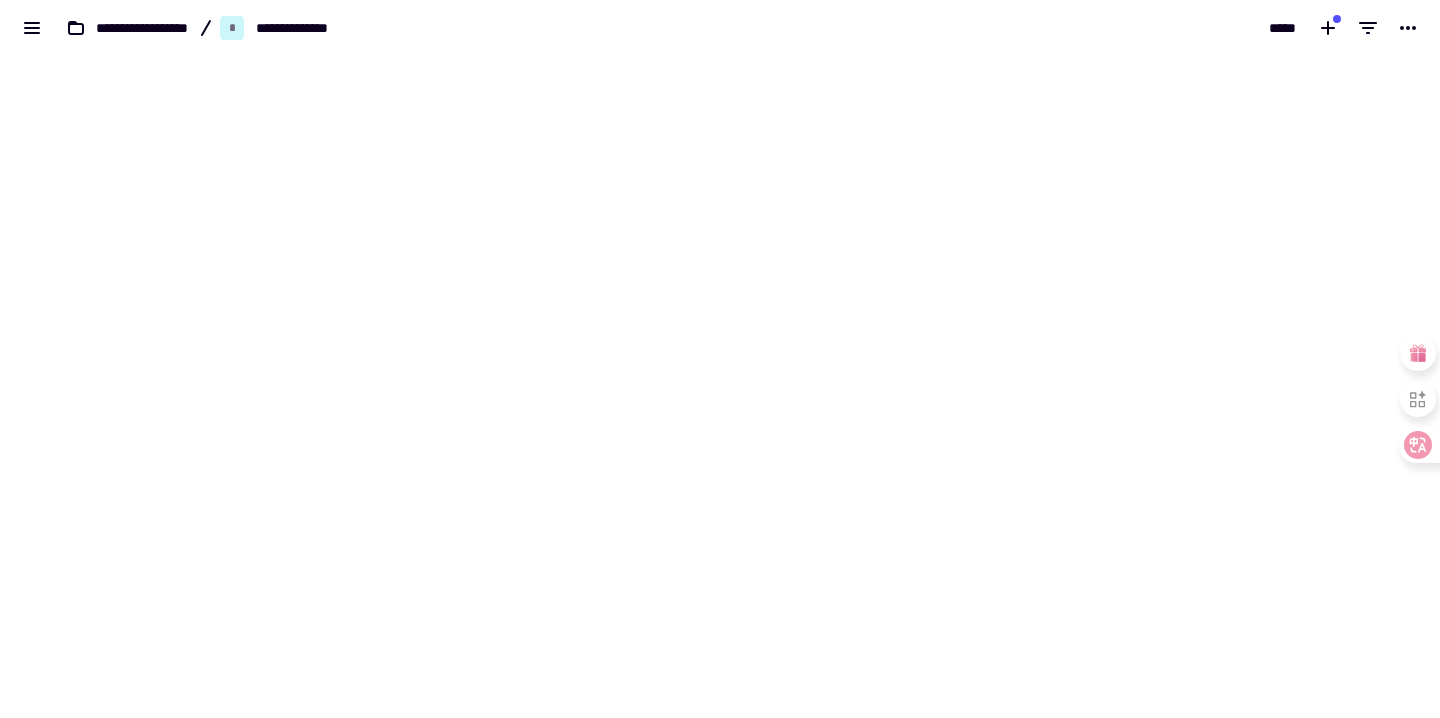 scroll, scrollTop: 0, scrollLeft: 0, axis: both 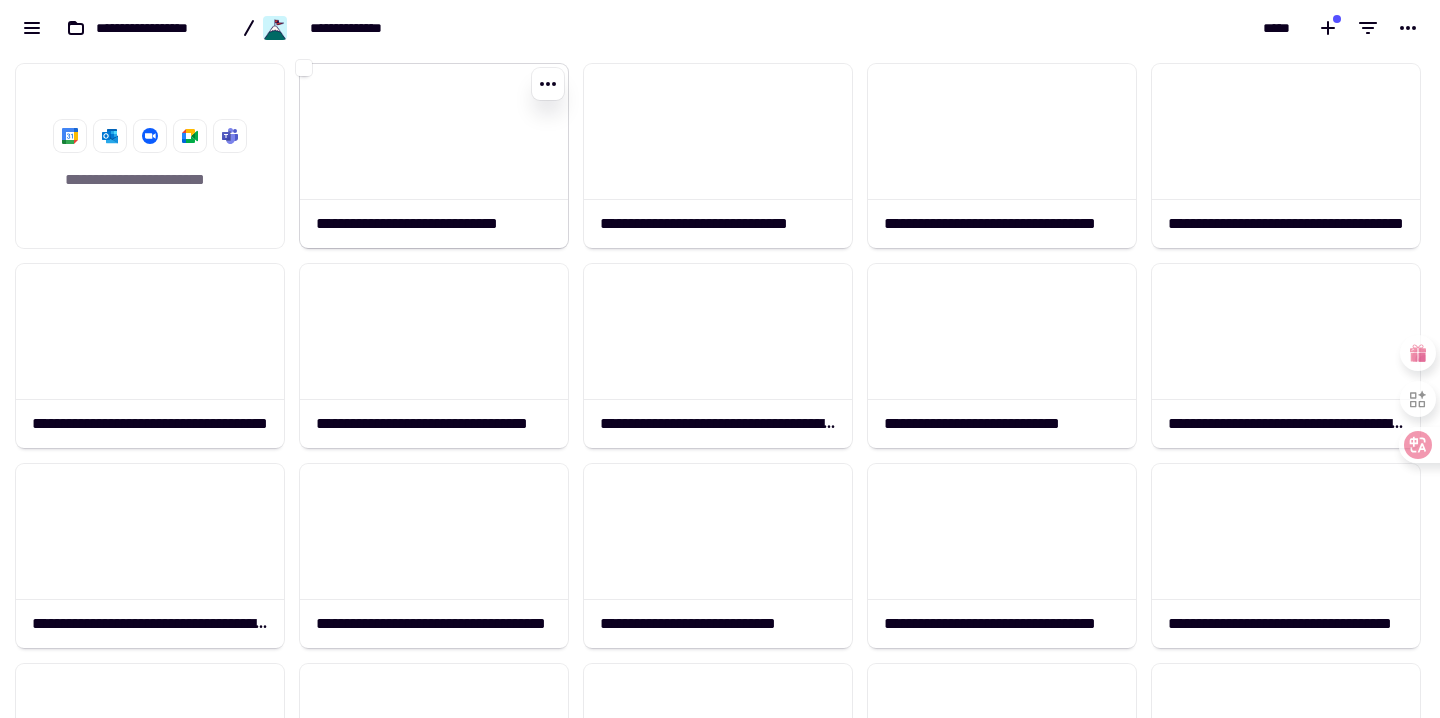 click 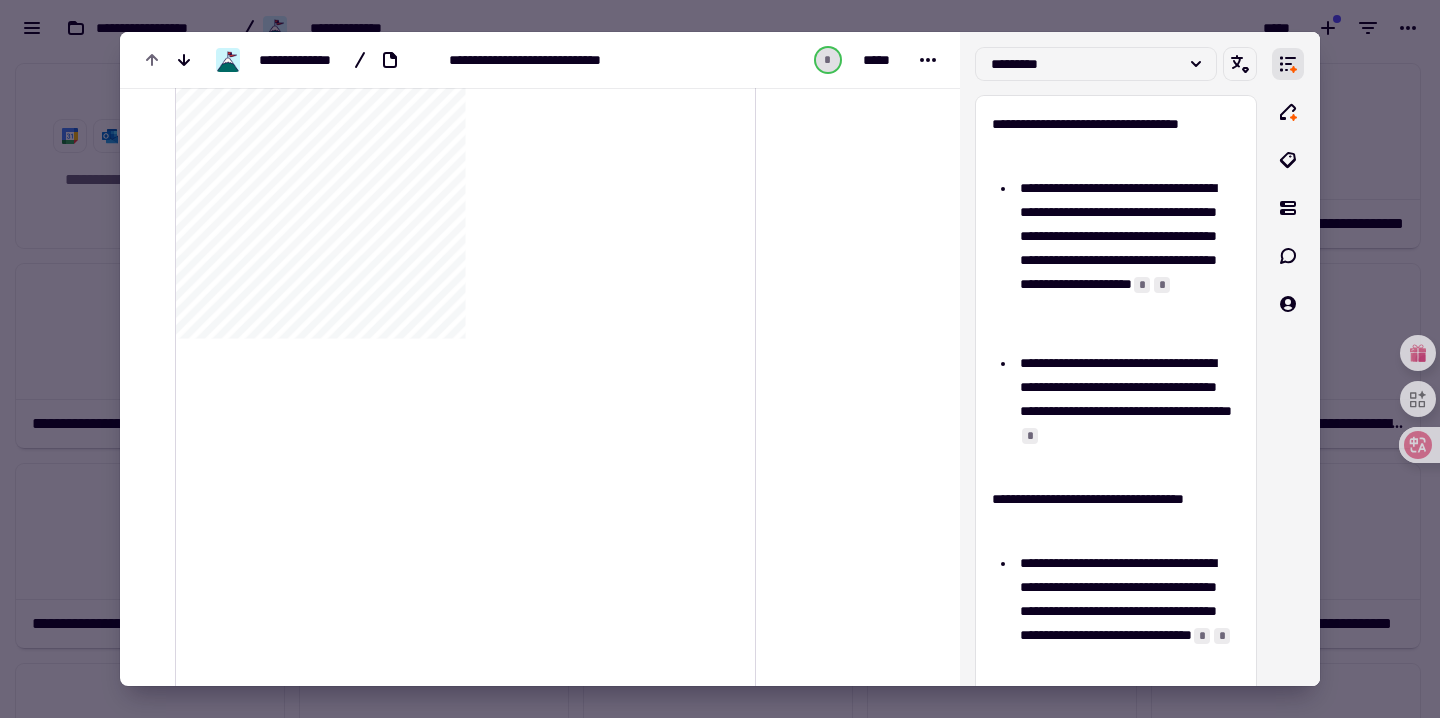 scroll, scrollTop: 333, scrollLeft: 0, axis: vertical 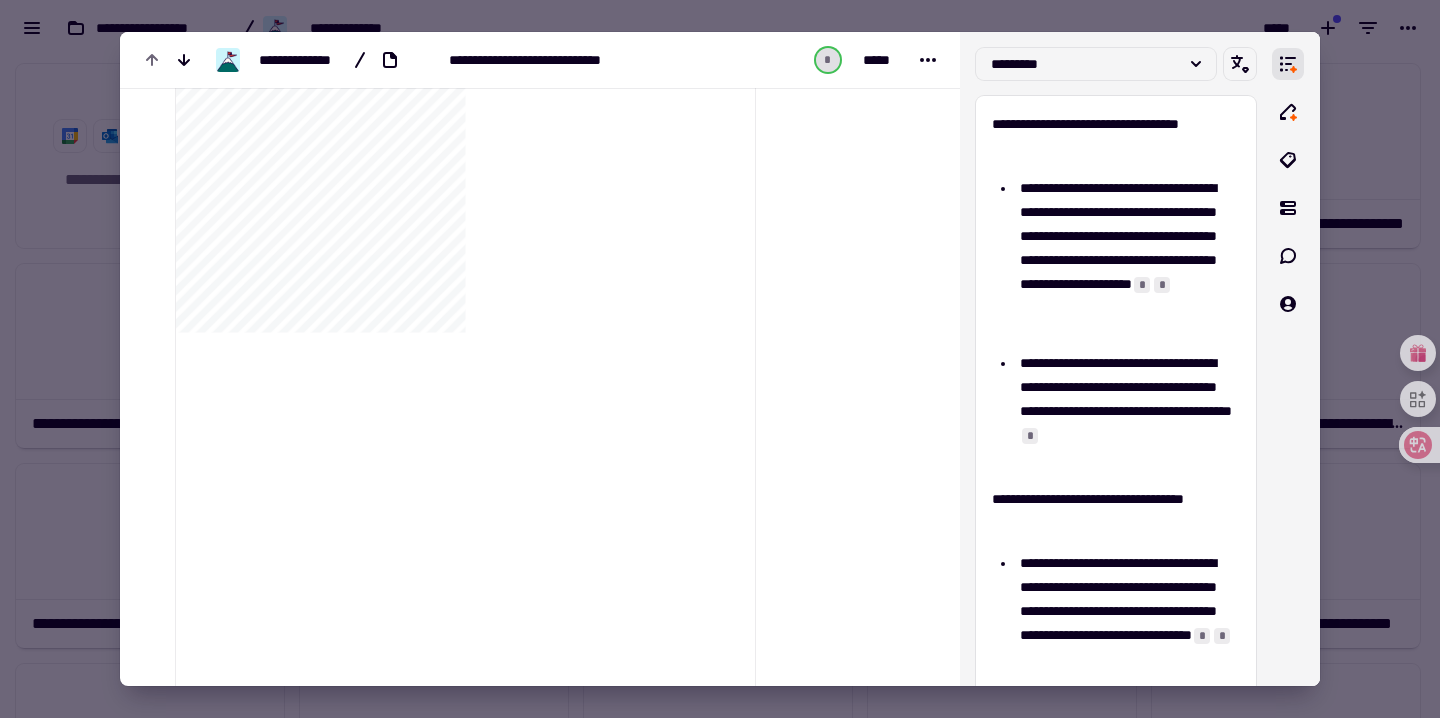 click at bounding box center [720, 359] 